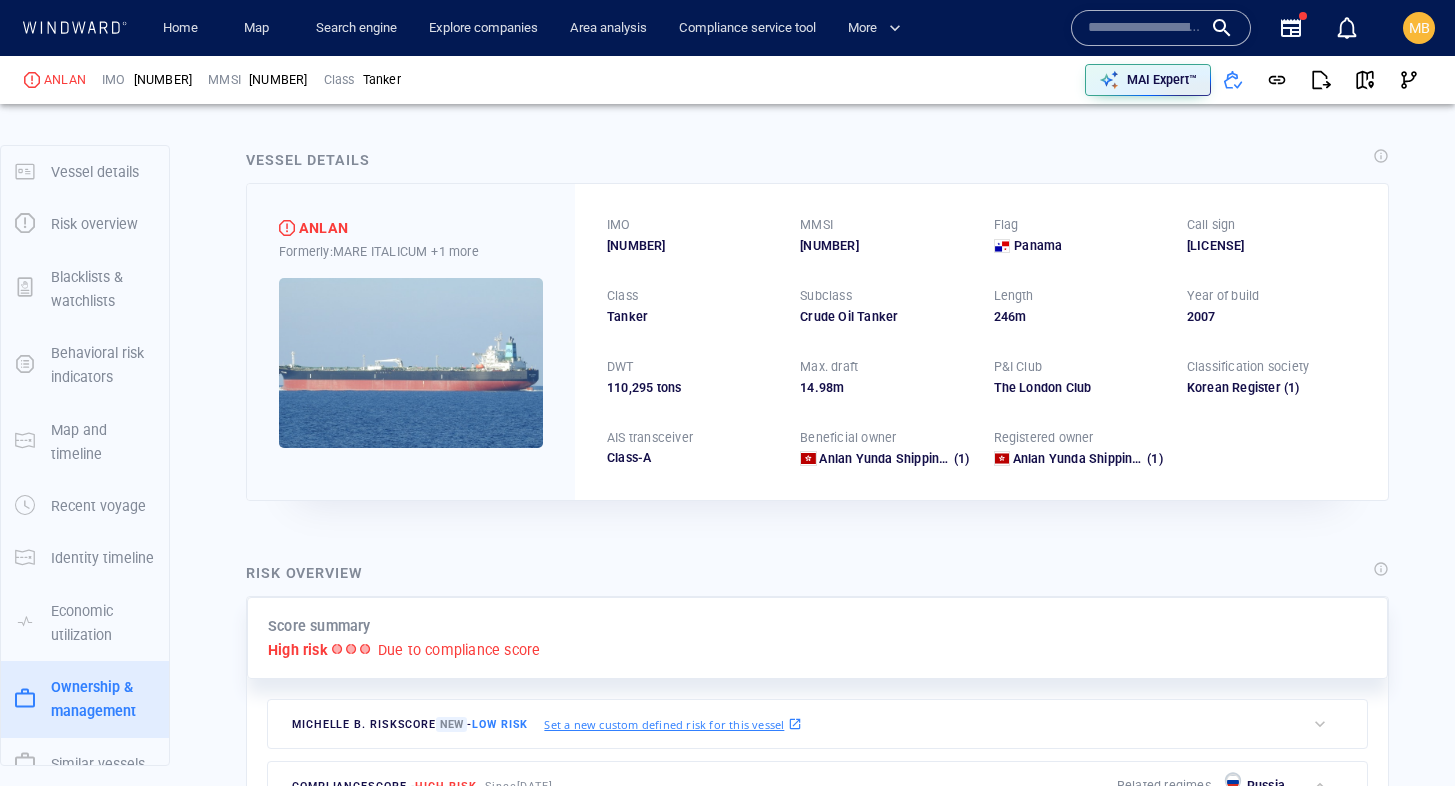scroll, scrollTop: 0, scrollLeft: 0, axis: both 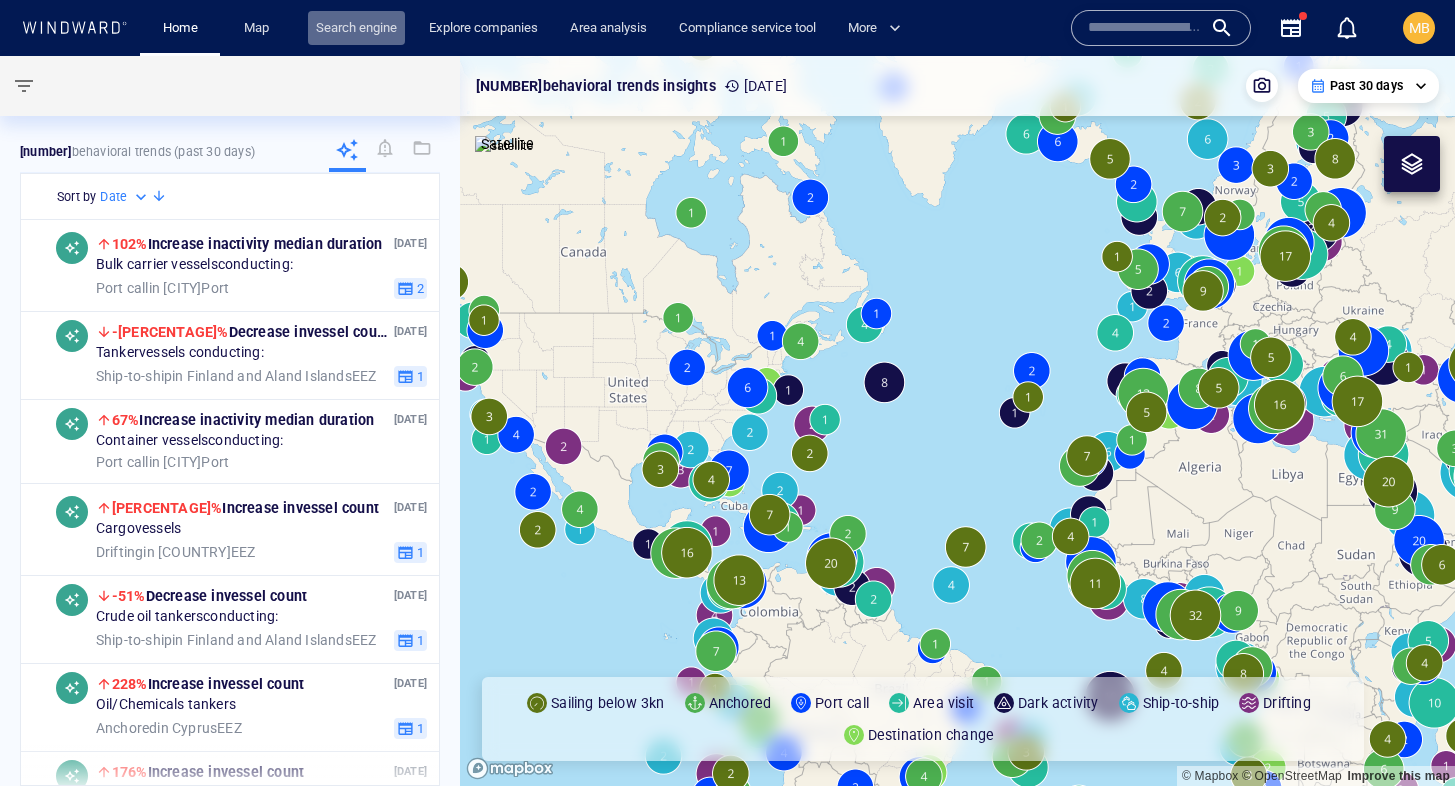 click on "Search engine" at bounding box center [356, 28] 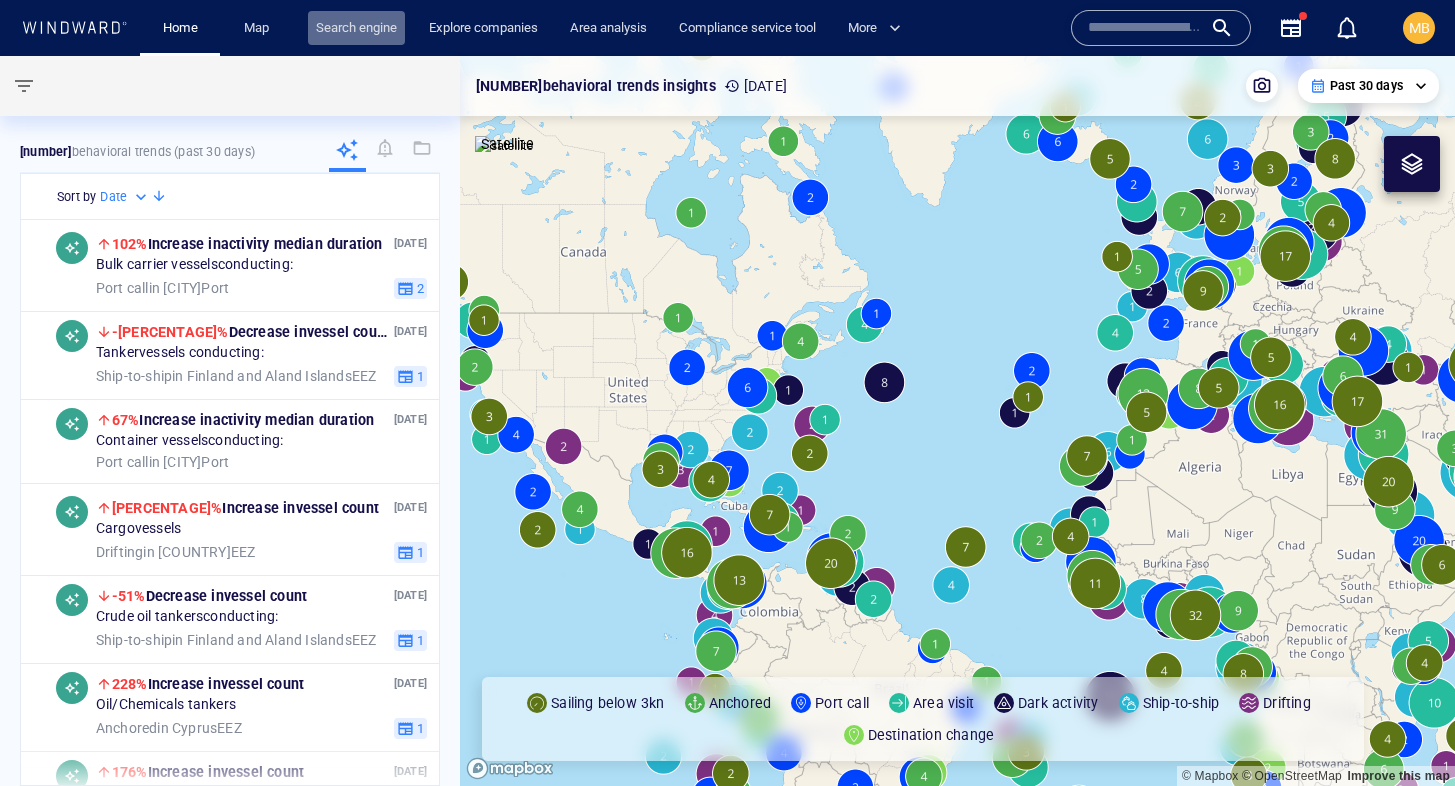 scroll, scrollTop: 0, scrollLeft: 0, axis: both 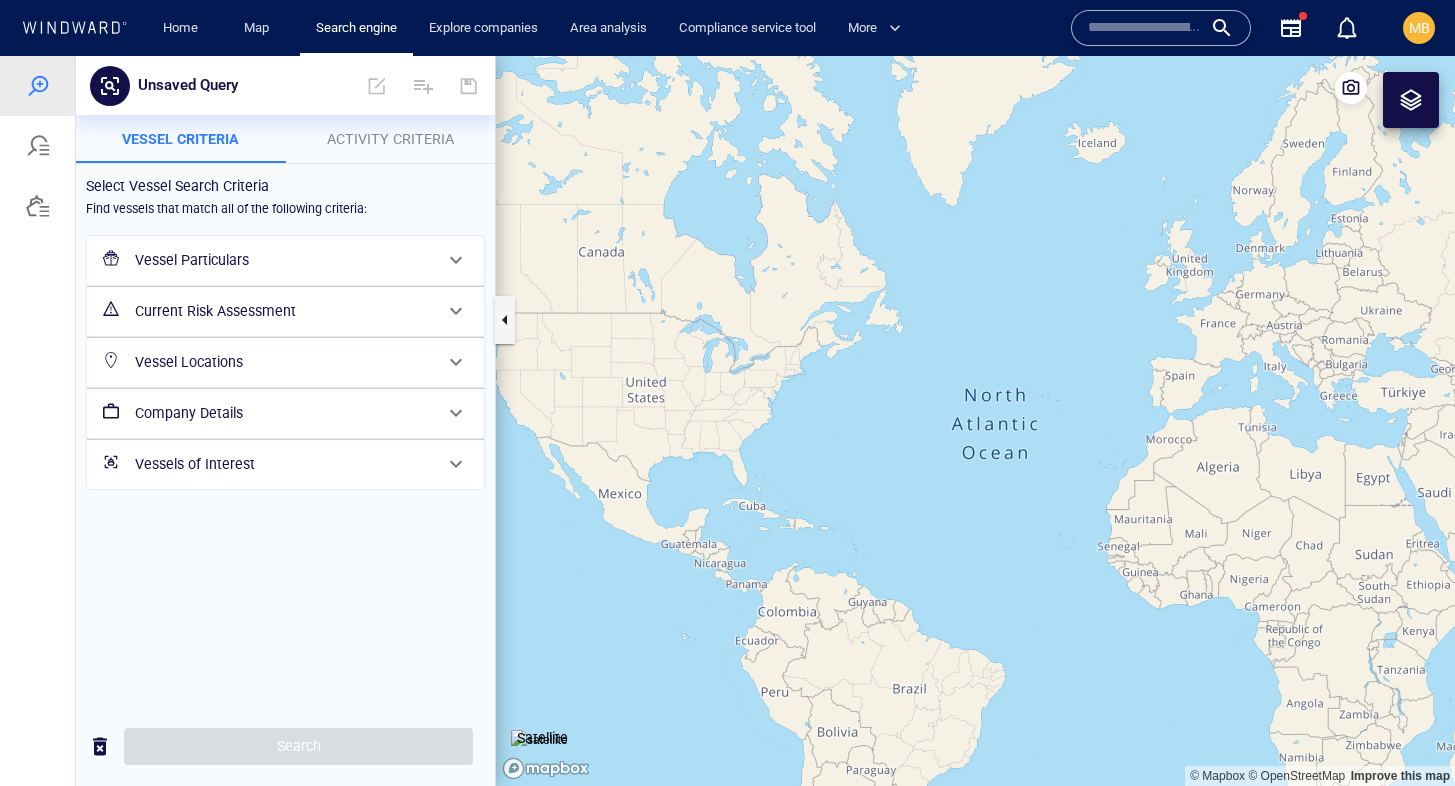 click on "Vessels of Interest" at bounding box center [283, 464] 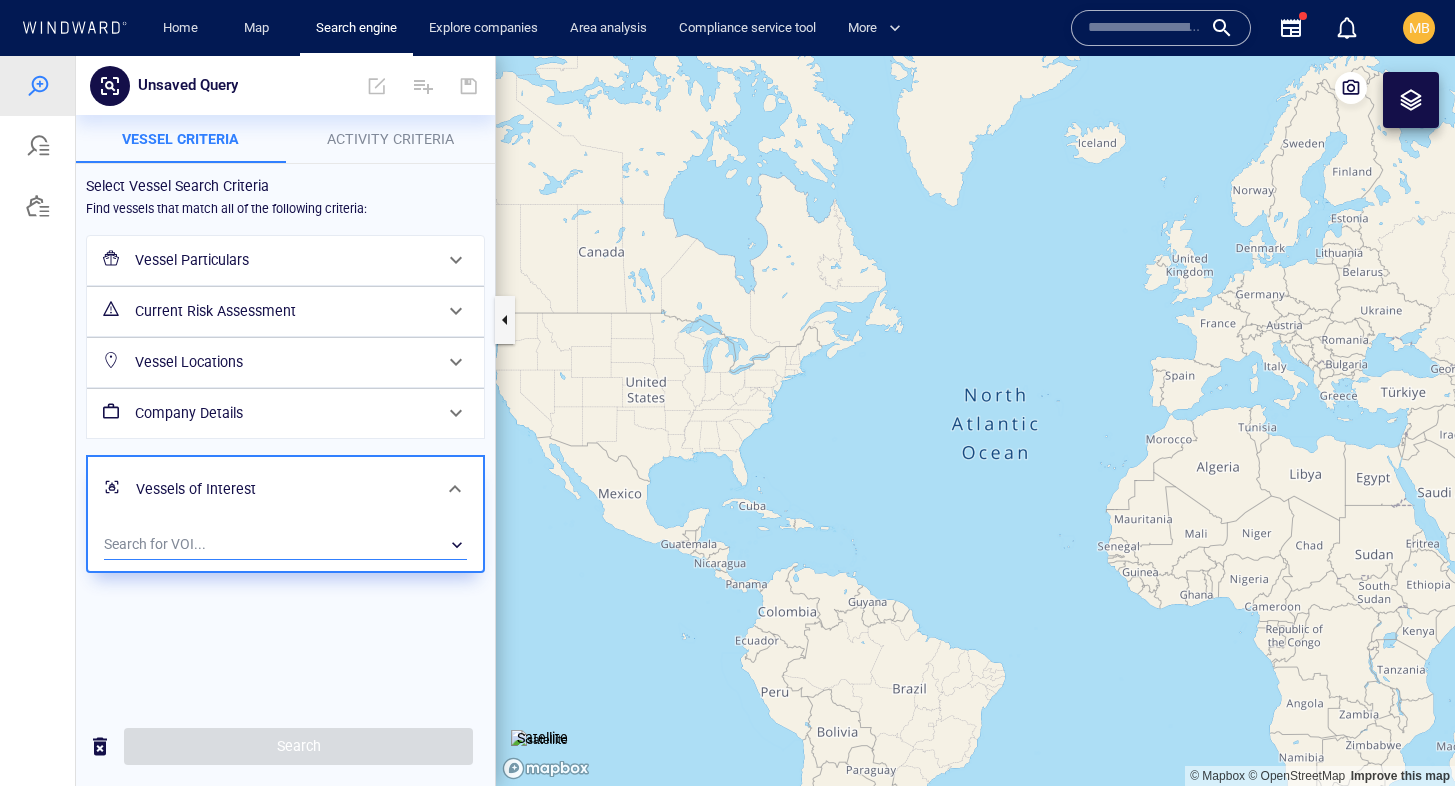 click on "​" at bounding box center [285, 545] 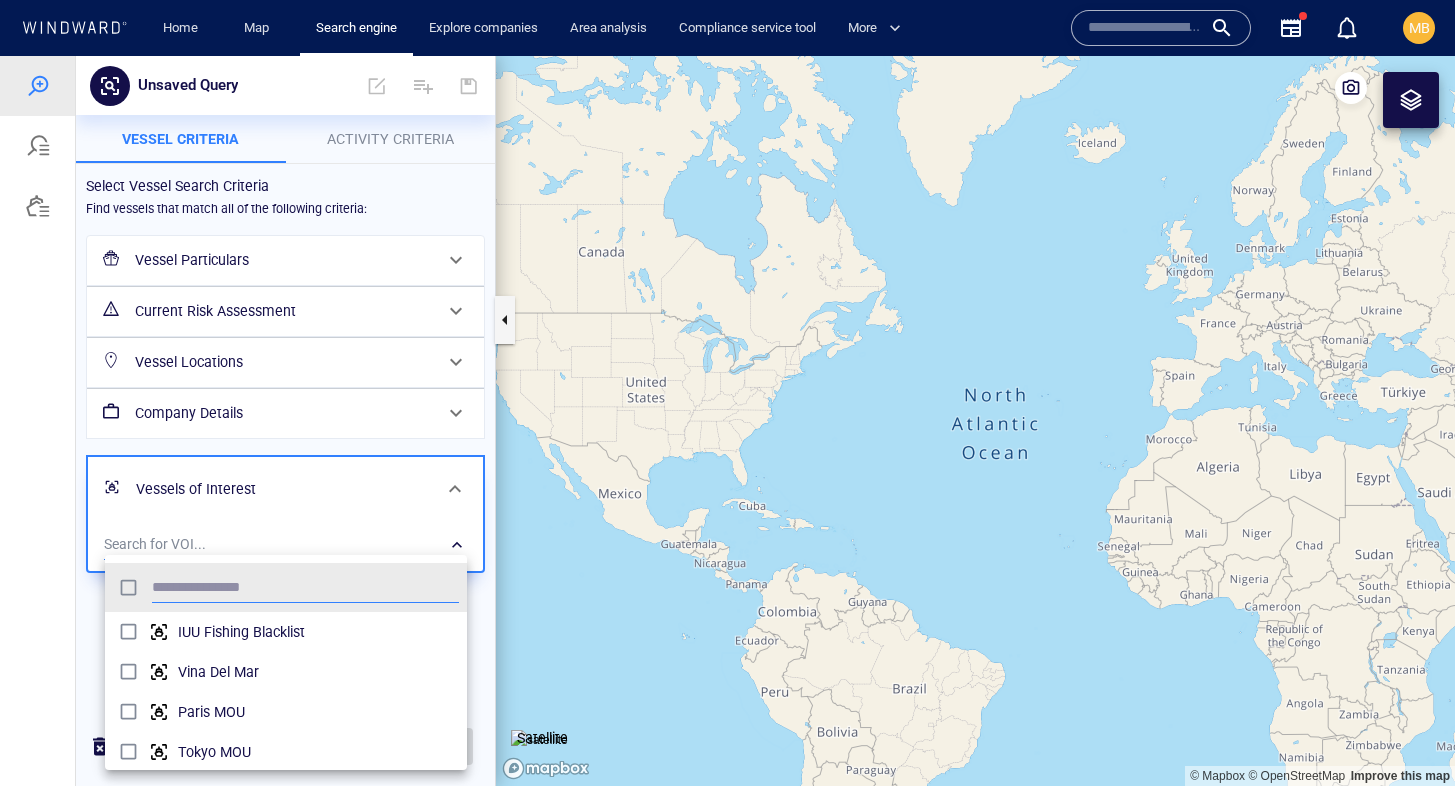 scroll, scrollTop: 0, scrollLeft: 1, axis: horizontal 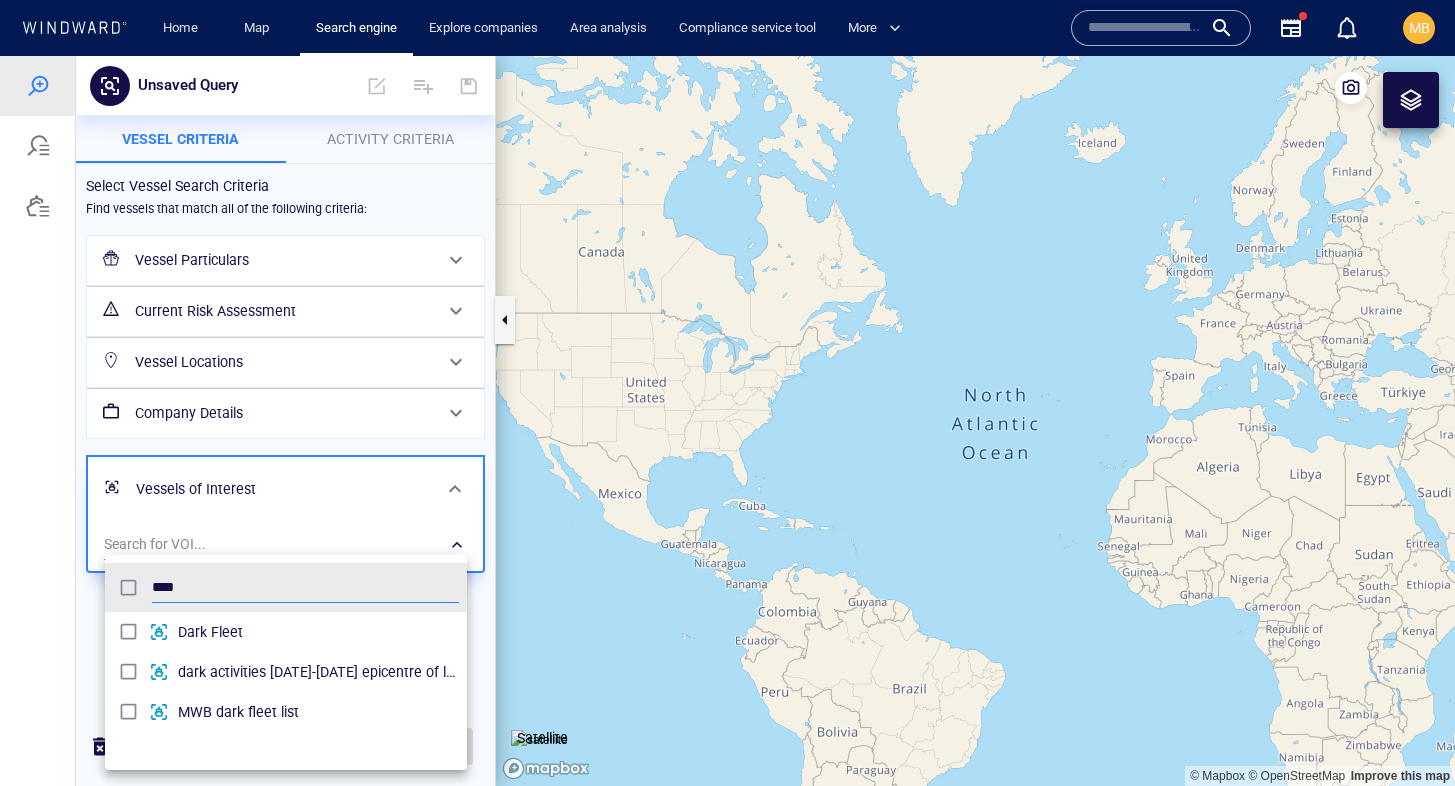 type on "****" 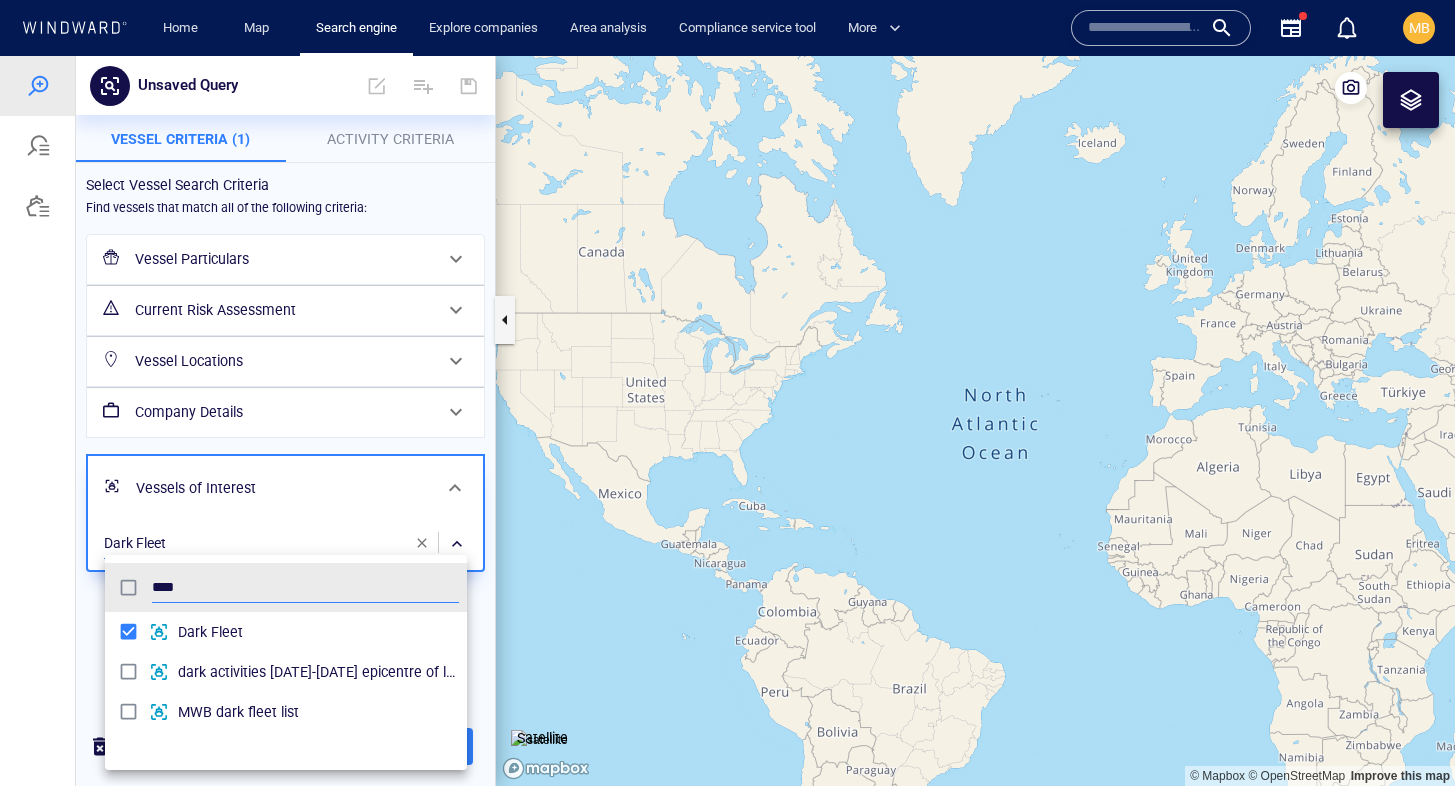 click at bounding box center [727, 421] 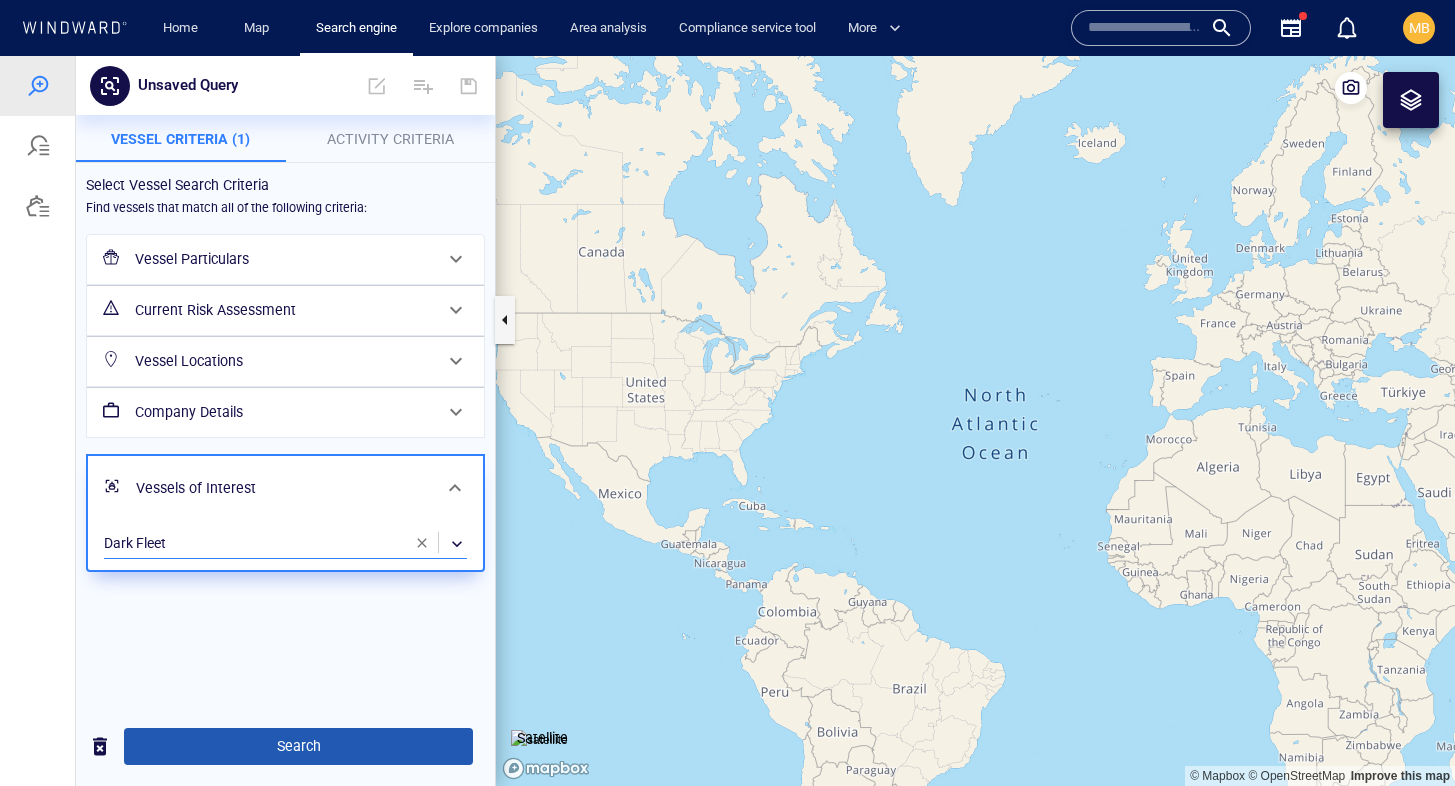 click on "Search" at bounding box center [298, 746] 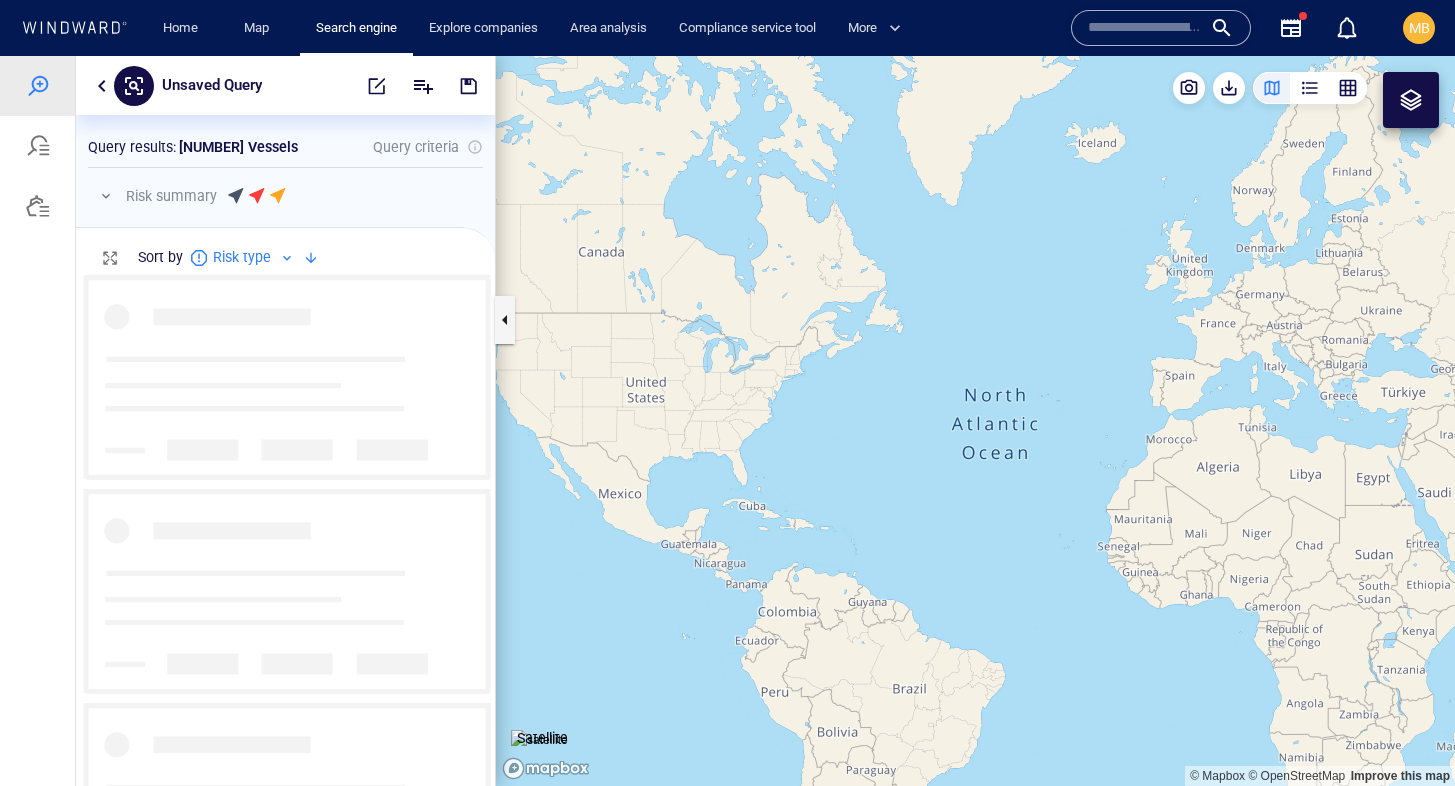 scroll, scrollTop: 0, scrollLeft: 1, axis: horizontal 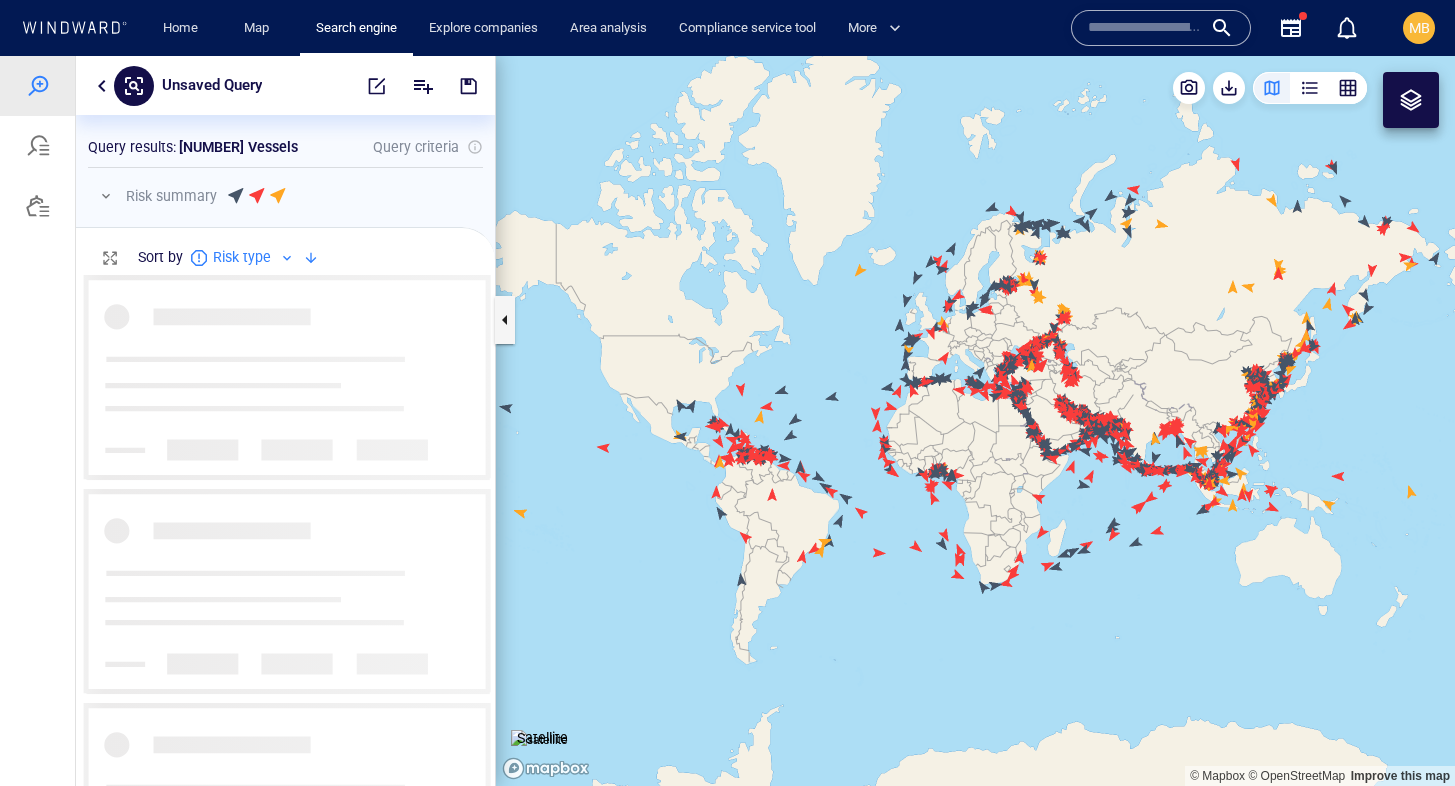 drag, startPoint x: 945, startPoint y: 334, endPoint x: 899, endPoint y: 279, distance: 71.70077 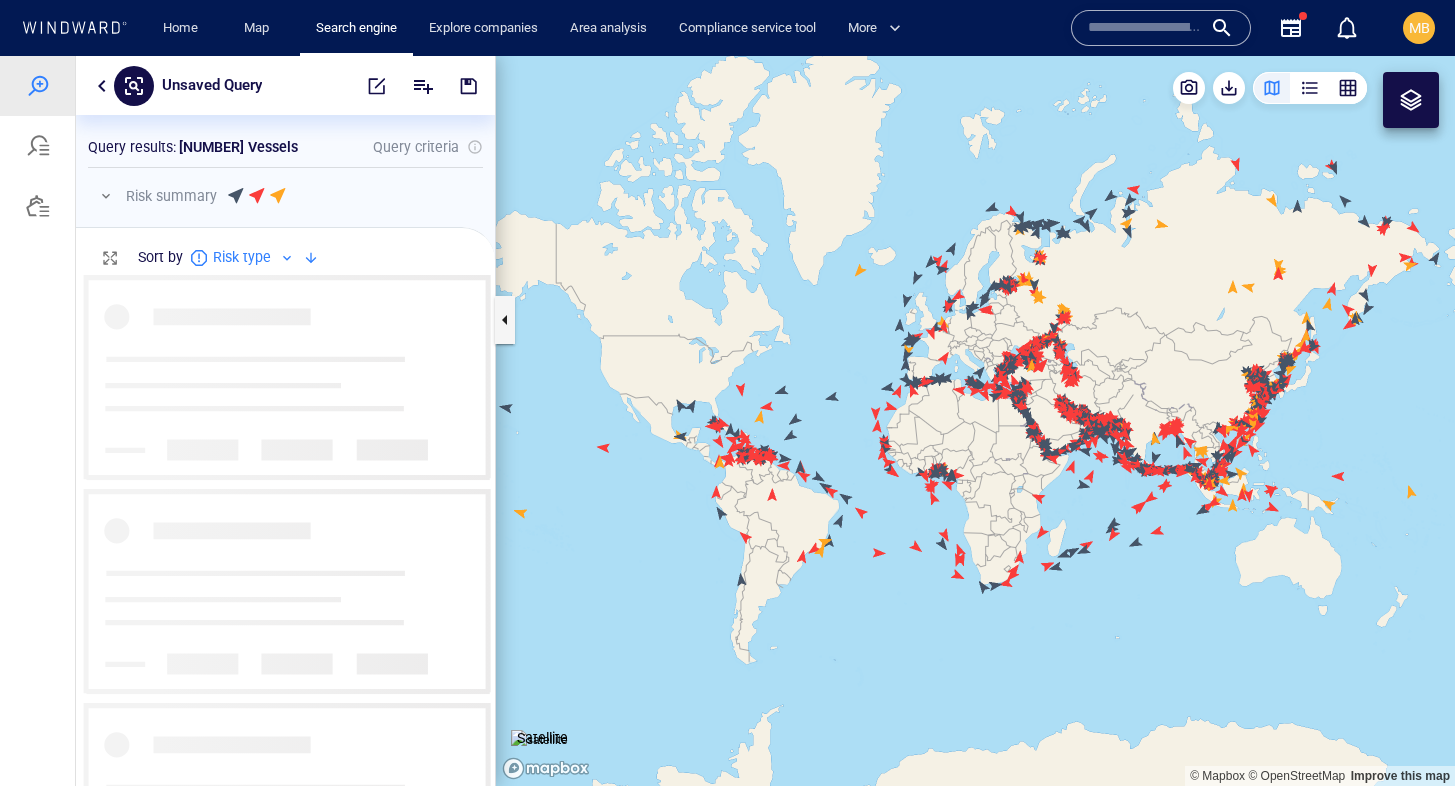 click at bounding box center (975, 421) 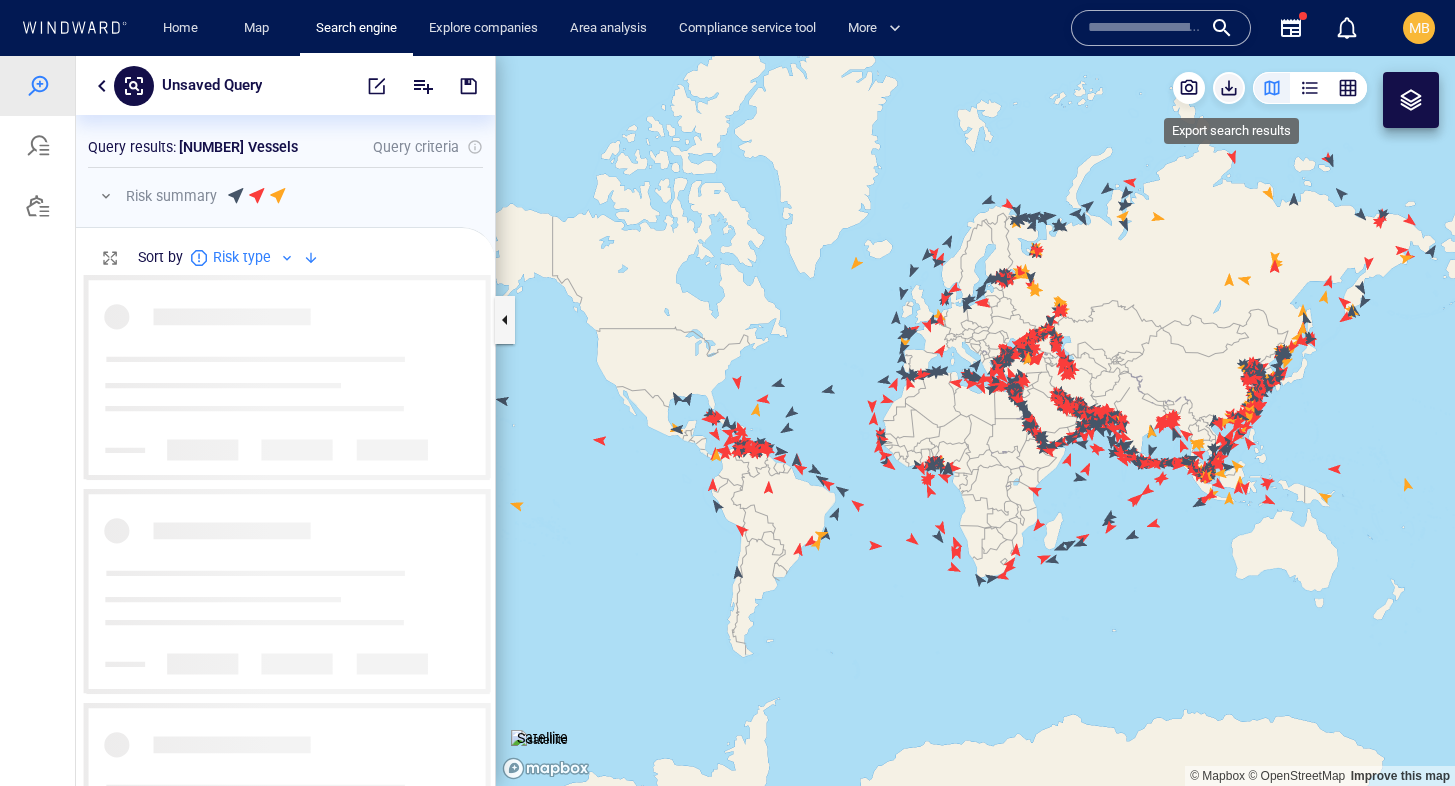 click at bounding box center [1229, 88] 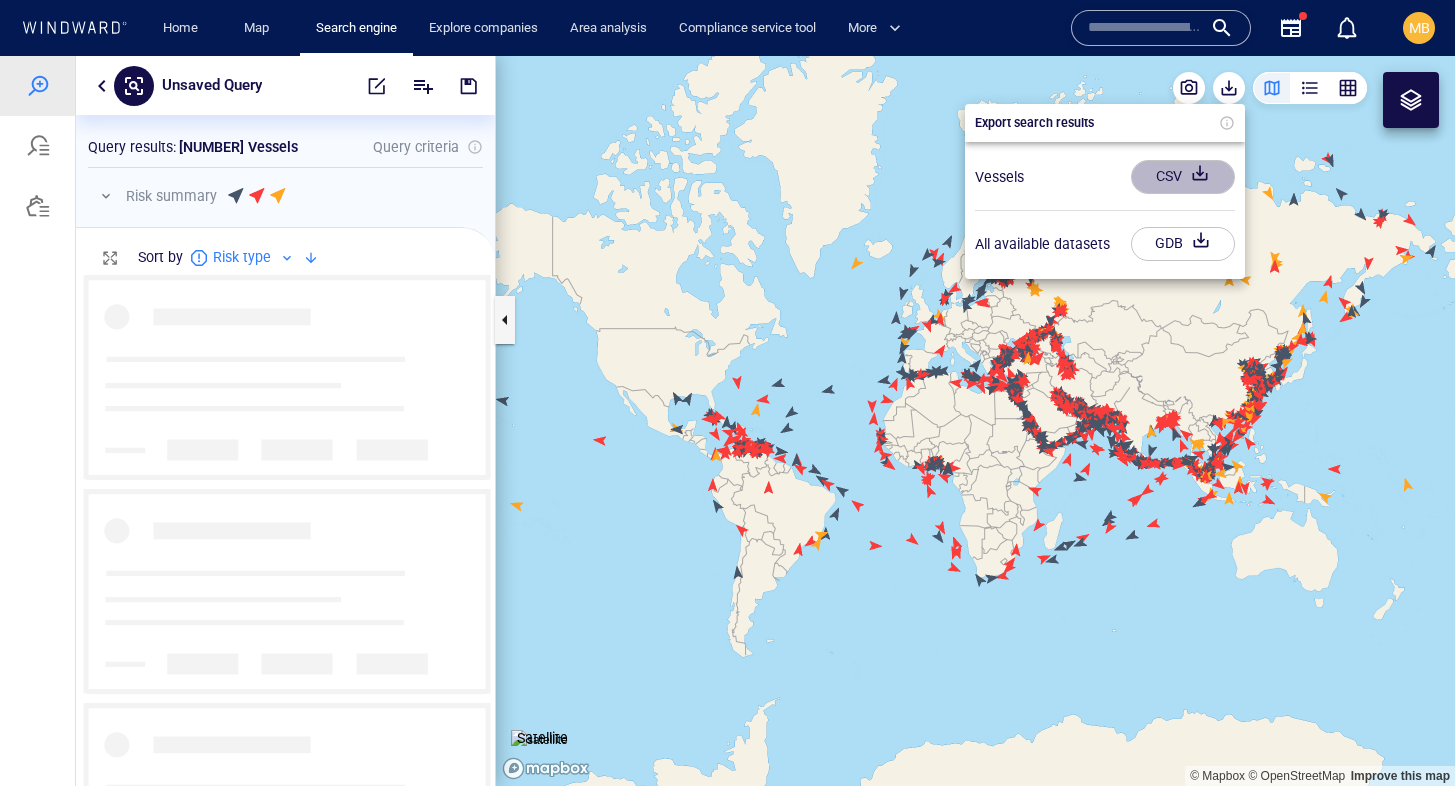 click on "CSV" at bounding box center [1169, 176] 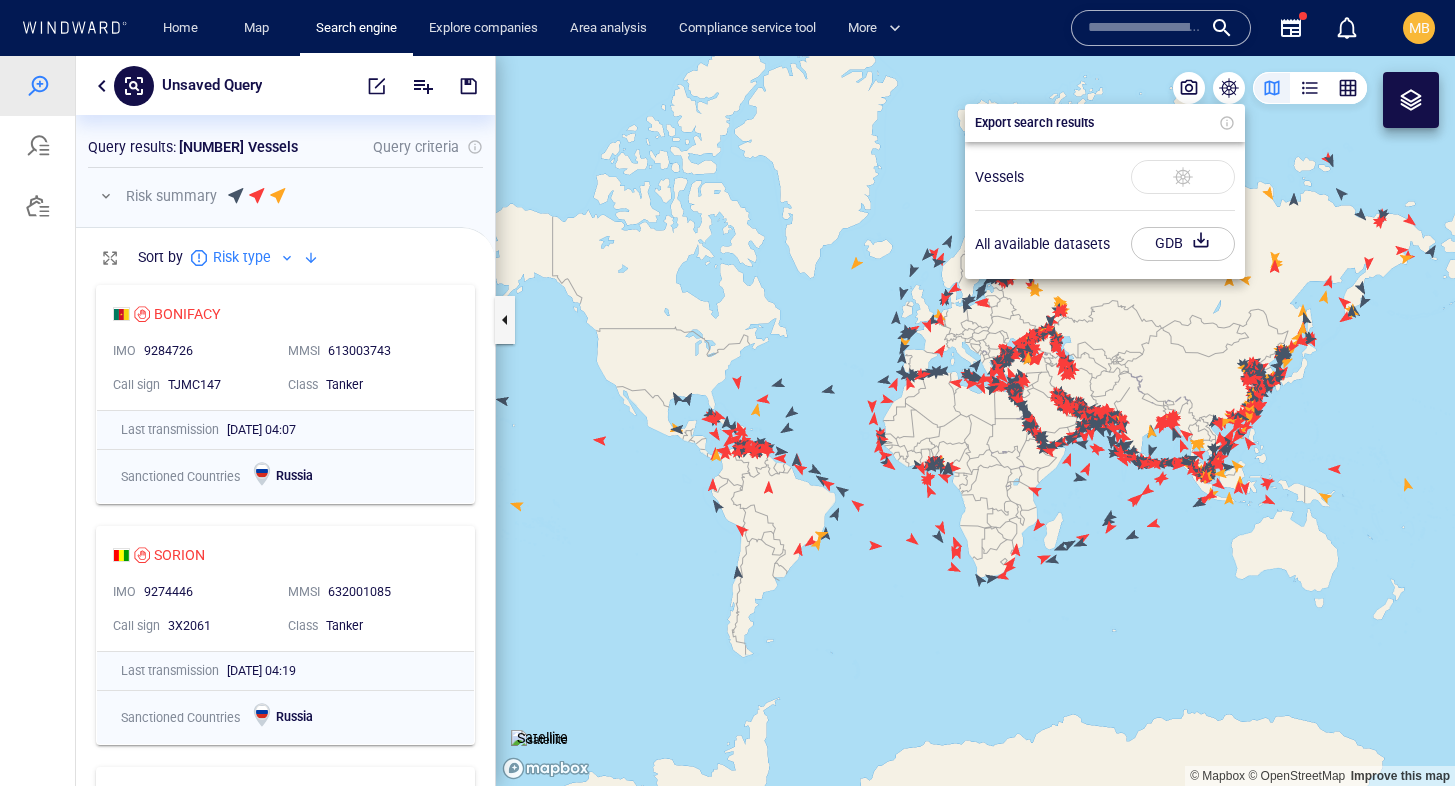 click at bounding box center [727, 421] 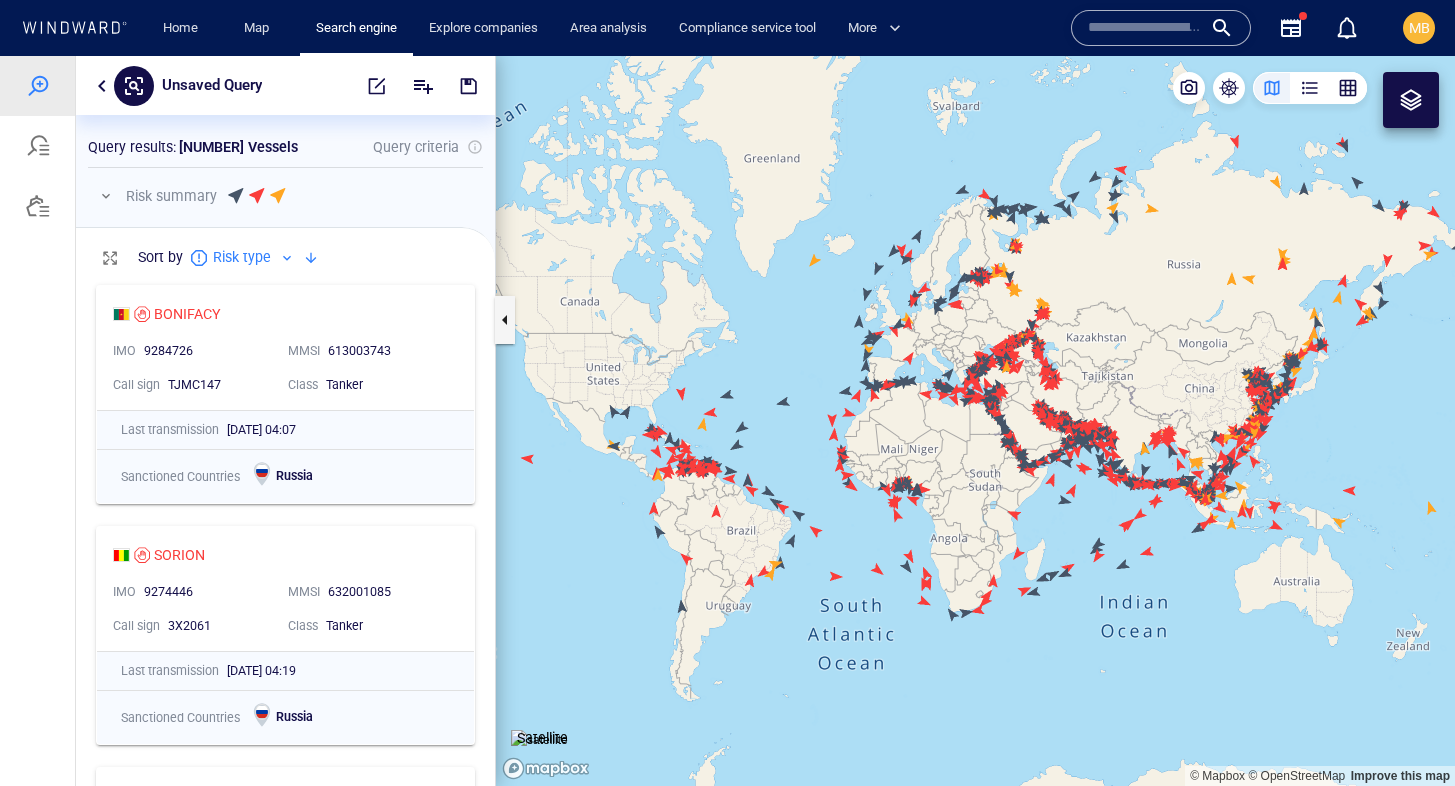 click at bounding box center (975, 421) 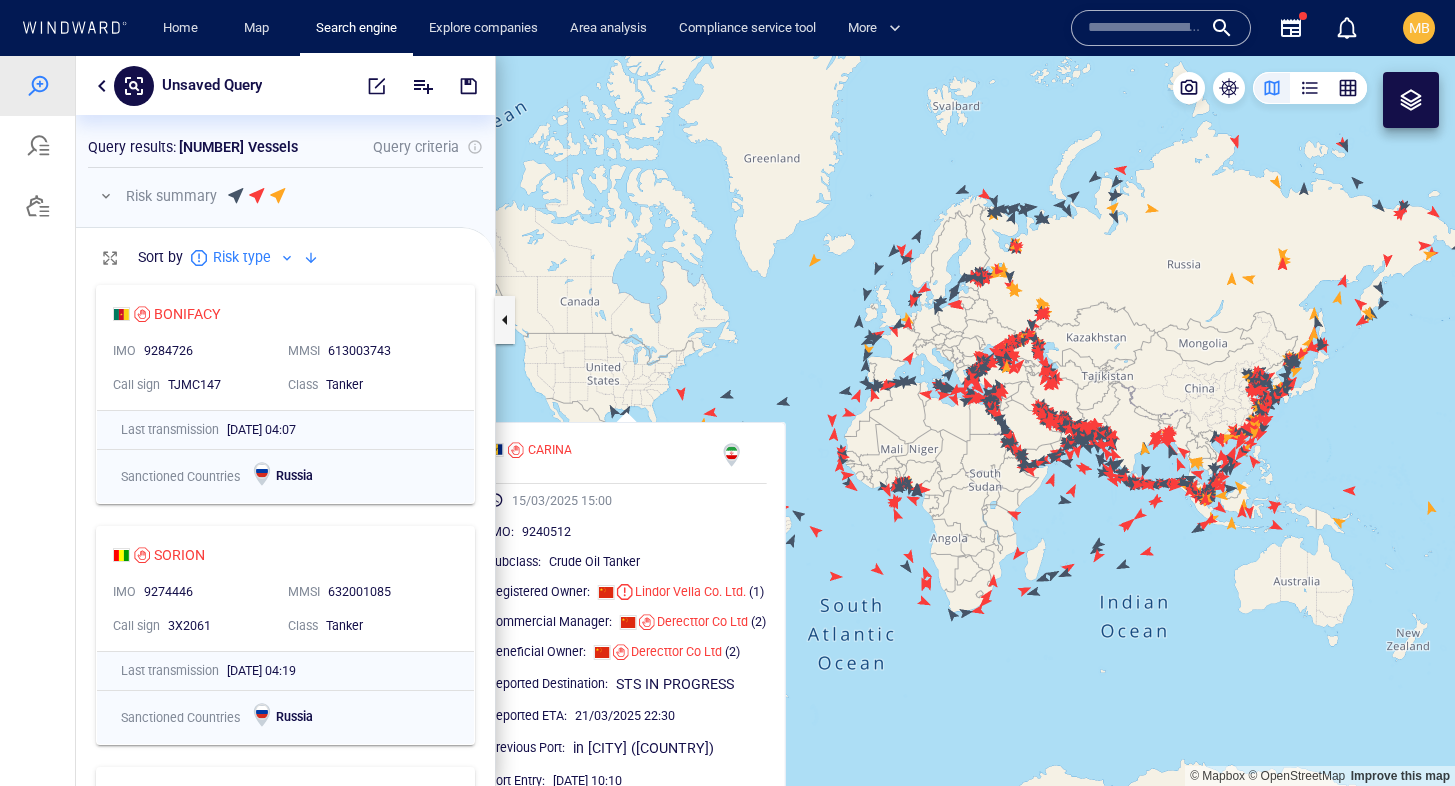 click at bounding box center (975, 421) 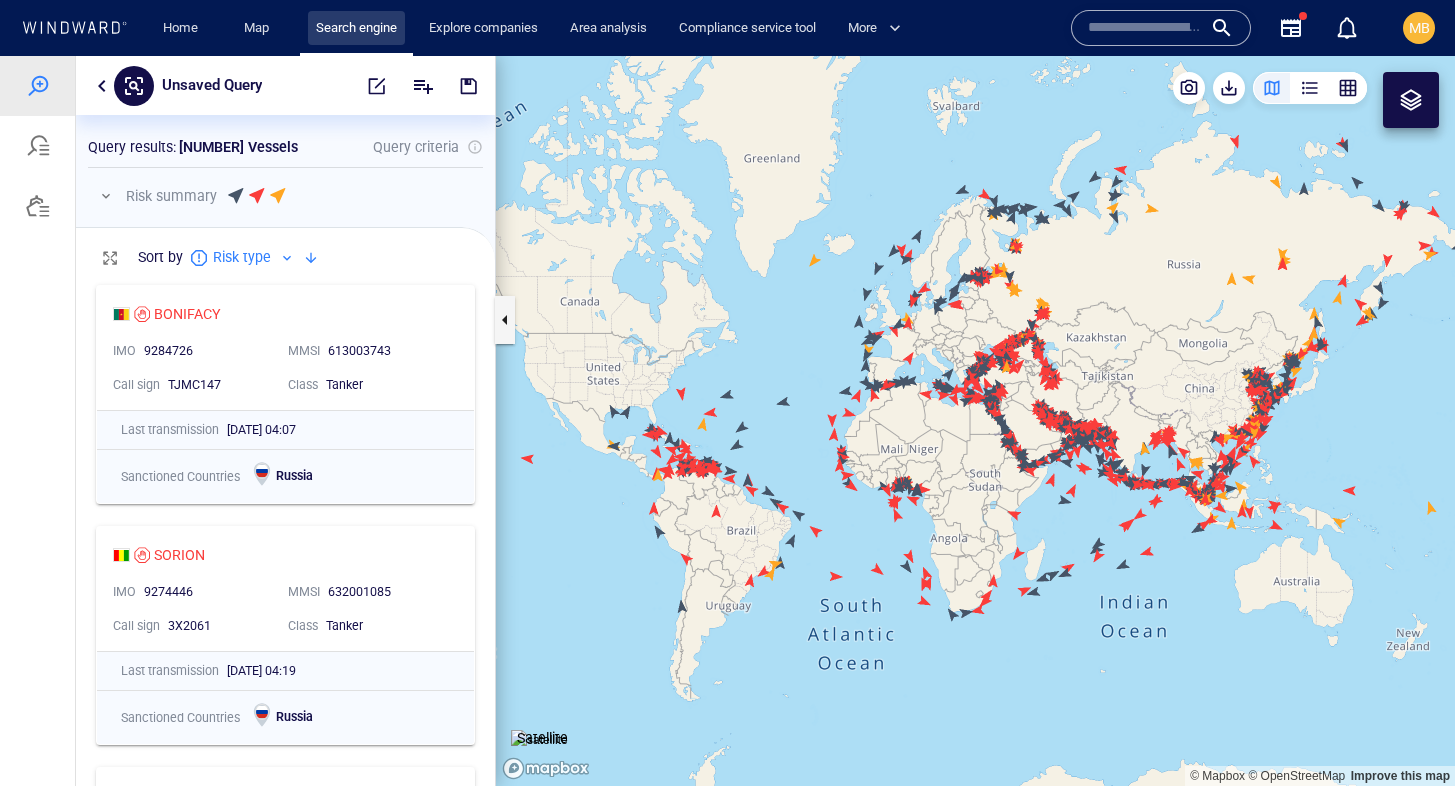 click on "Search engine" at bounding box center (356, 28) 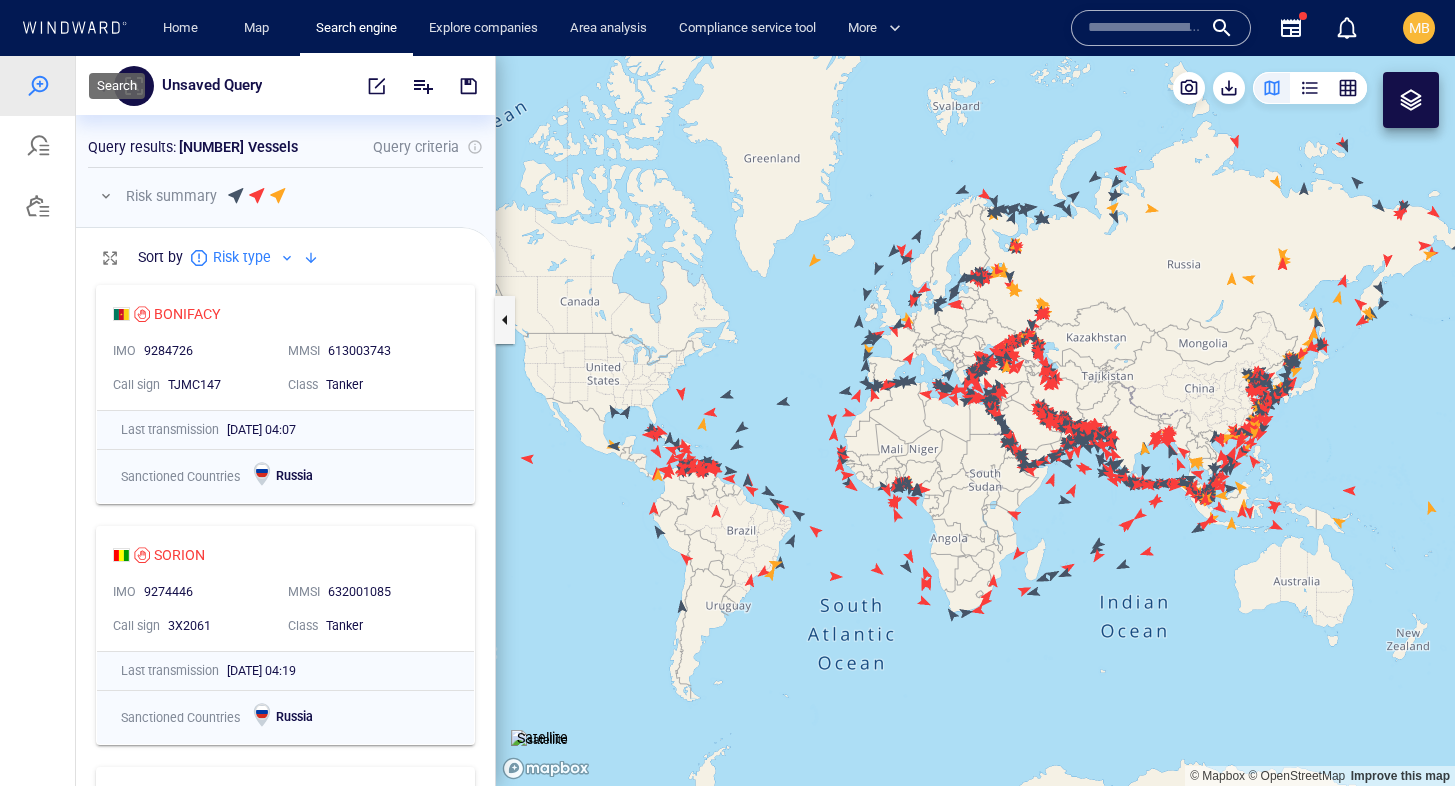 click at bounding box center (38, 86) 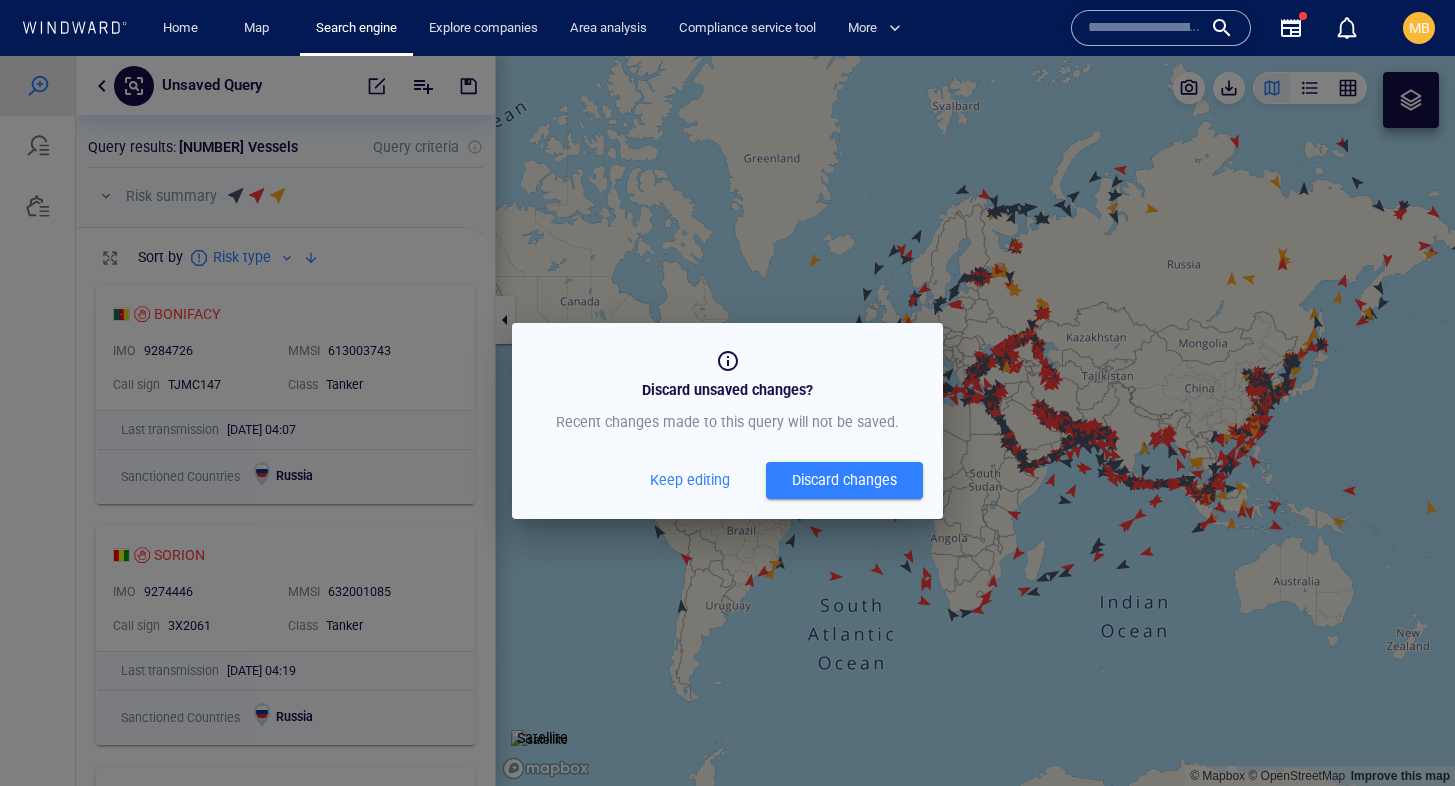 click on "Discard unsaved changes? Recent changes made to this query will not be saved. Keep editing Discard changes" at bounding box center (727, 421) 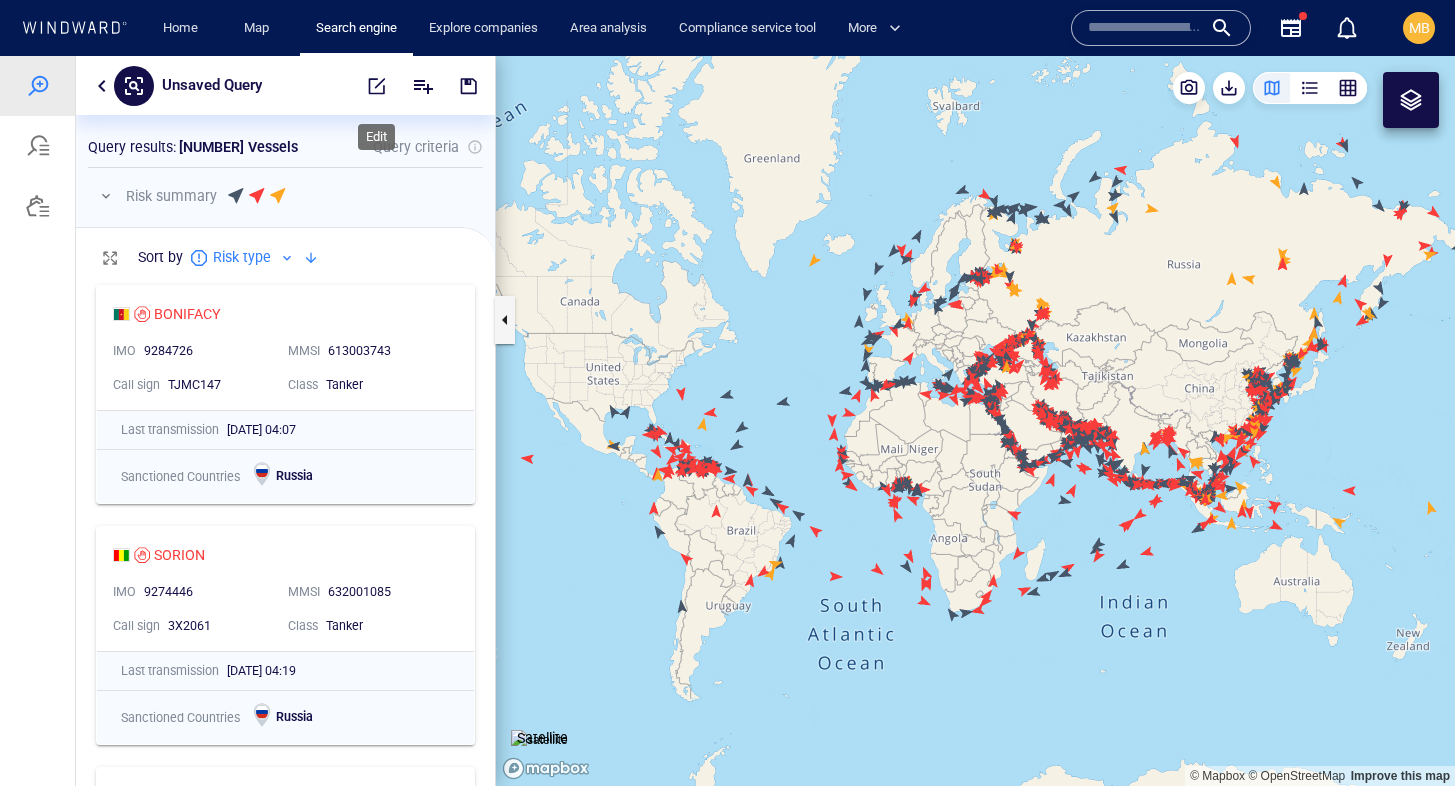 click at bounding box center [377, 86] 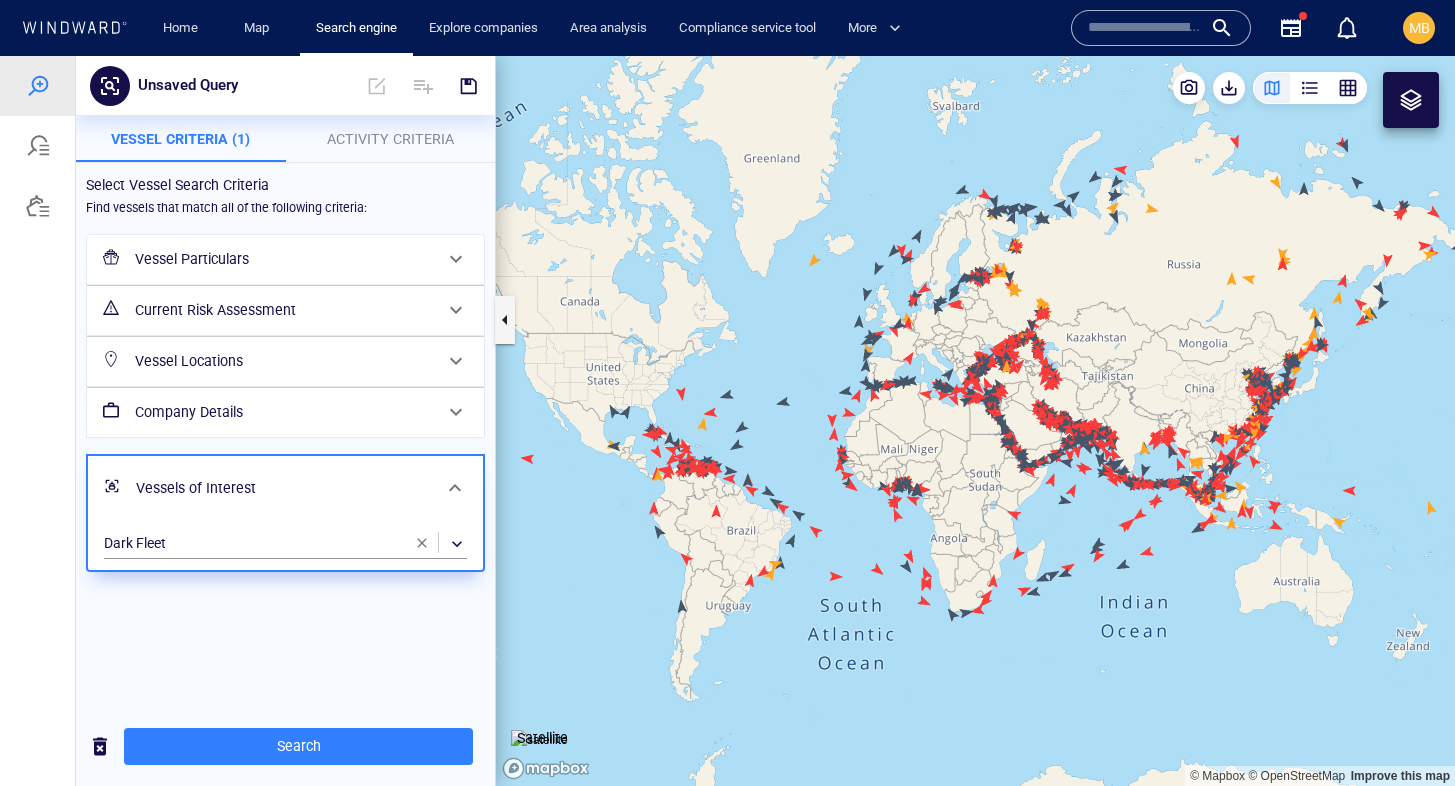click on "Vessel Particulars" at bounding box center [283, 259] 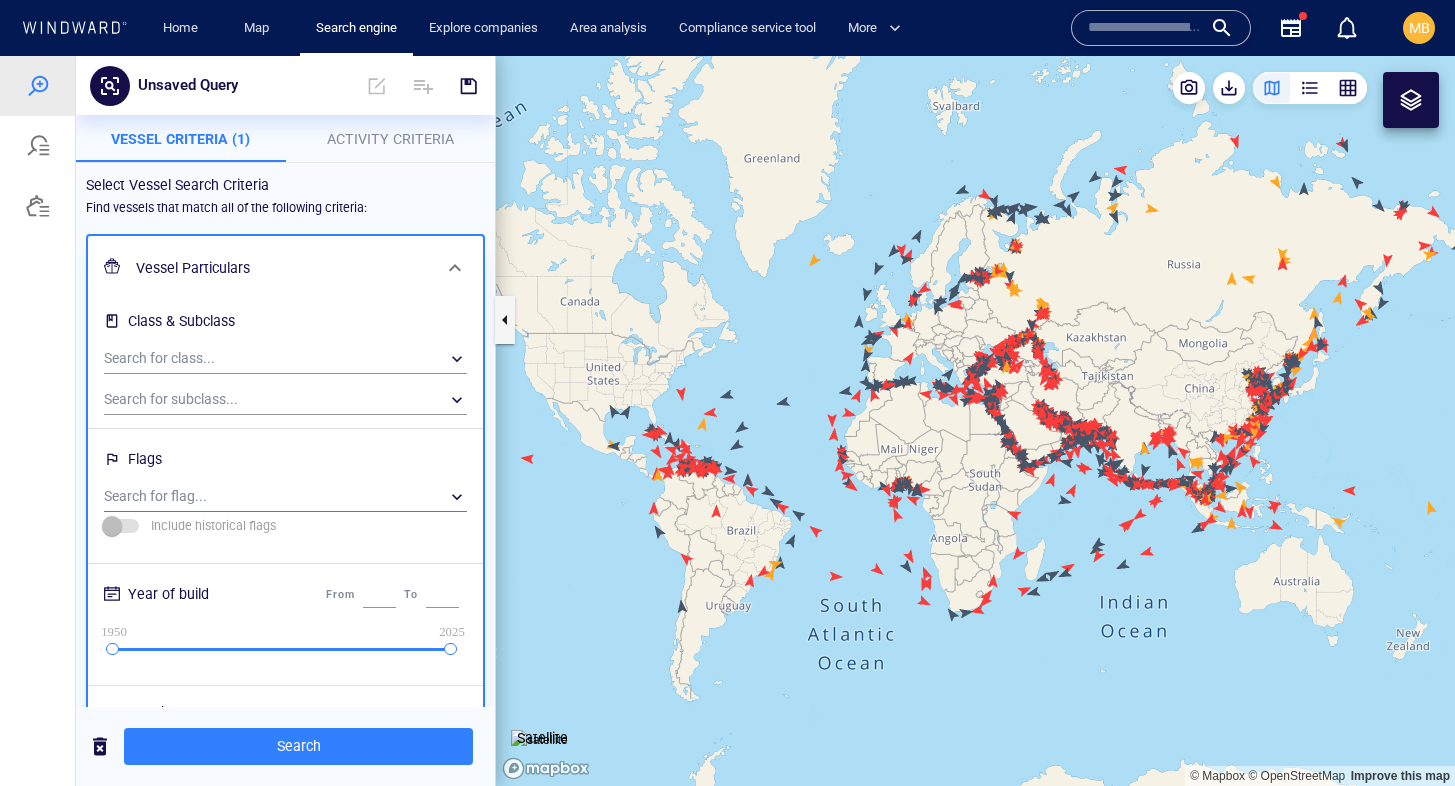click on "​" at bounding box center [285, 497] 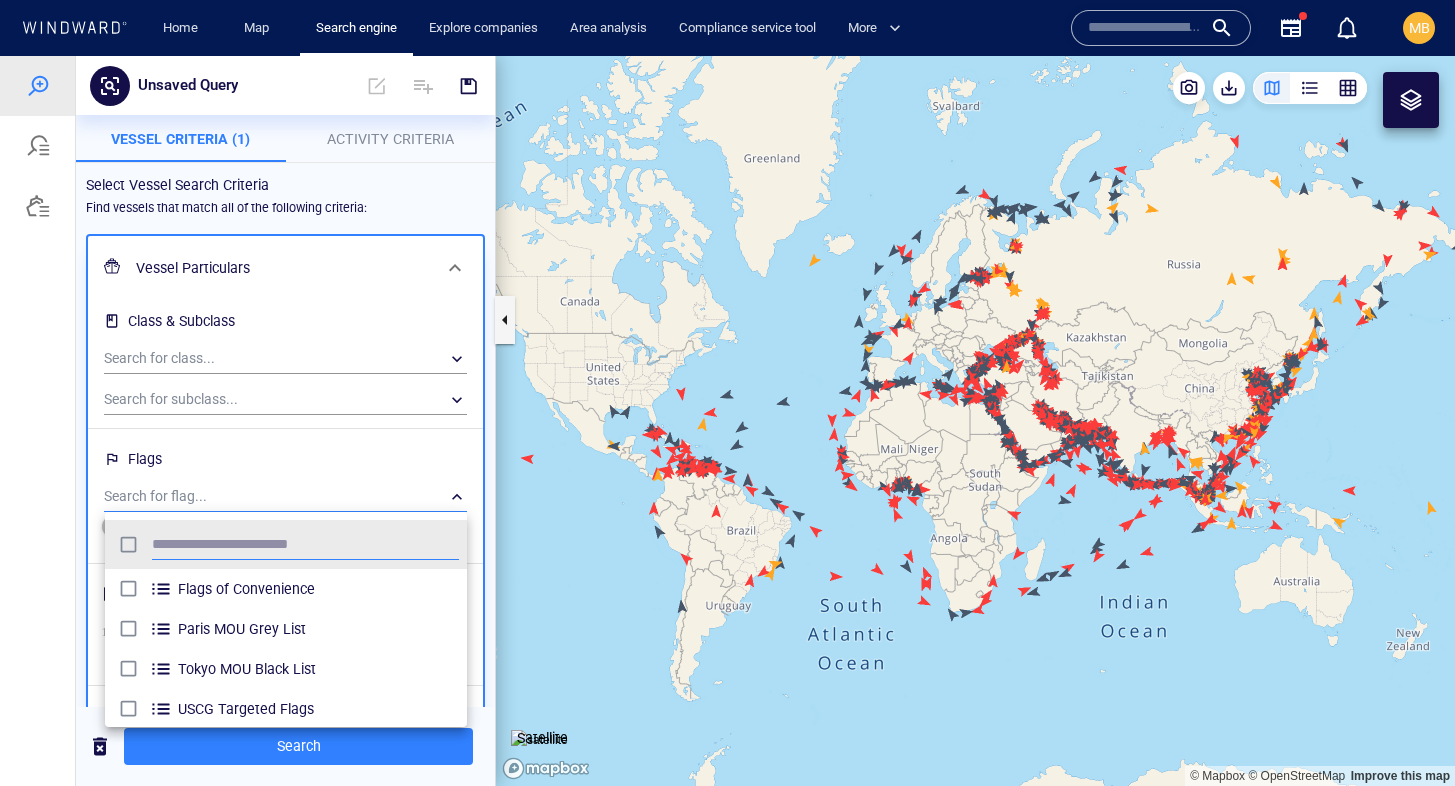 scroll, scrollTop: 0, scrollLeft: 1, axis: horizontal 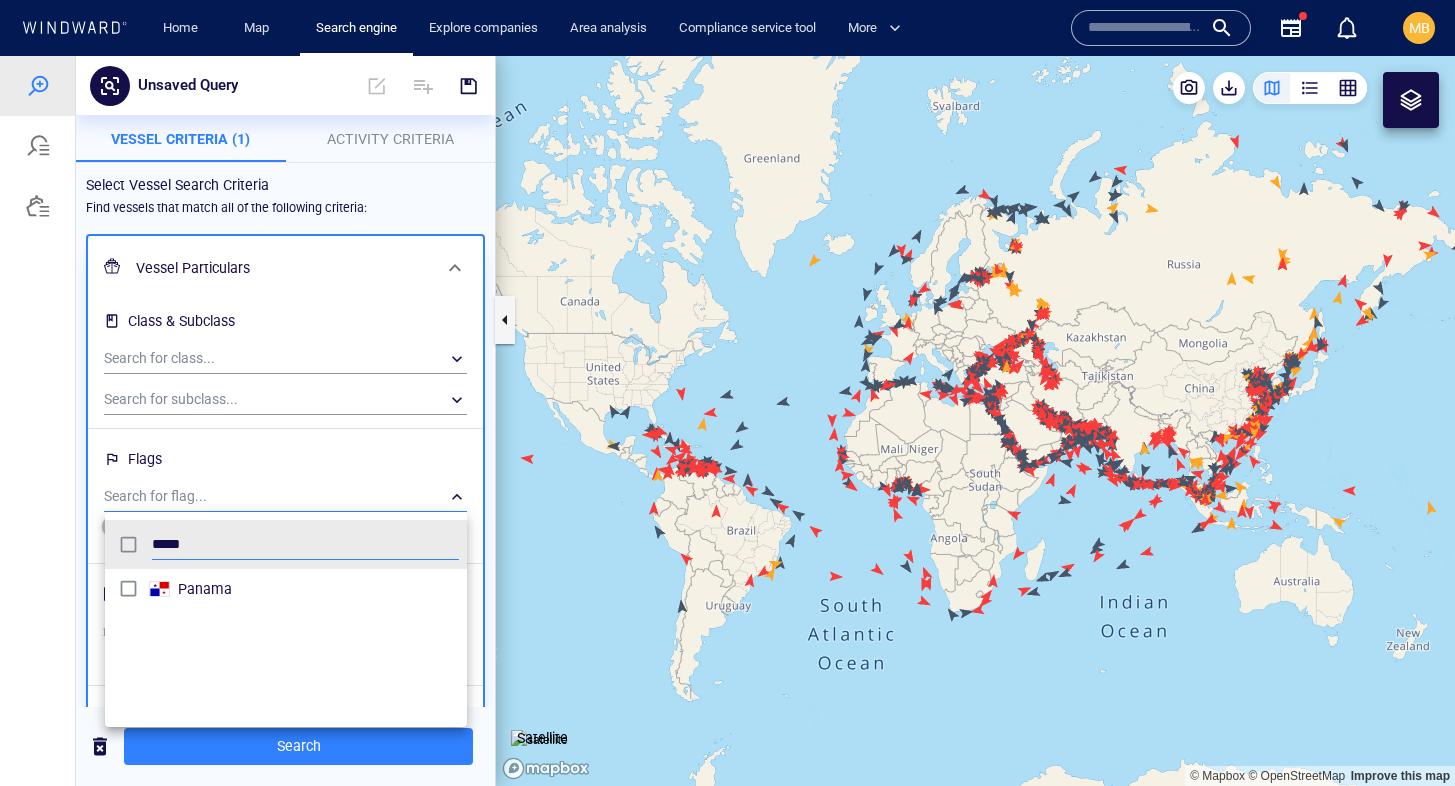 type on "*****" 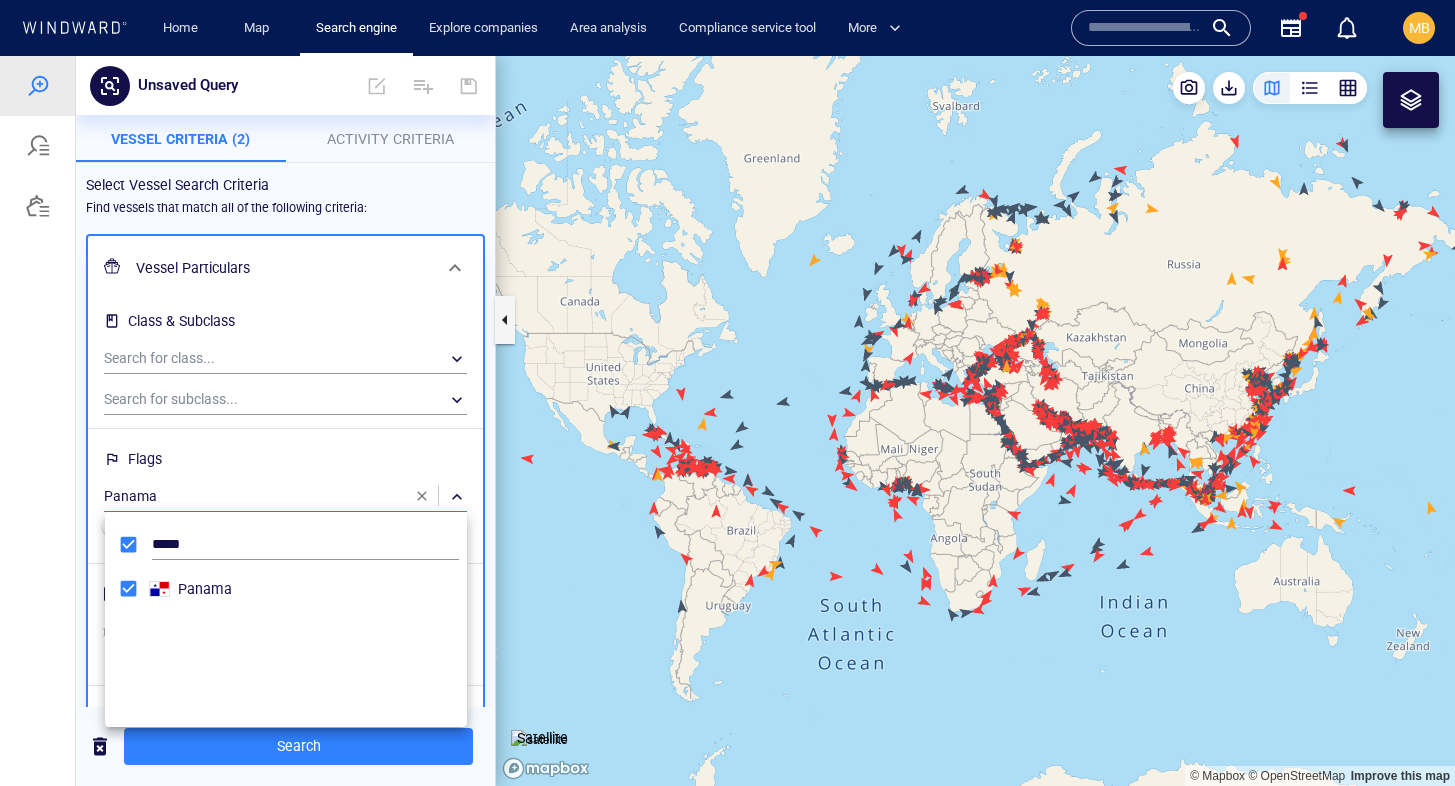 click at bounding box center [727, 421] 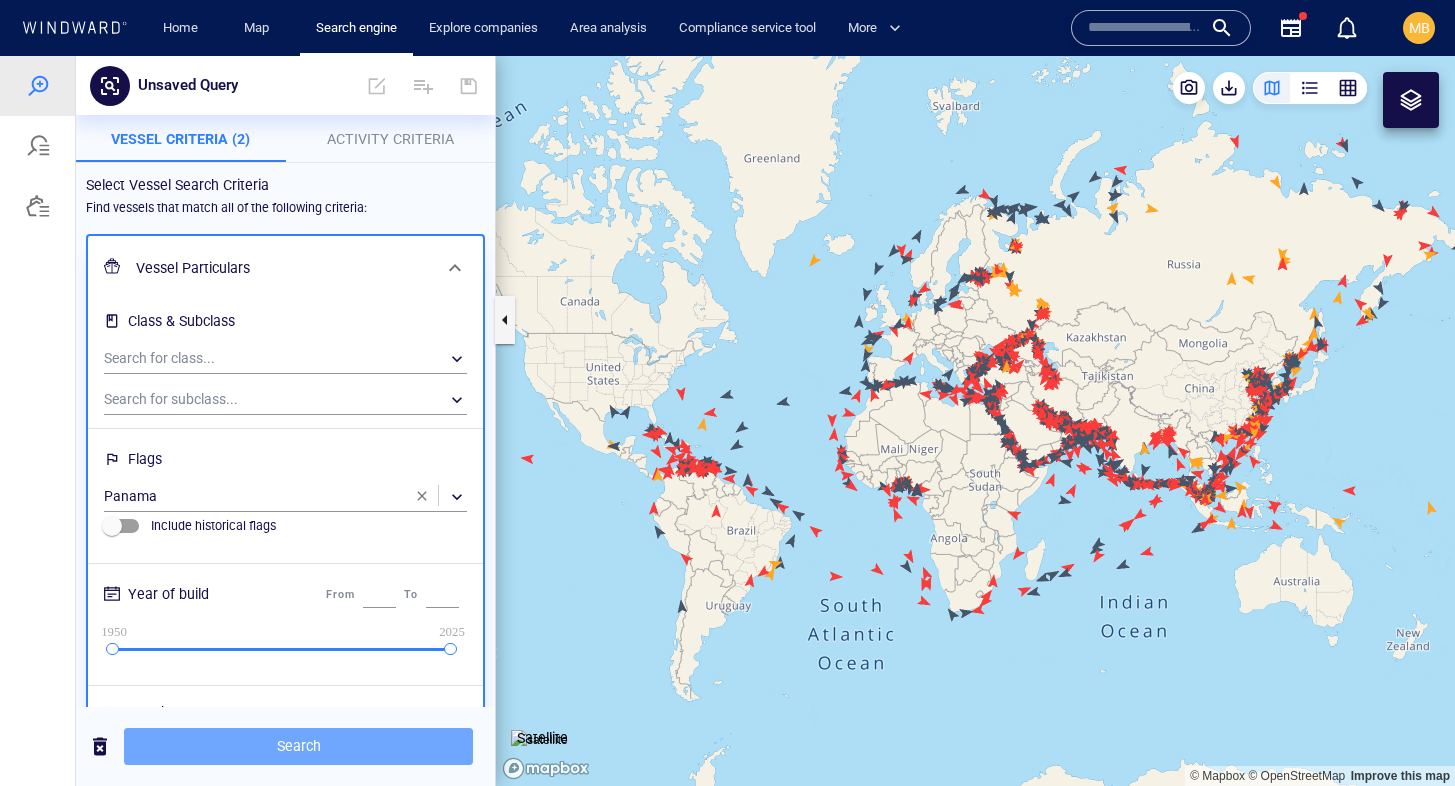 click on "Search" at bounding box center [298, 746] 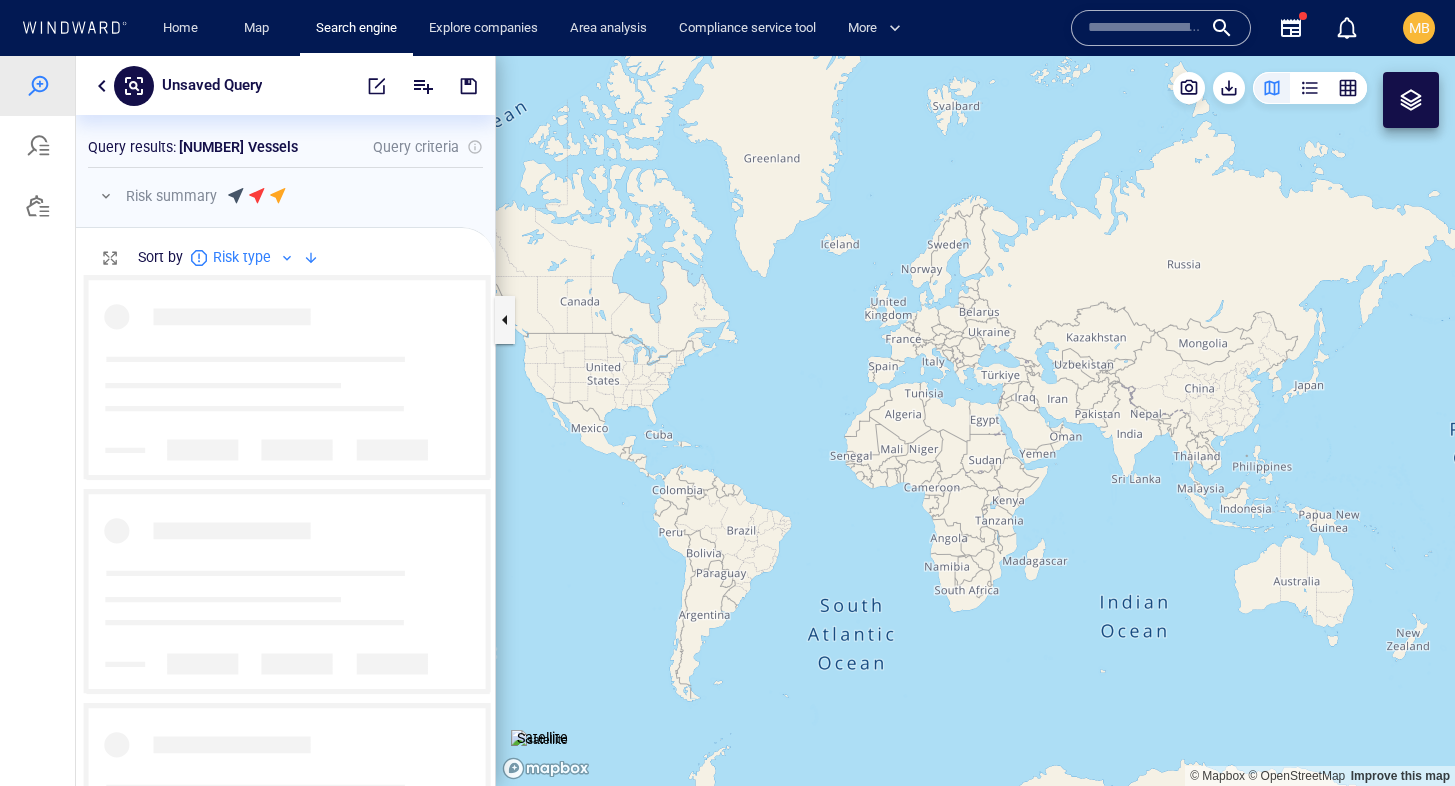 scroll, scrollTop: 0, scrollLeft: 1, axis: horizontal 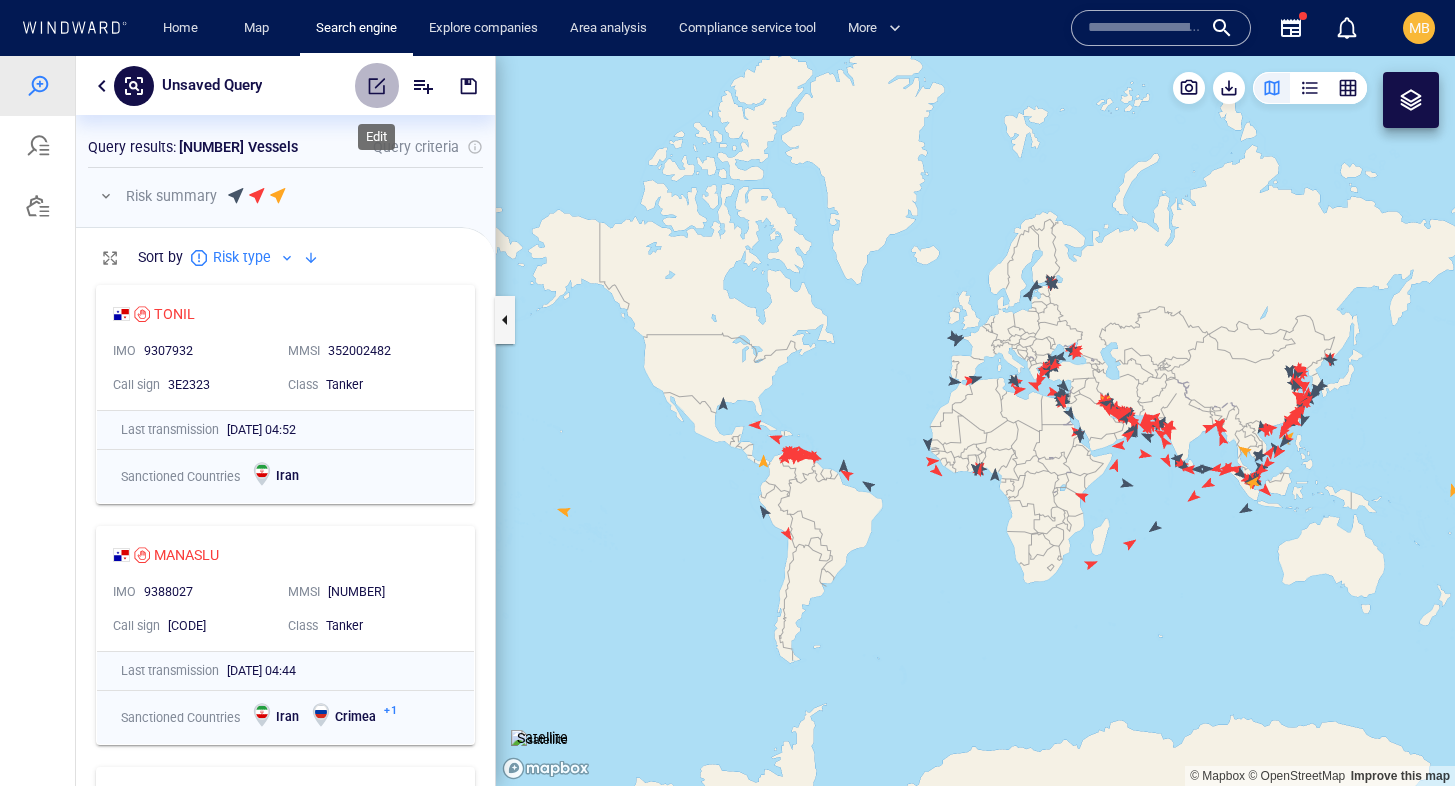 click at bounding box center (377, 86) 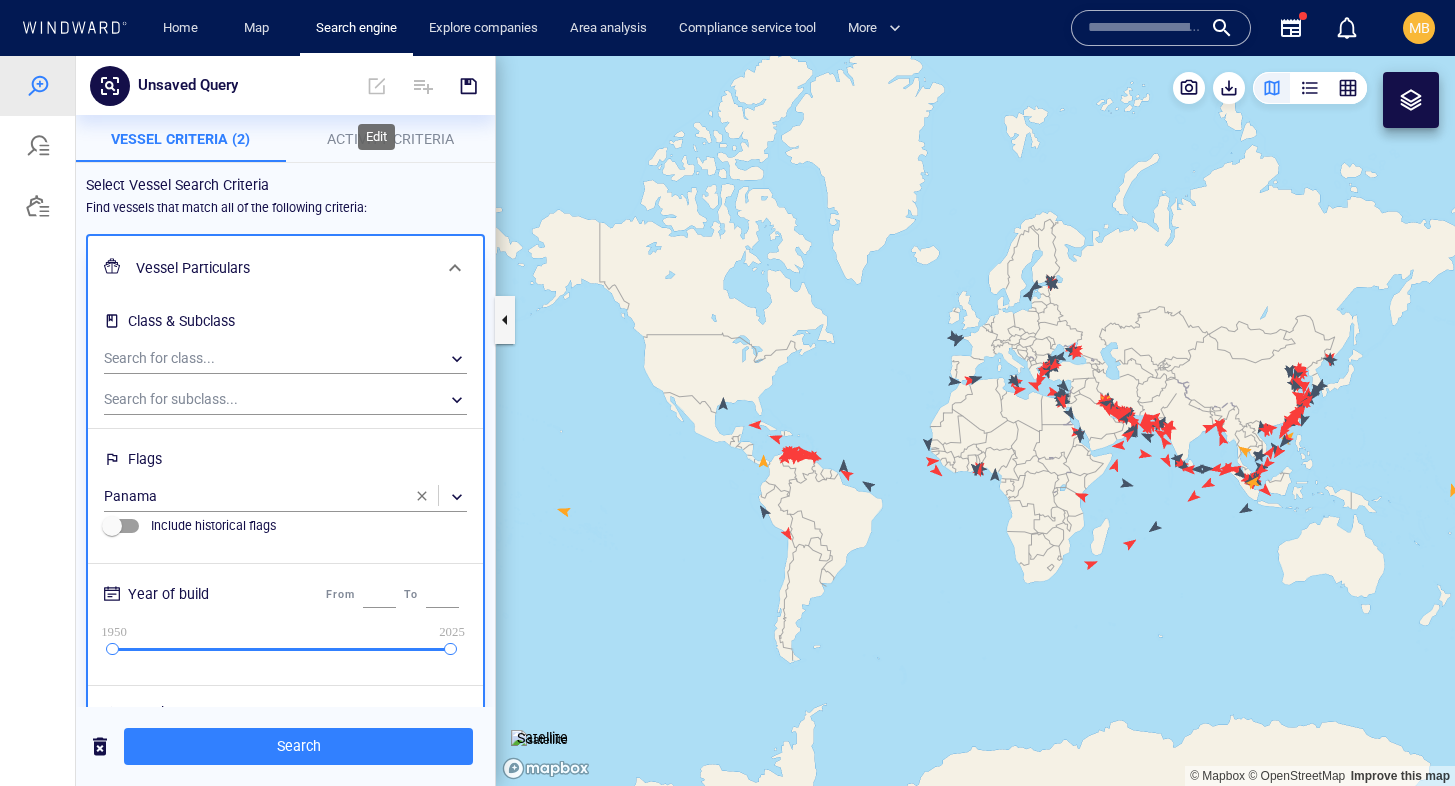 click at bounding box center (377, 86) 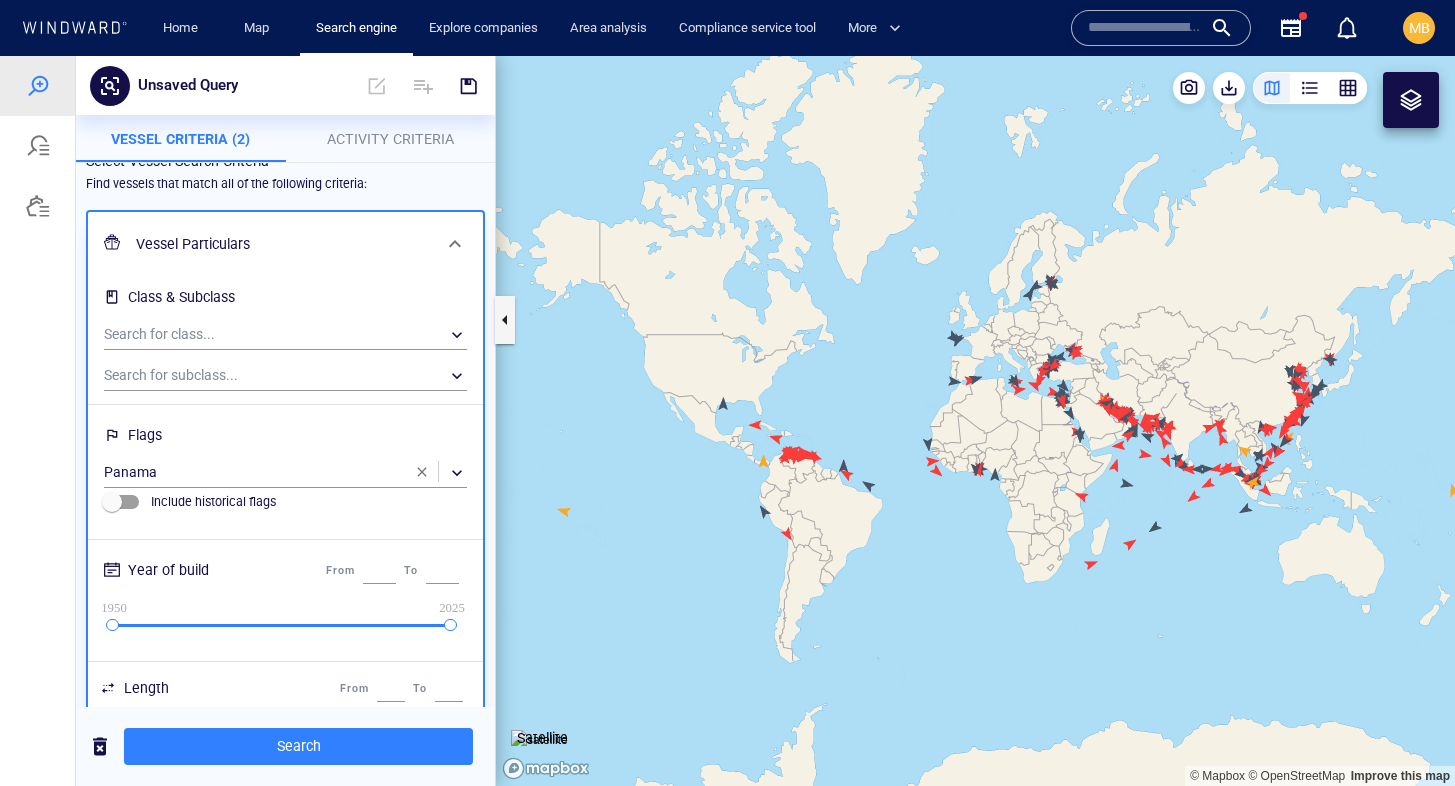 scroll, scrollTop: 0, scrollLeft: 0, axis: both 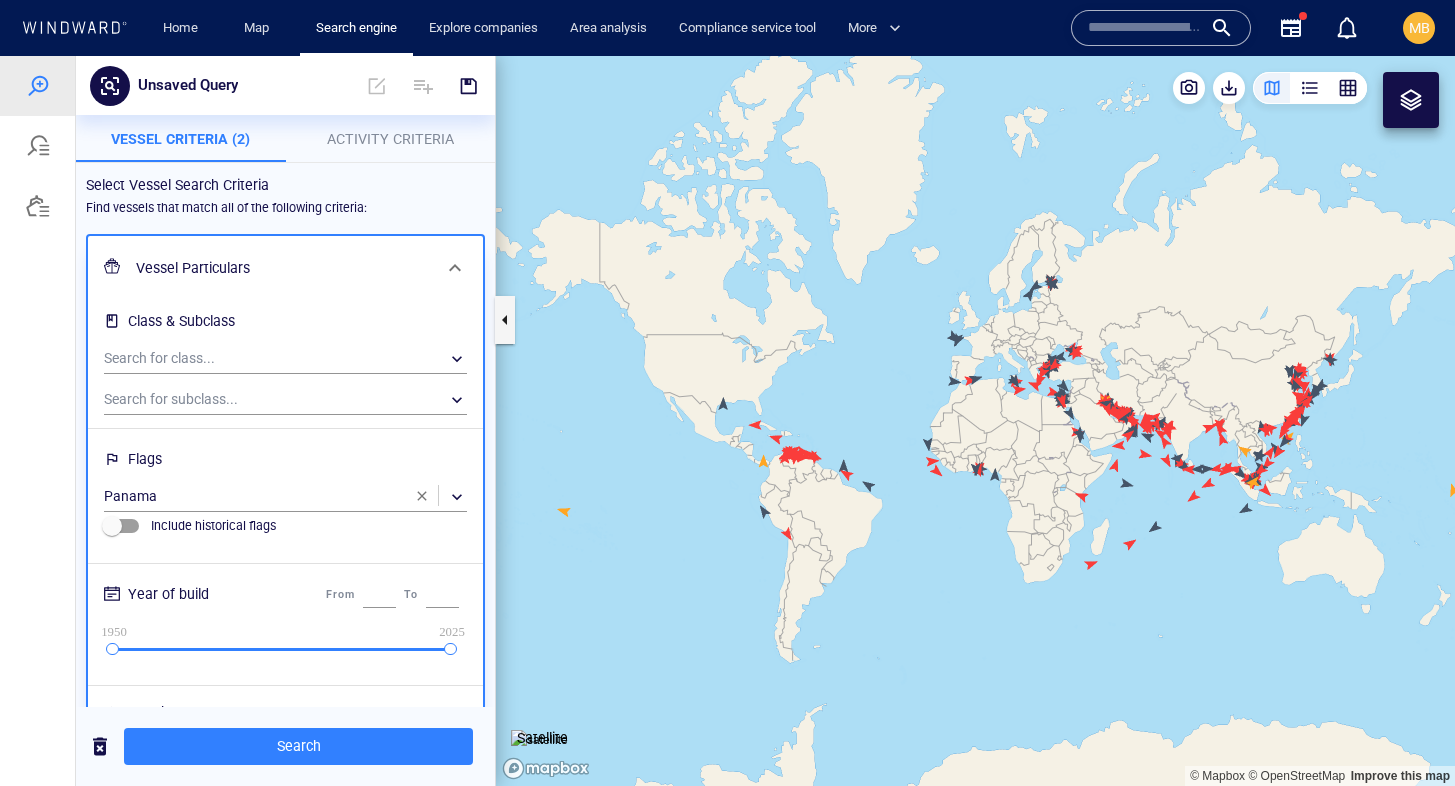 click on "Activity Criteria" at bounding box center (390, 139) 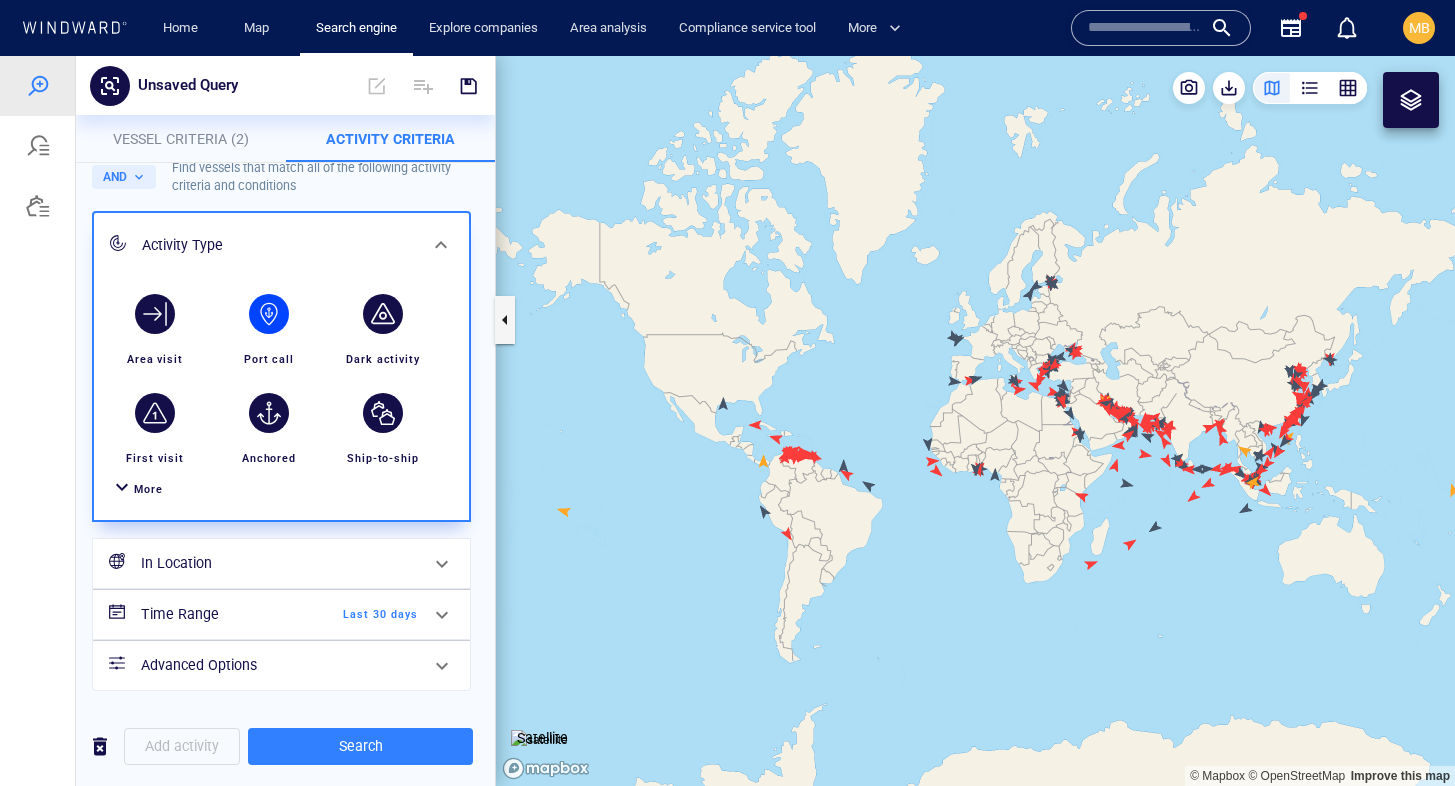 scroll, scrollTop: 0, scrollLeft: 0, axis: both 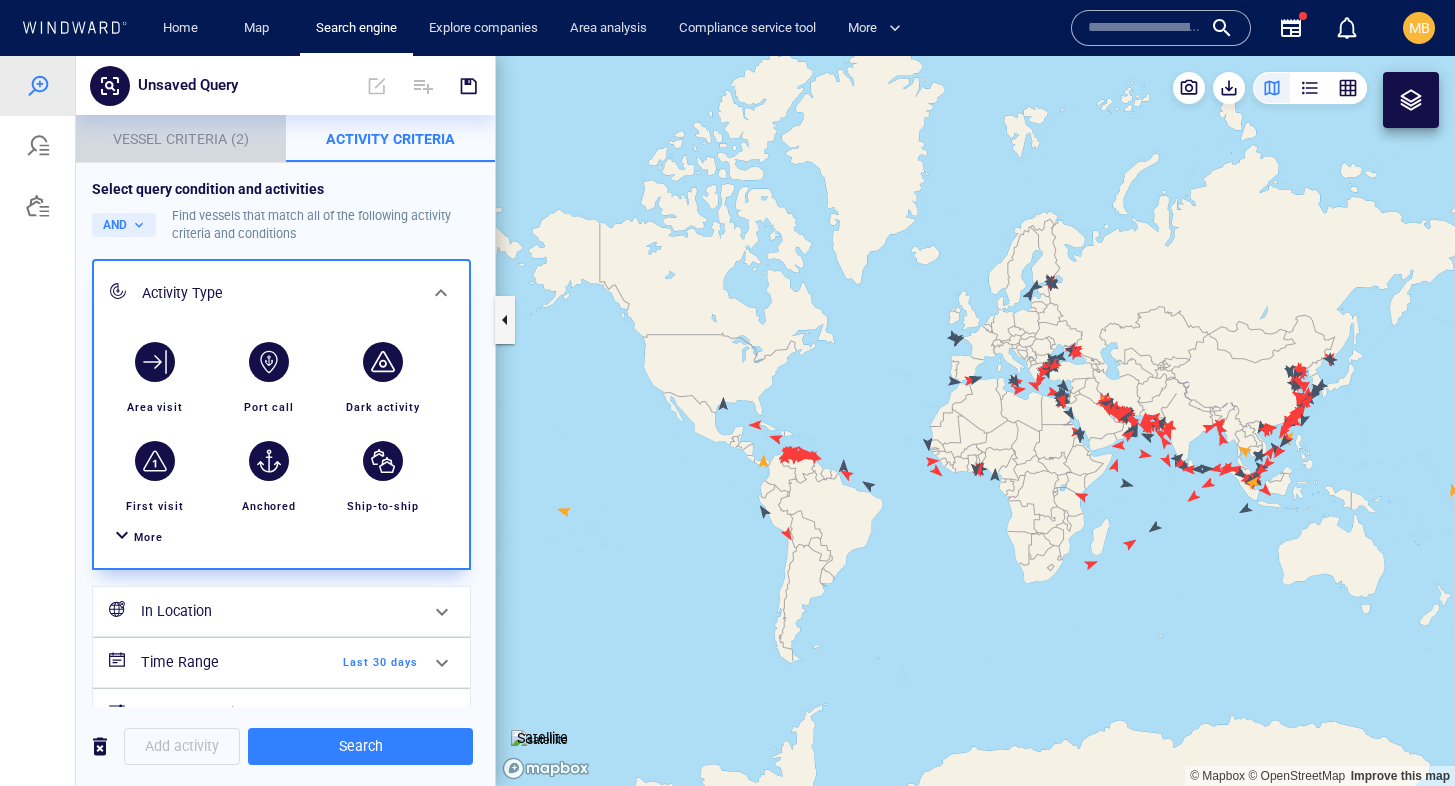 click on "Vessel Criteria (2)" at bounding box center [181, 139] 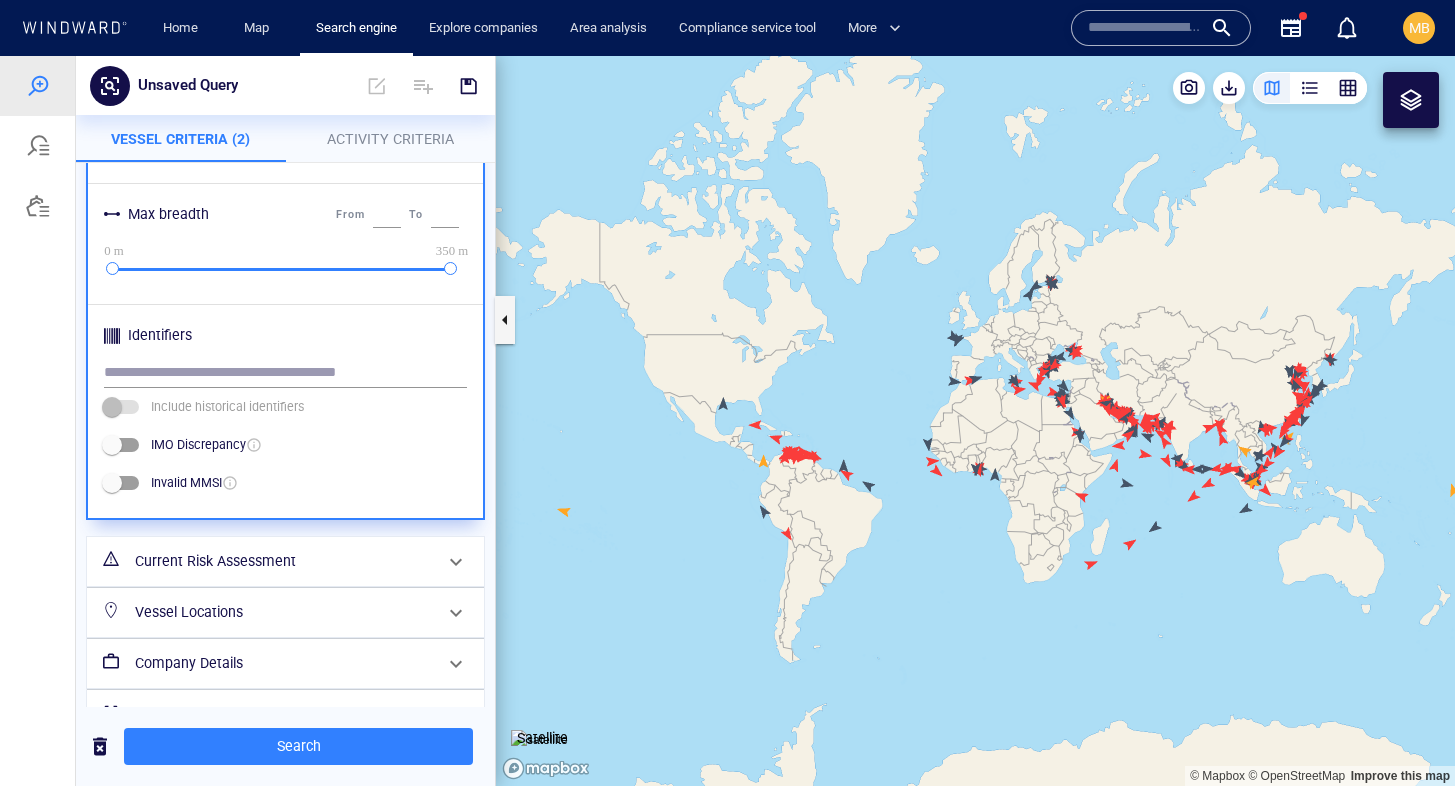 scroll, scrollTop: 896, scrollLeft: 0, axis: vertical 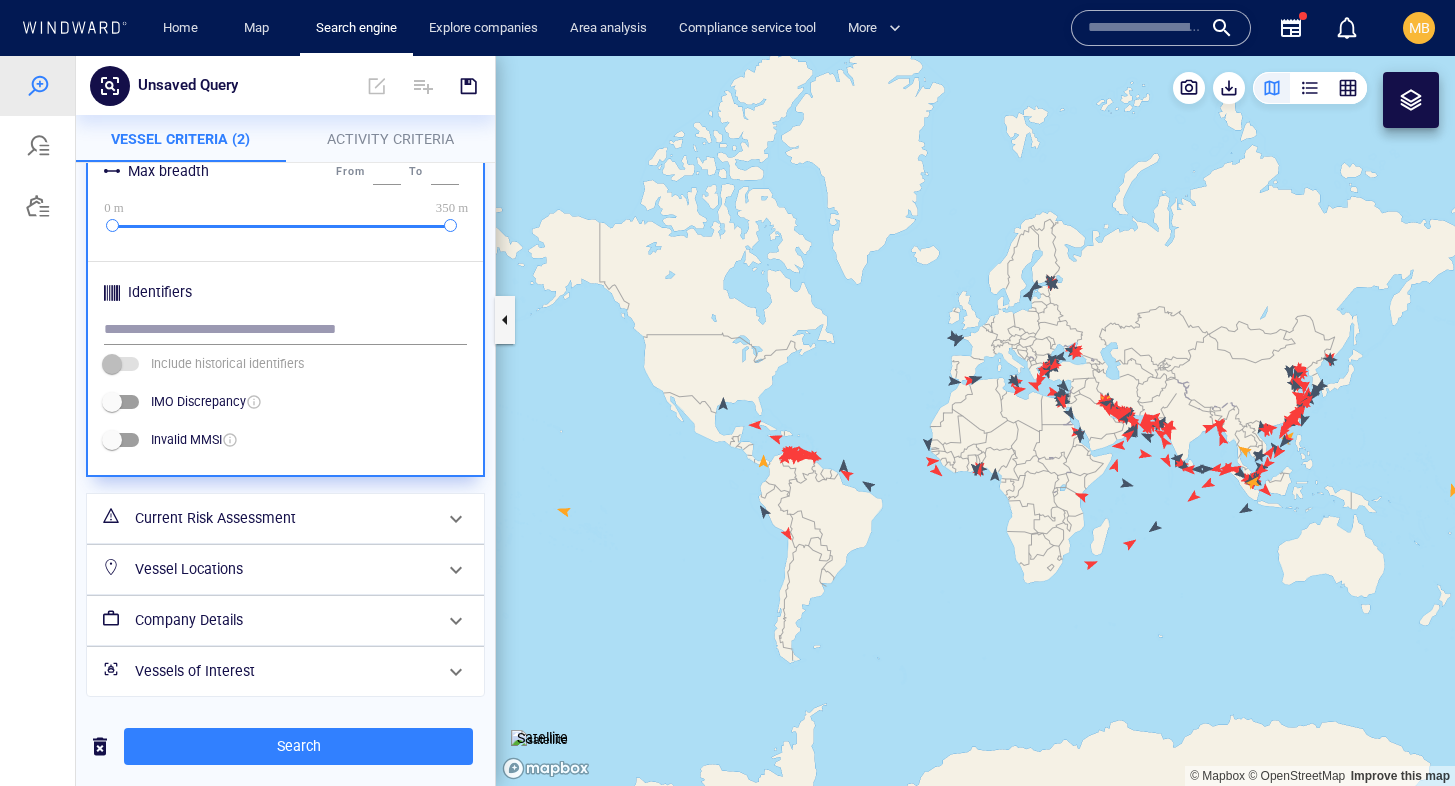 click on "Current Risk Assessment" at bounding box center [283, 518] 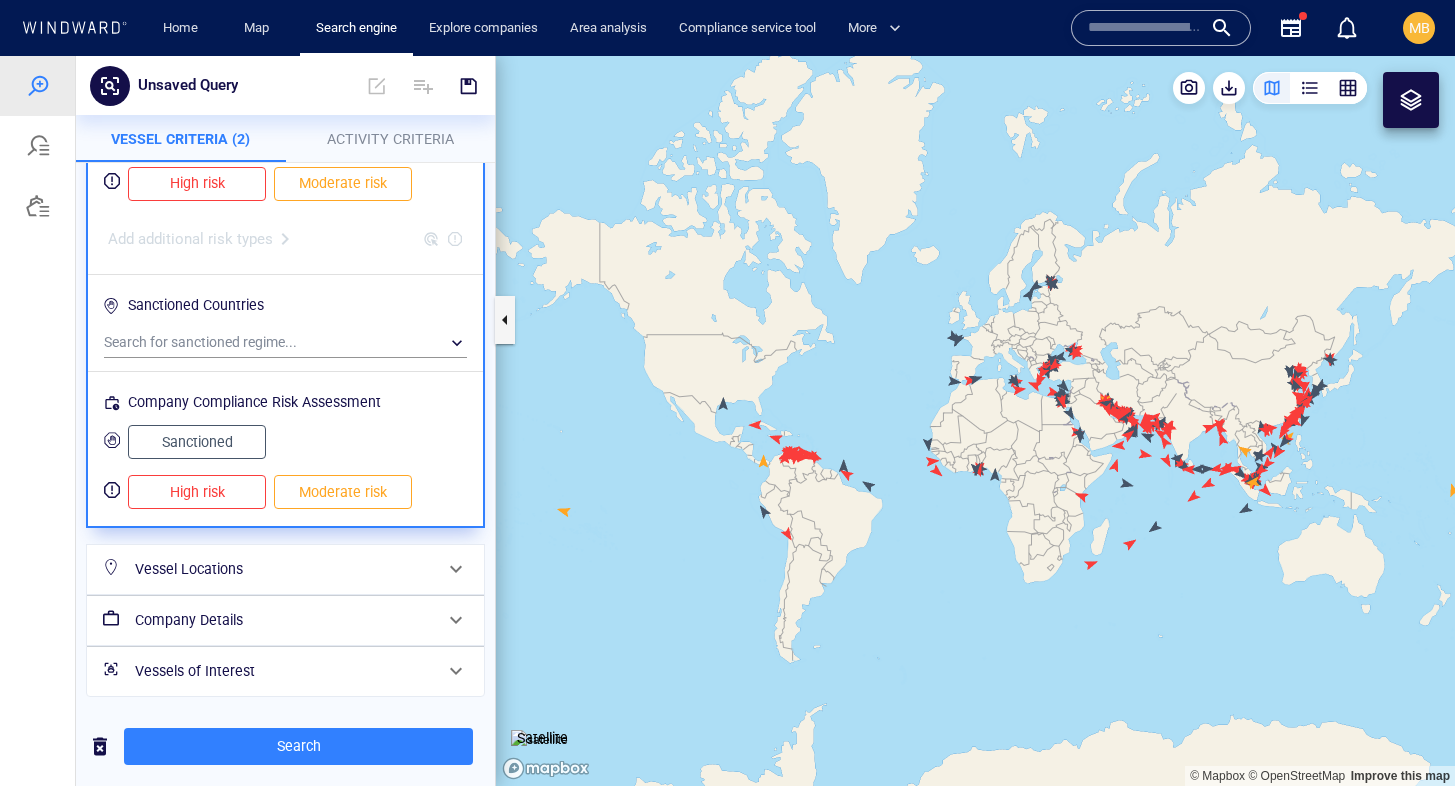 scroll, scrollTop: 0, scrollLeft: 0, axis: both 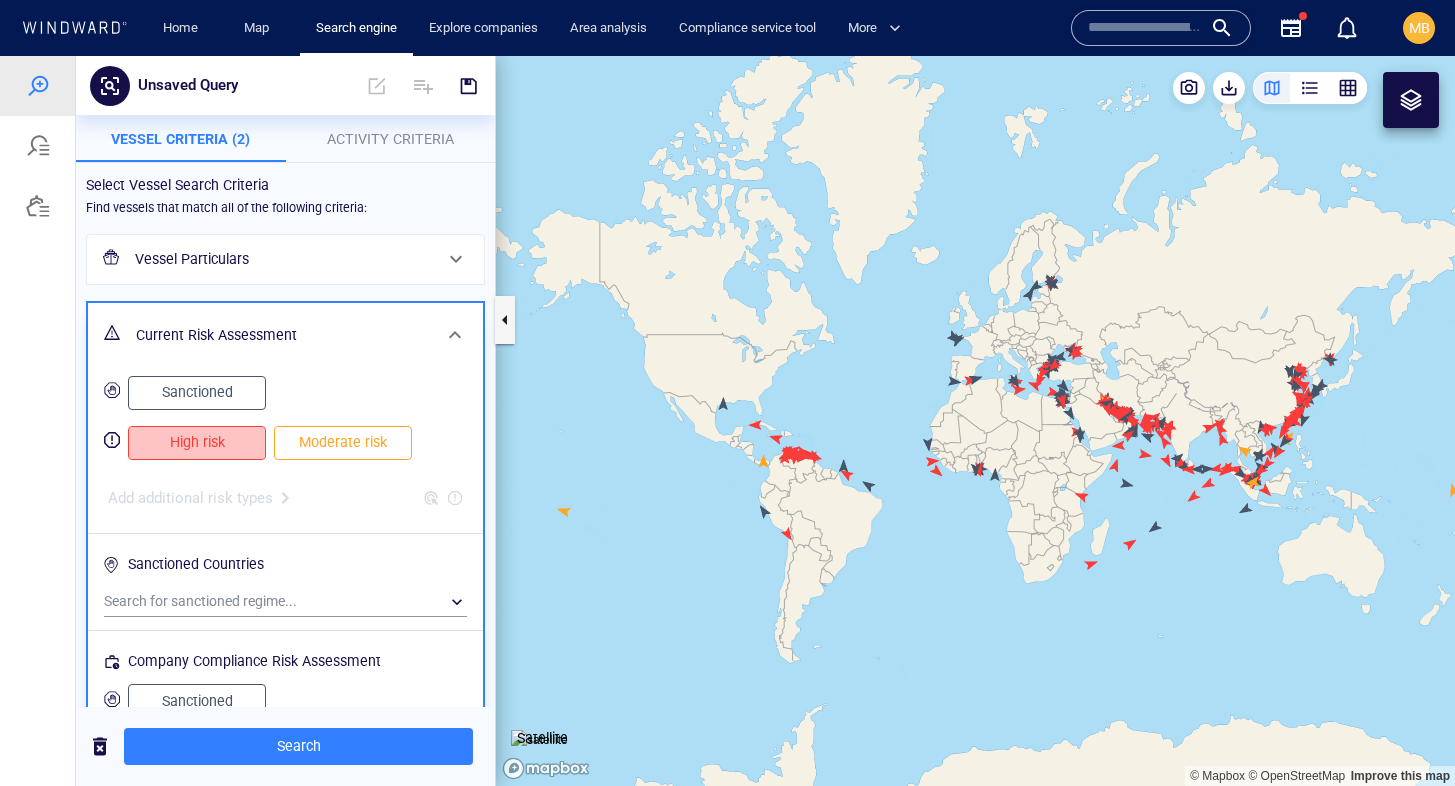 click on "High risk" at bounding box center (197, 442) 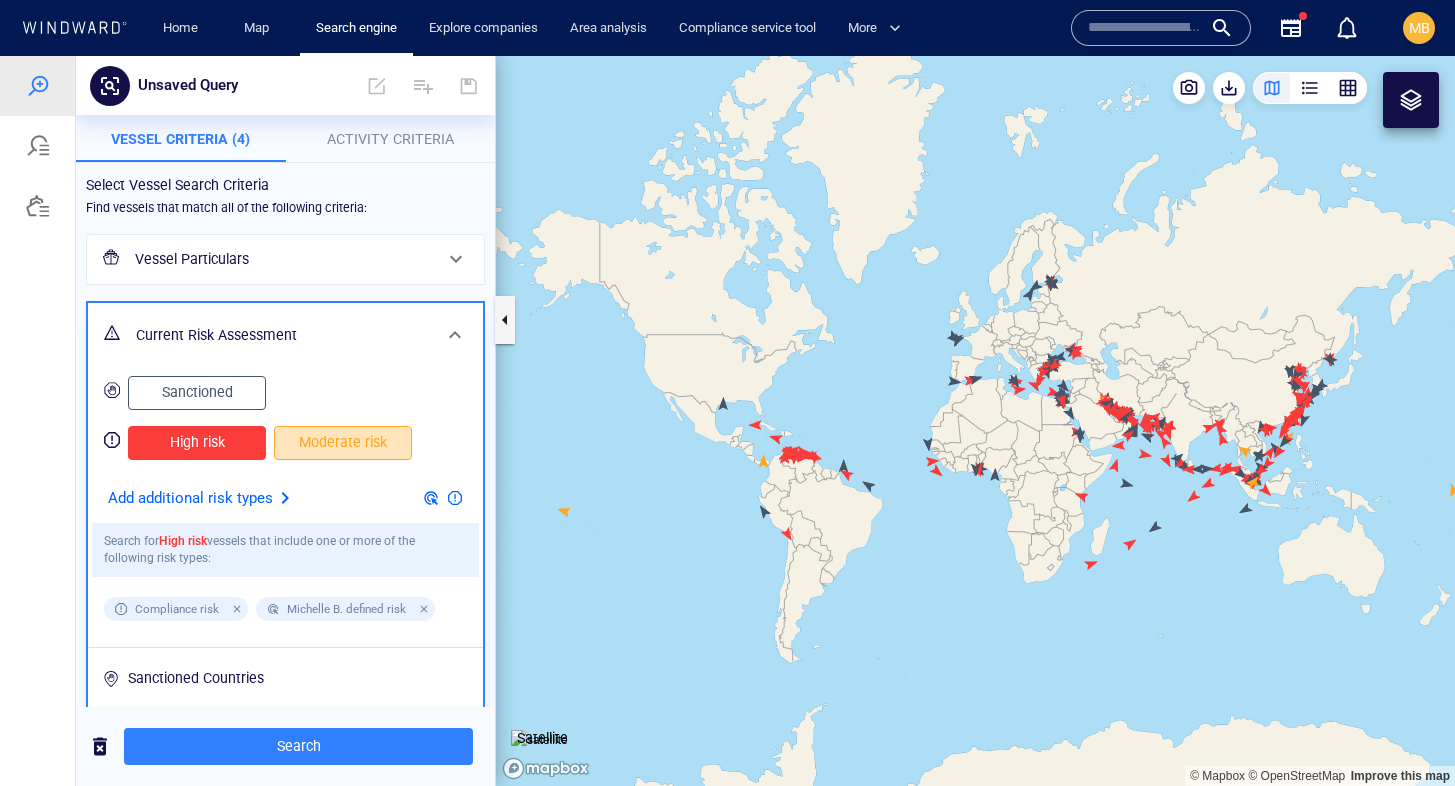 click on "Moderate risk" at bounding box center [343, 442] 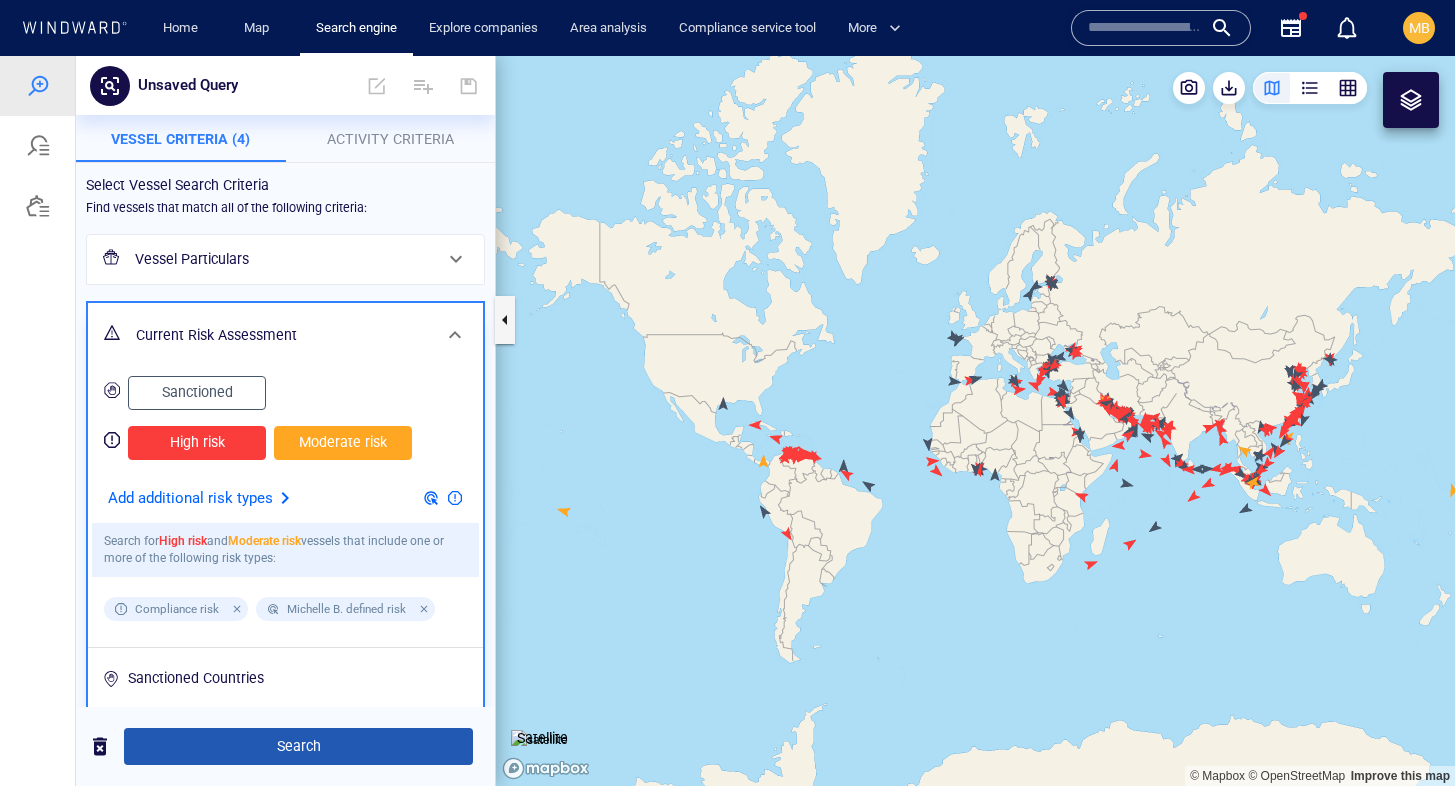 click on "Search" at bounding box center [298, 746] 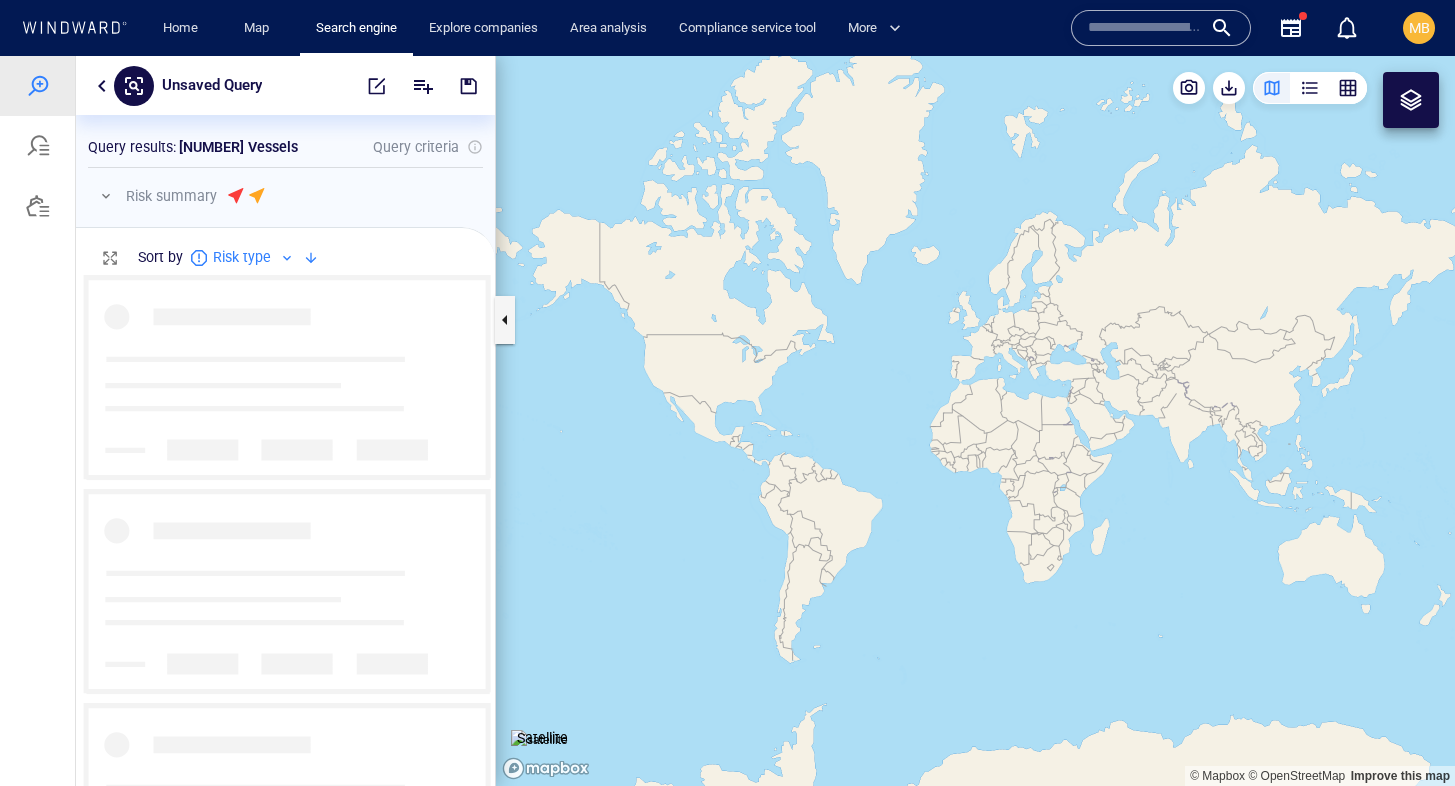 scroll, scrollTop: 0, scrollLeft: 1, axis: horizontal 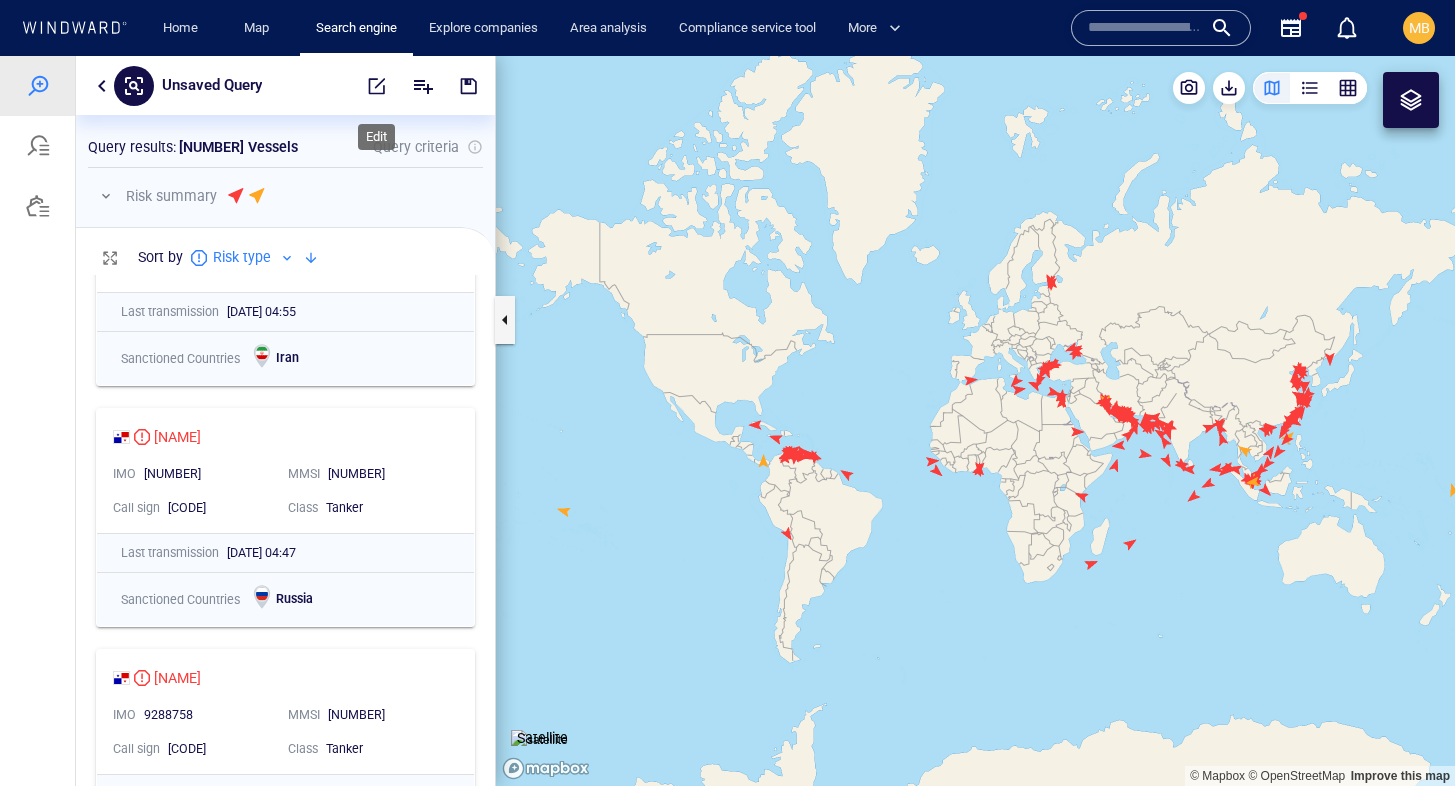 click at bounding box center (377, 86) 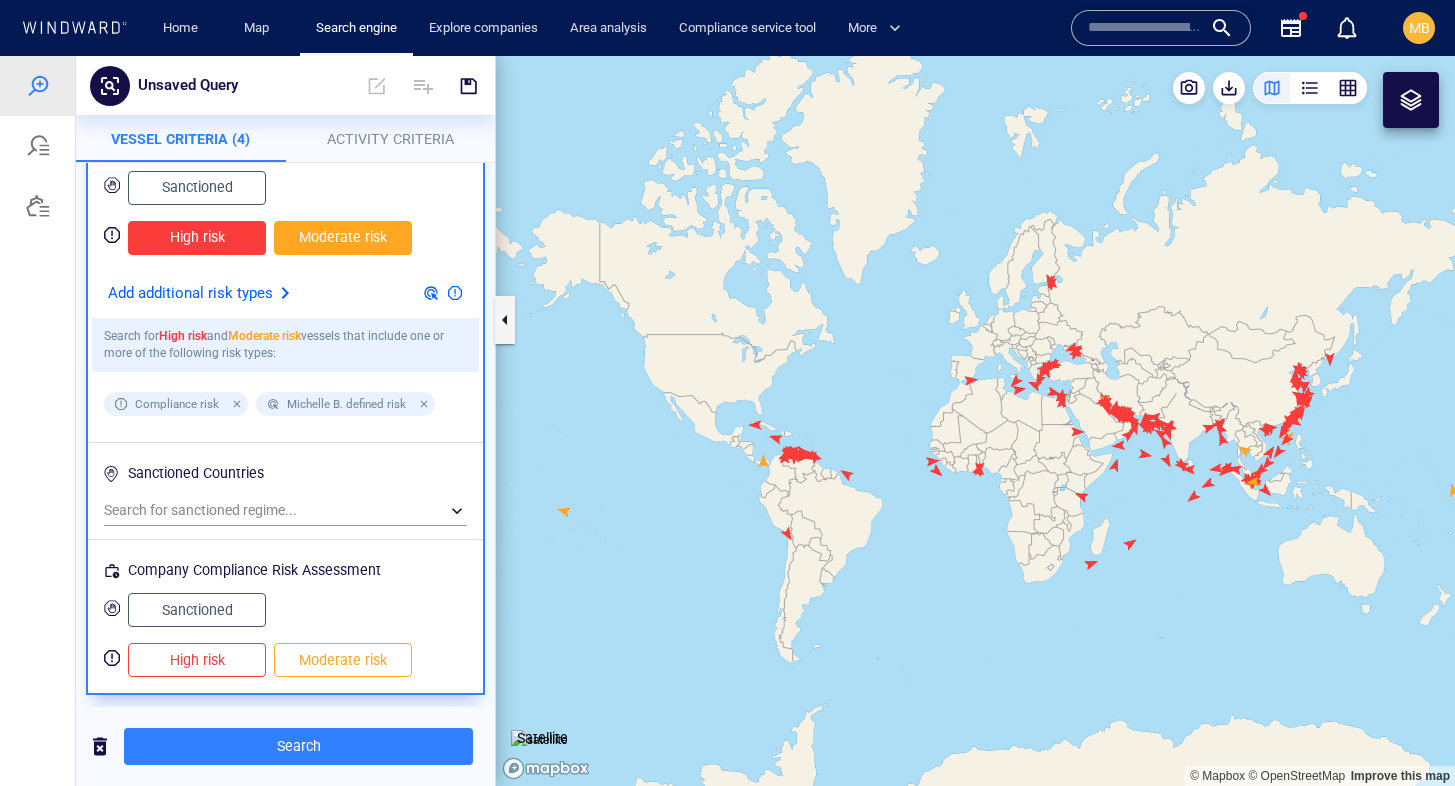 scroll, scrollTop: 0, scrollLeft: 0, axis: both 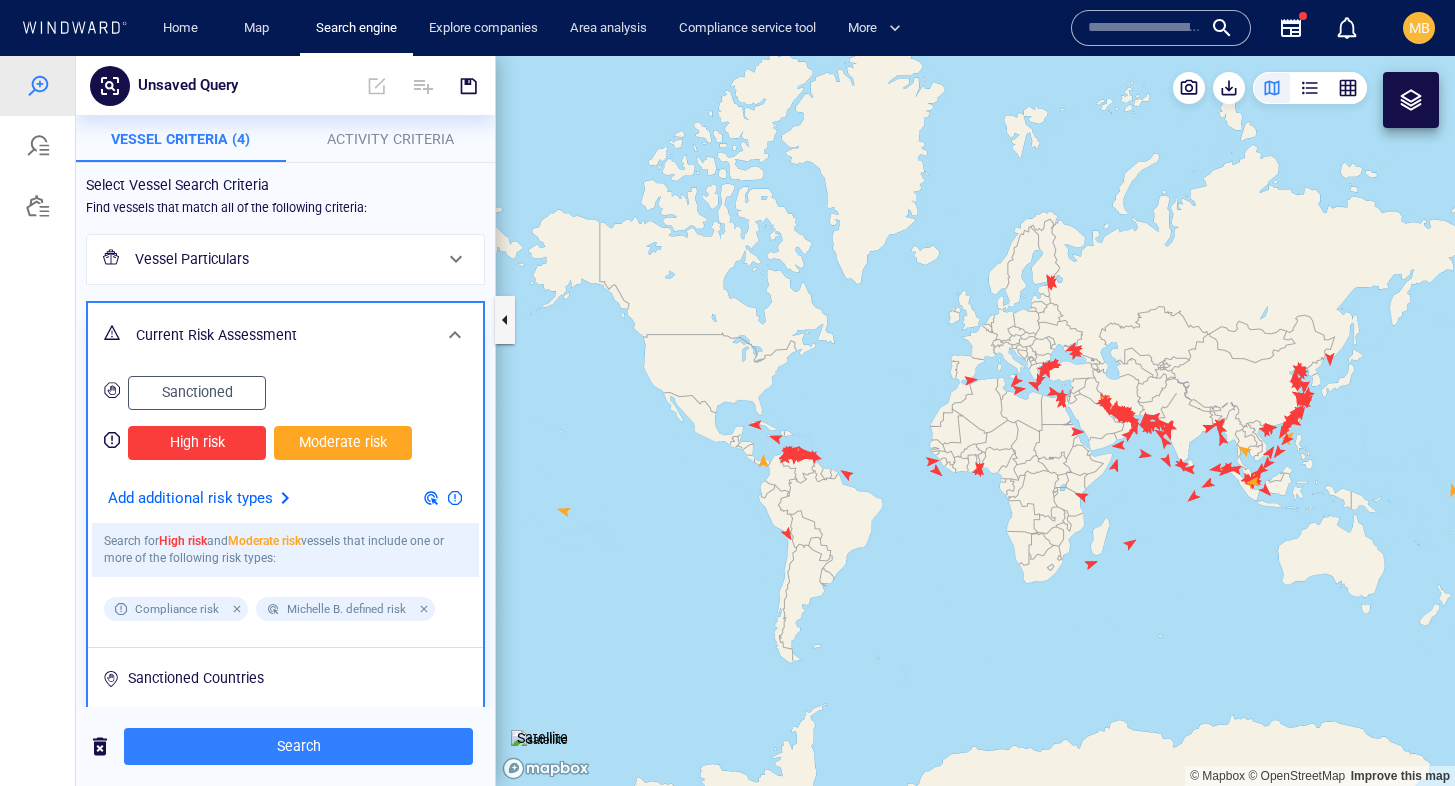 click on "Vessel Particulars" at bounding box center (283, 259) 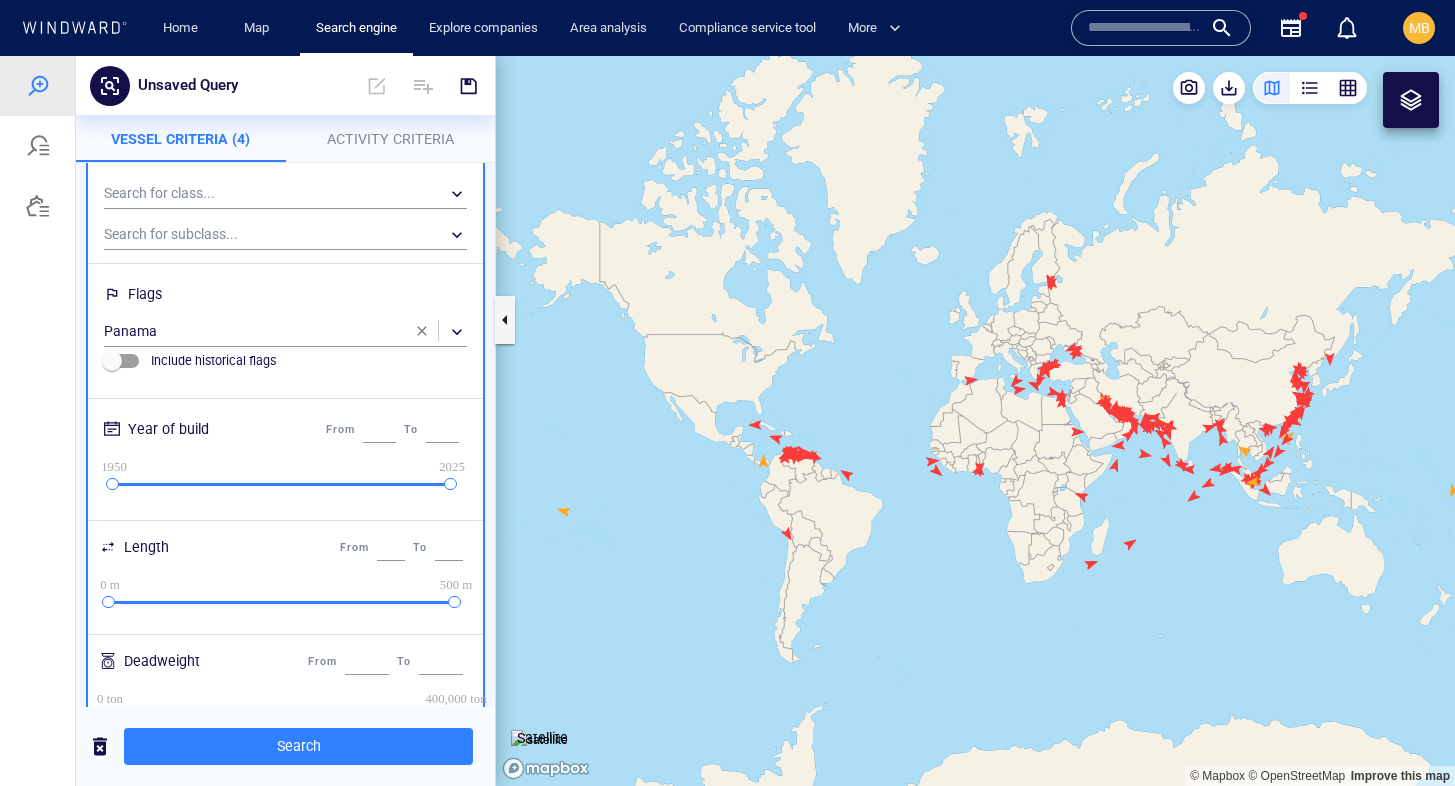 scroll, scrollTop: 183, scrollLeft: 0, axis: vertical 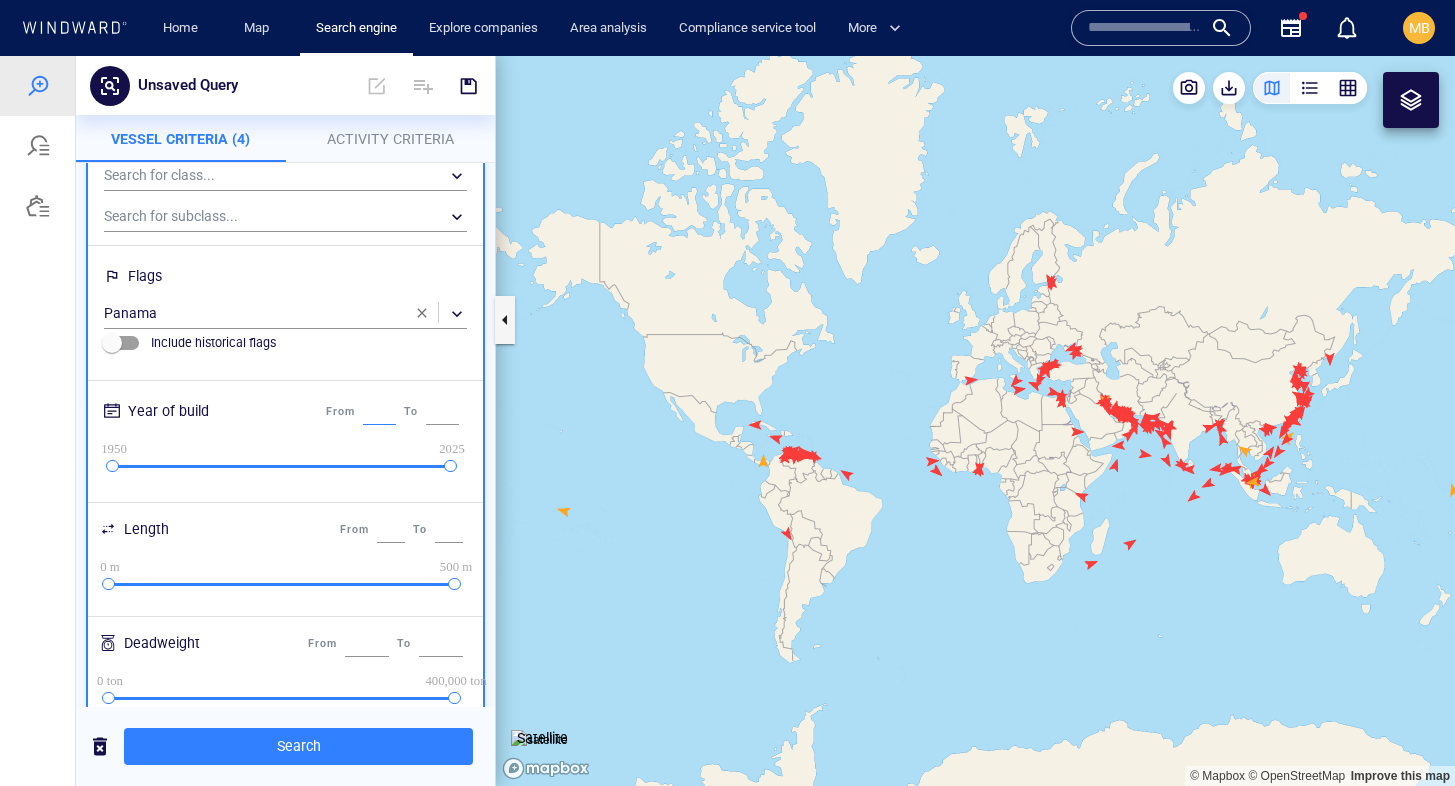 click on "****" at bounding box center (379, 412) 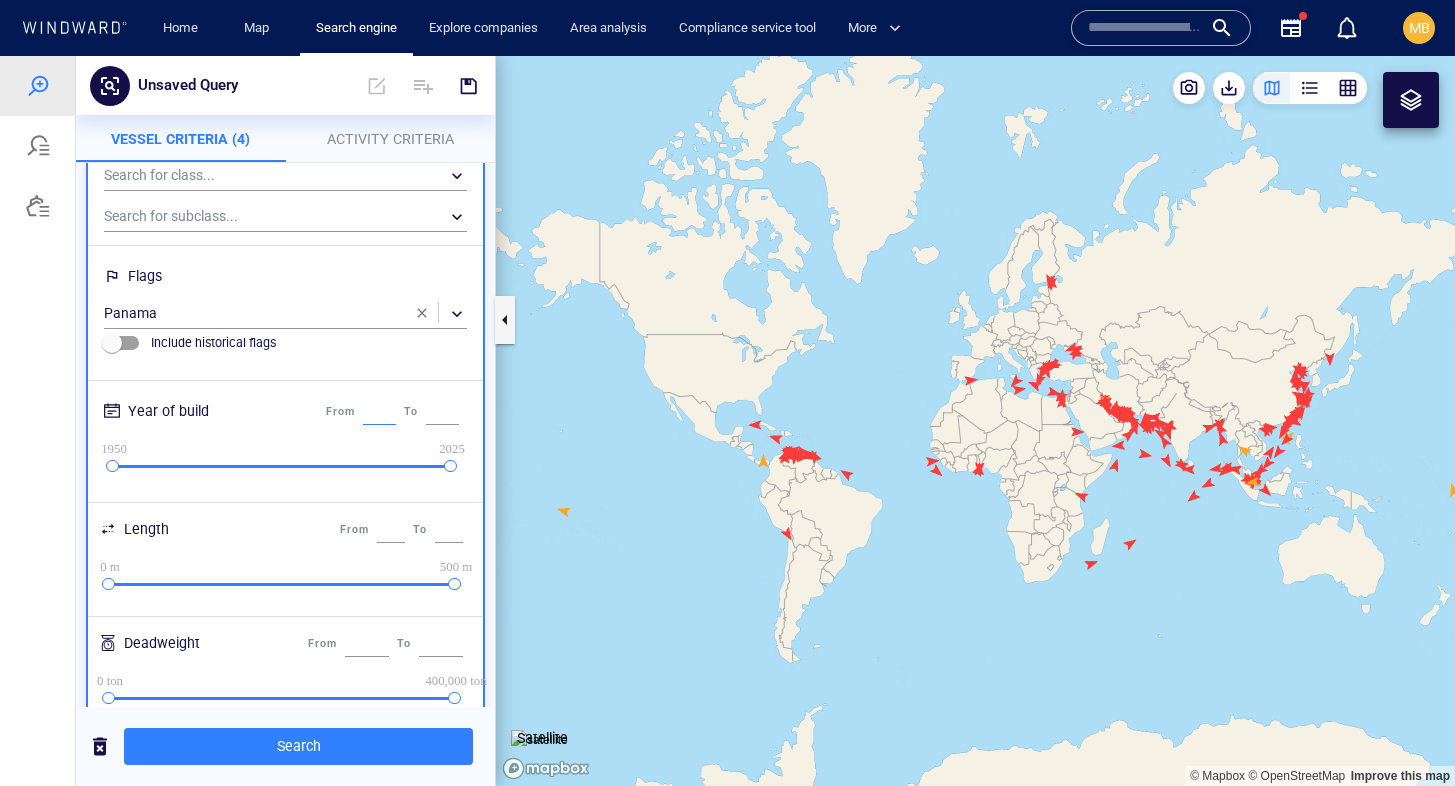 click on "****" at bounding box center (379, 412) 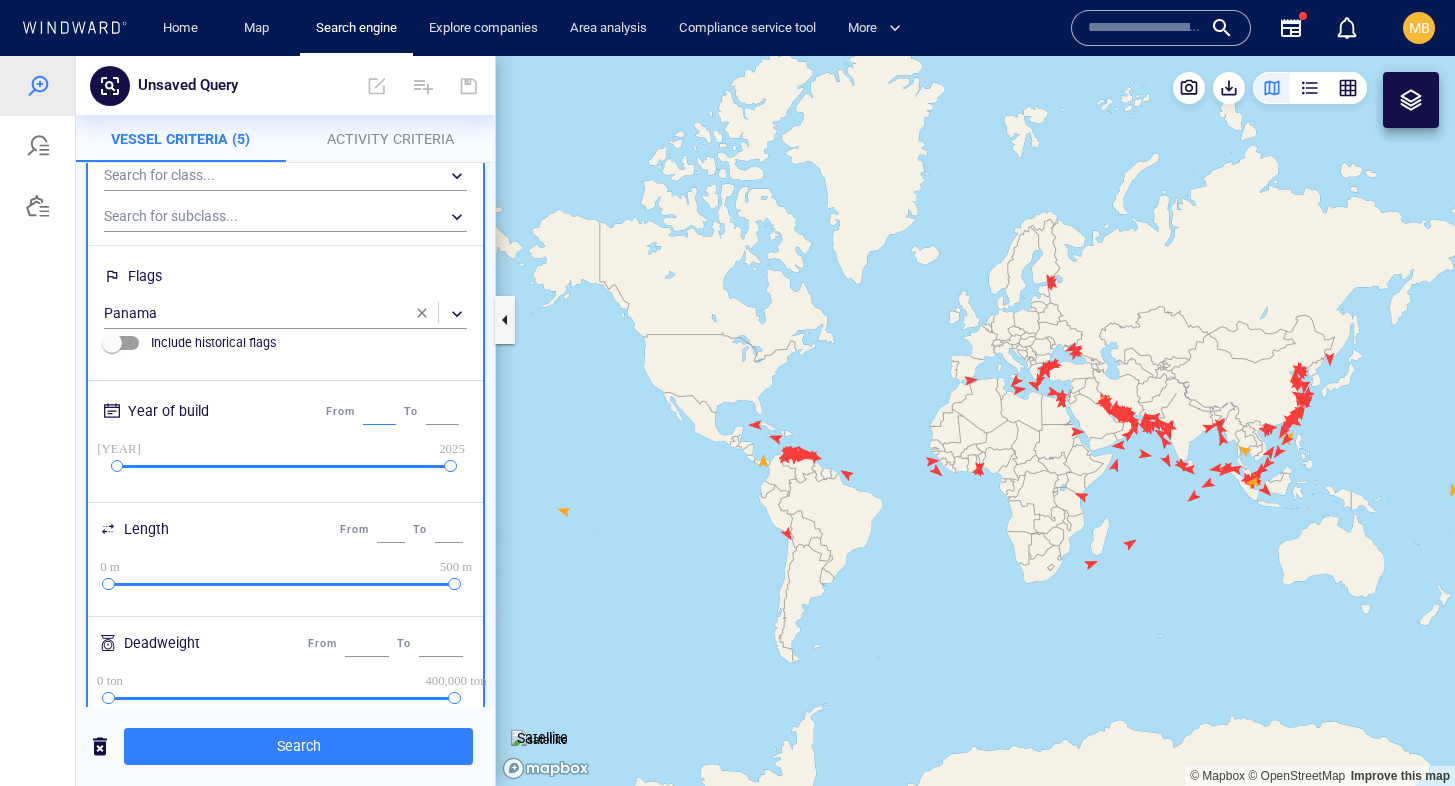 click on "****" at bounding box center [379, 412] 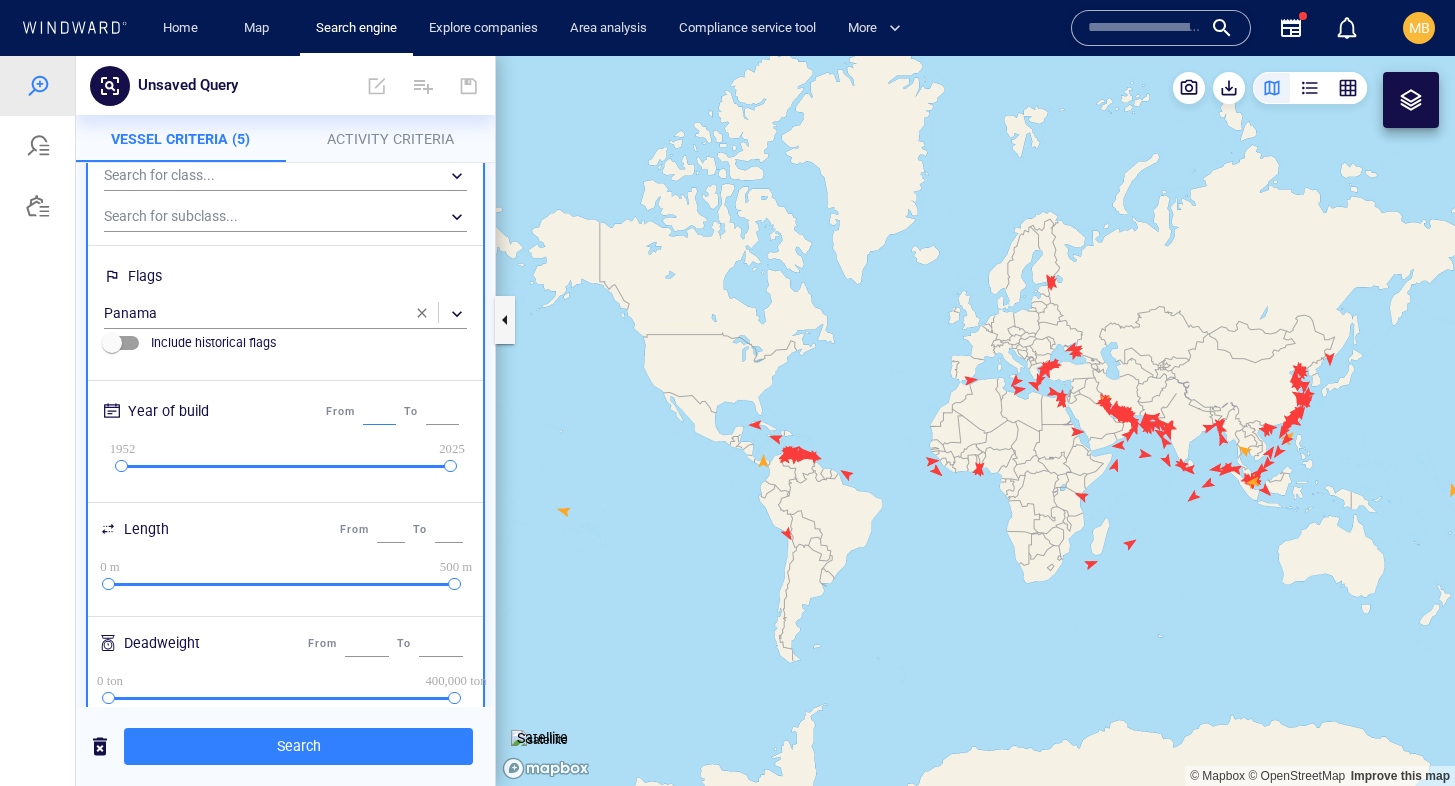 click on "****" at bounding box center (379, 412) 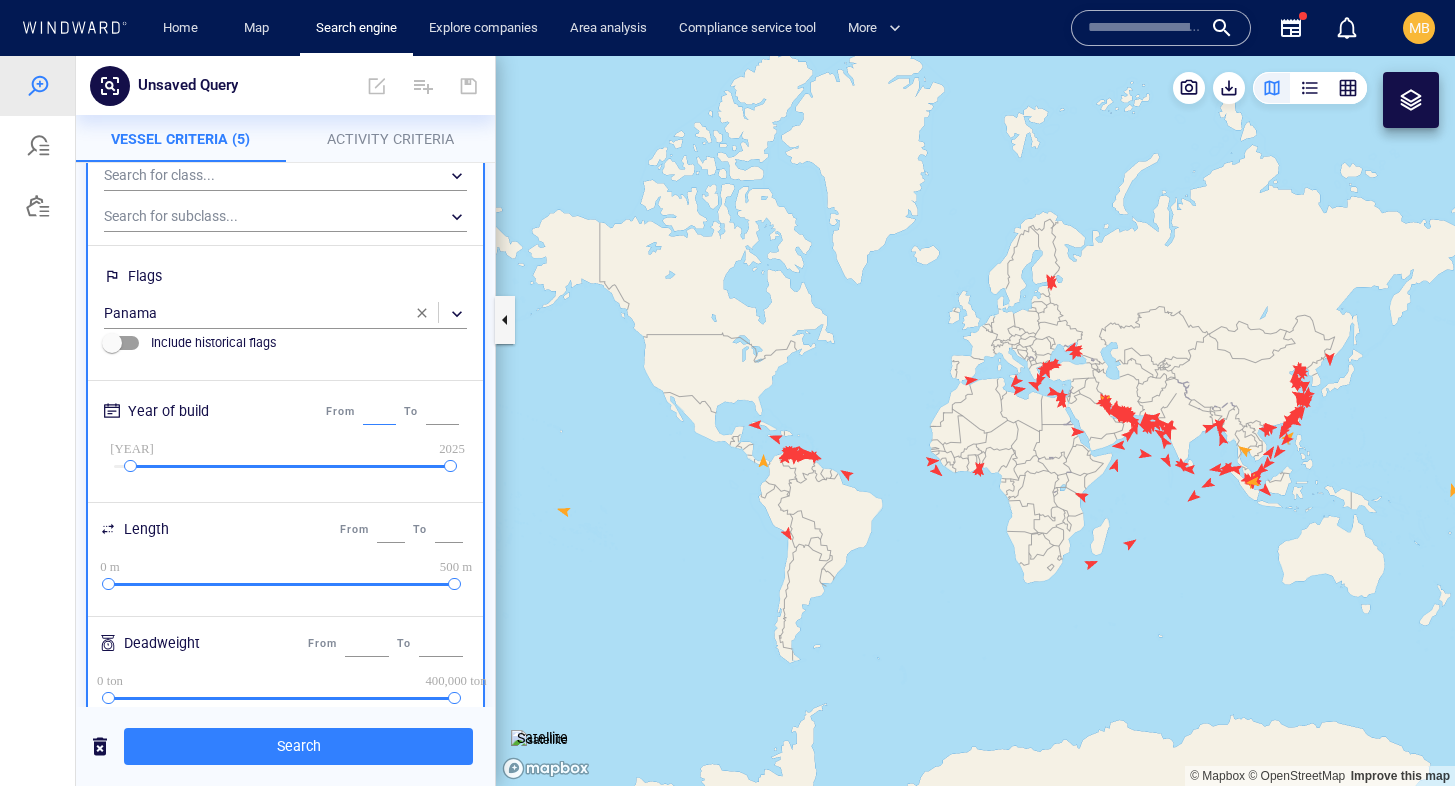 click on "****" at bounding box center [379, 412] 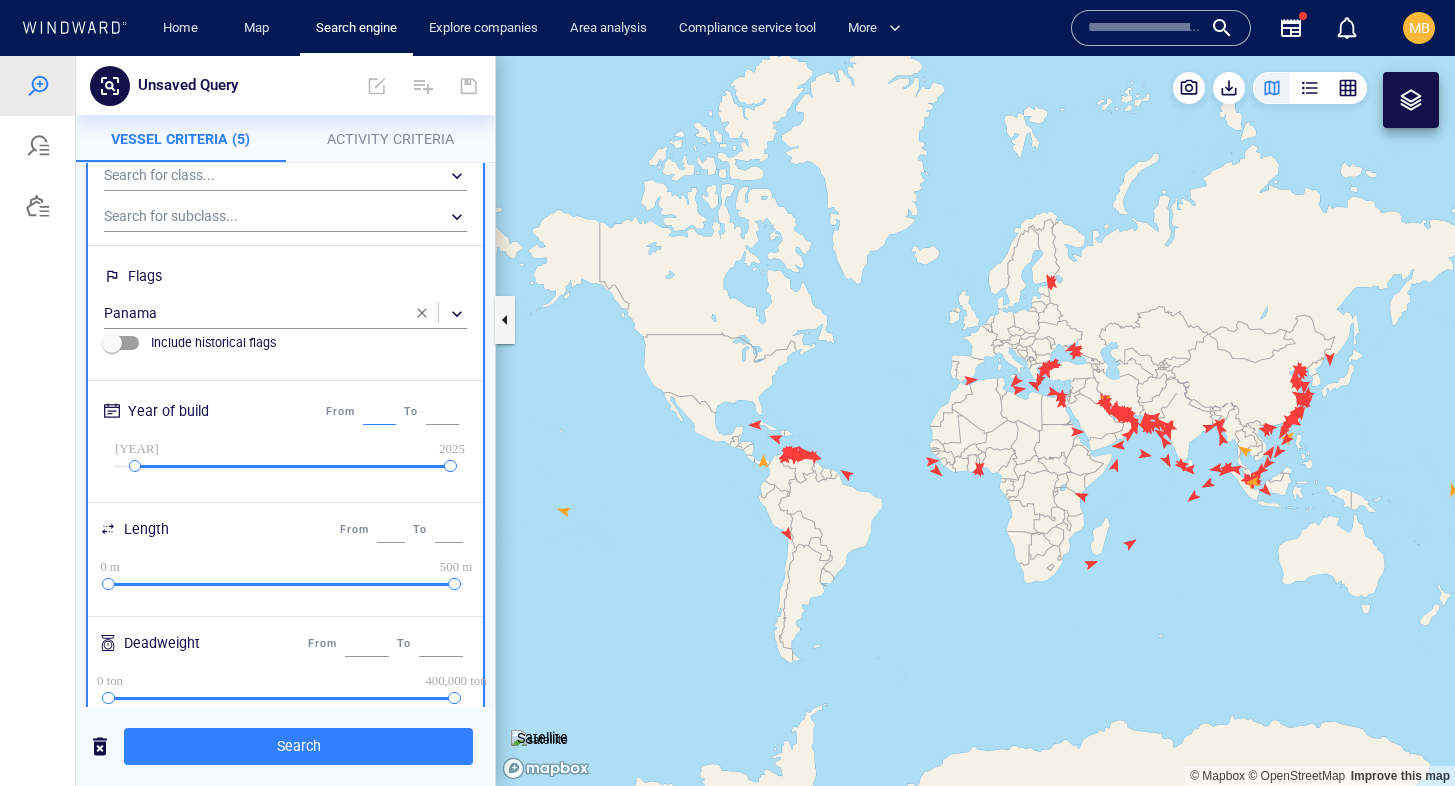 click on "****" at bounding box center (379, 412) 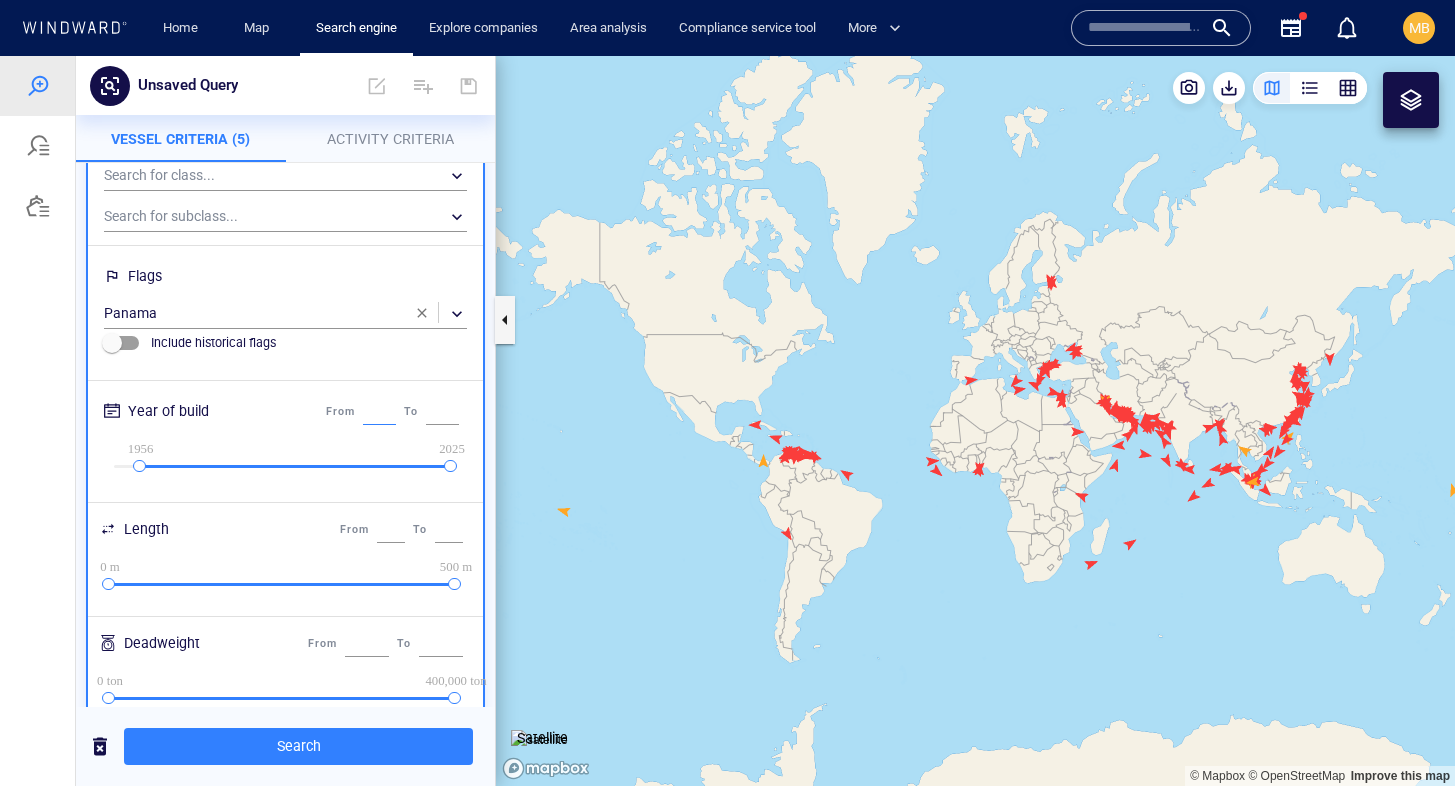 click on "****" at bounding box center [379, 412] 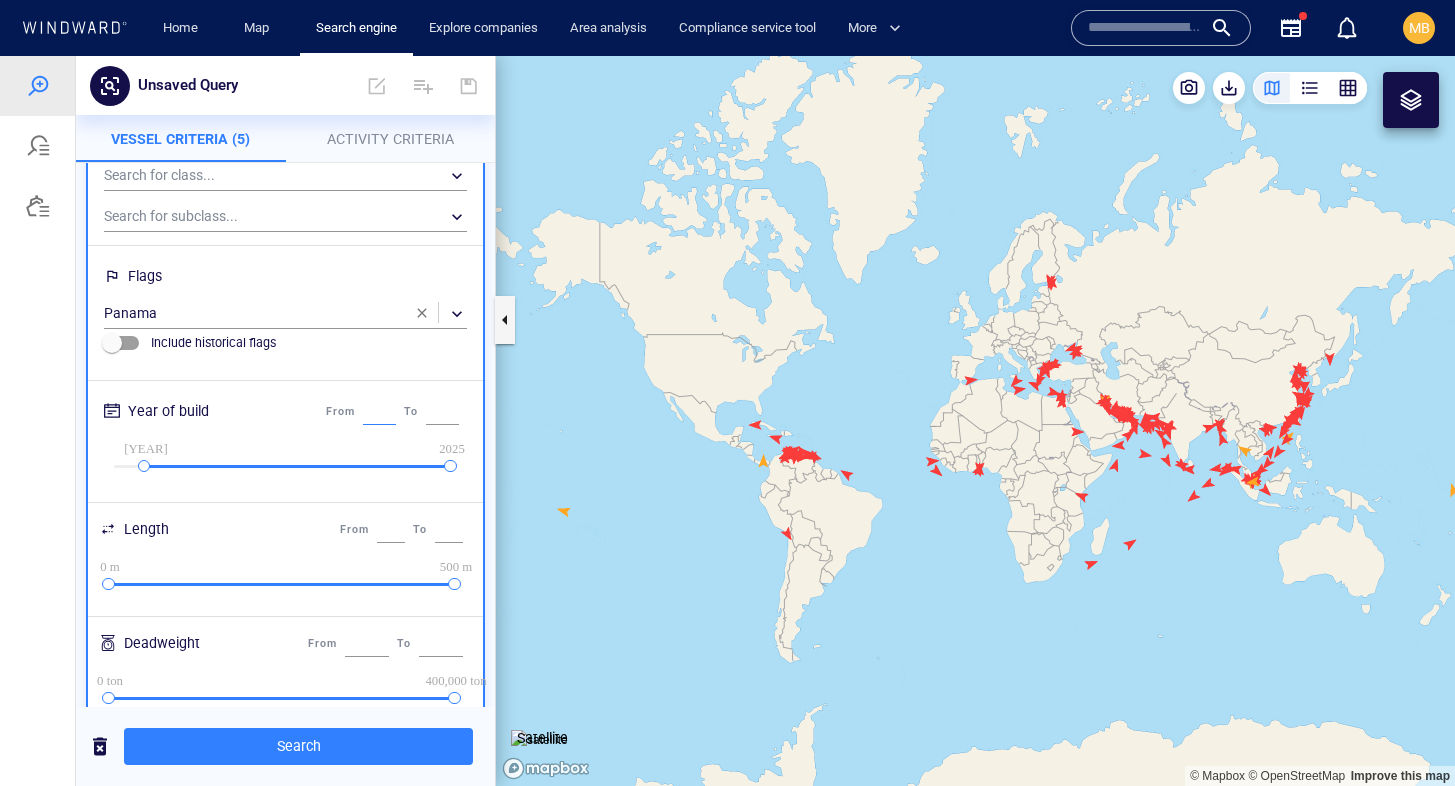 click on "****" at bounding box center (379, 412) 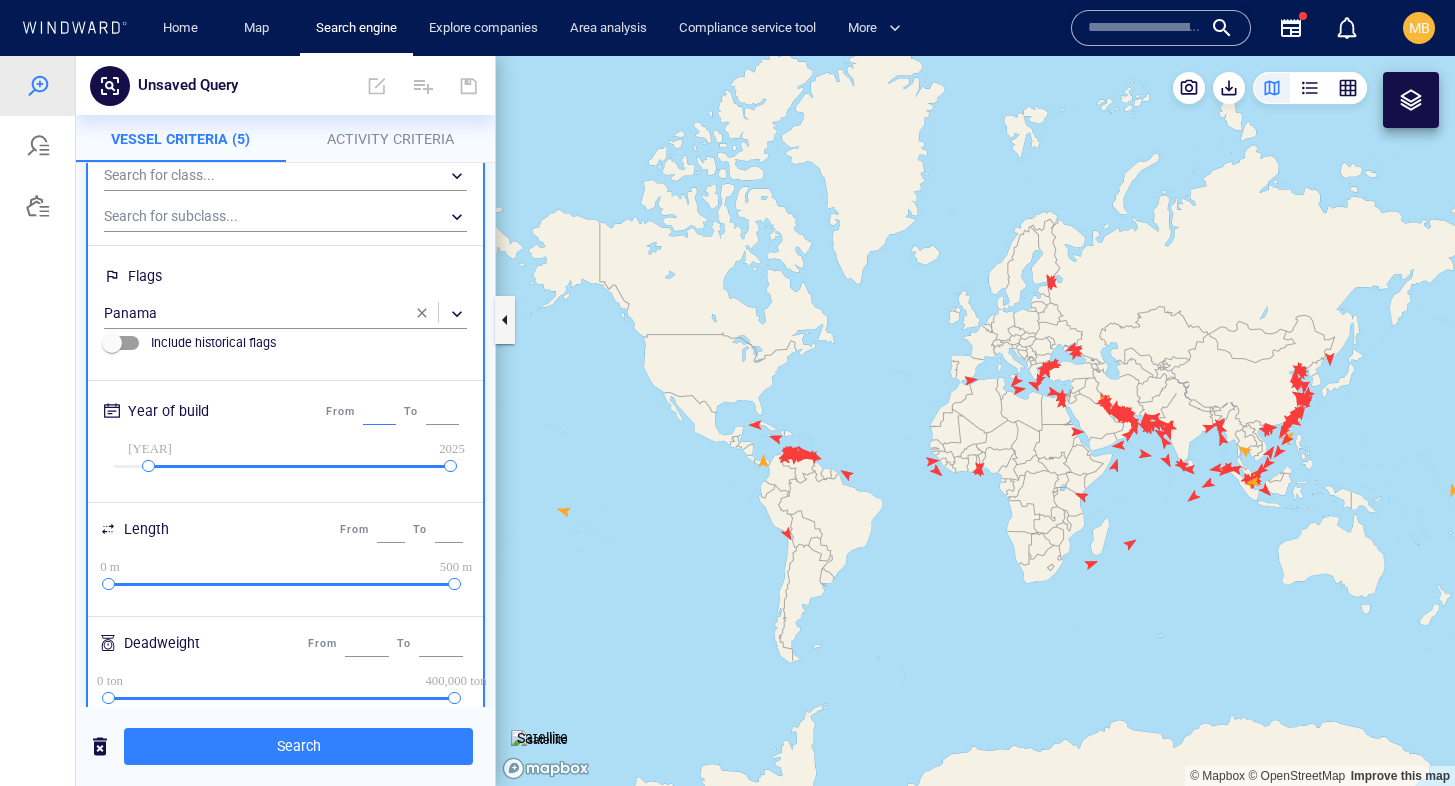click on "****" at bounding box center [379, 412] 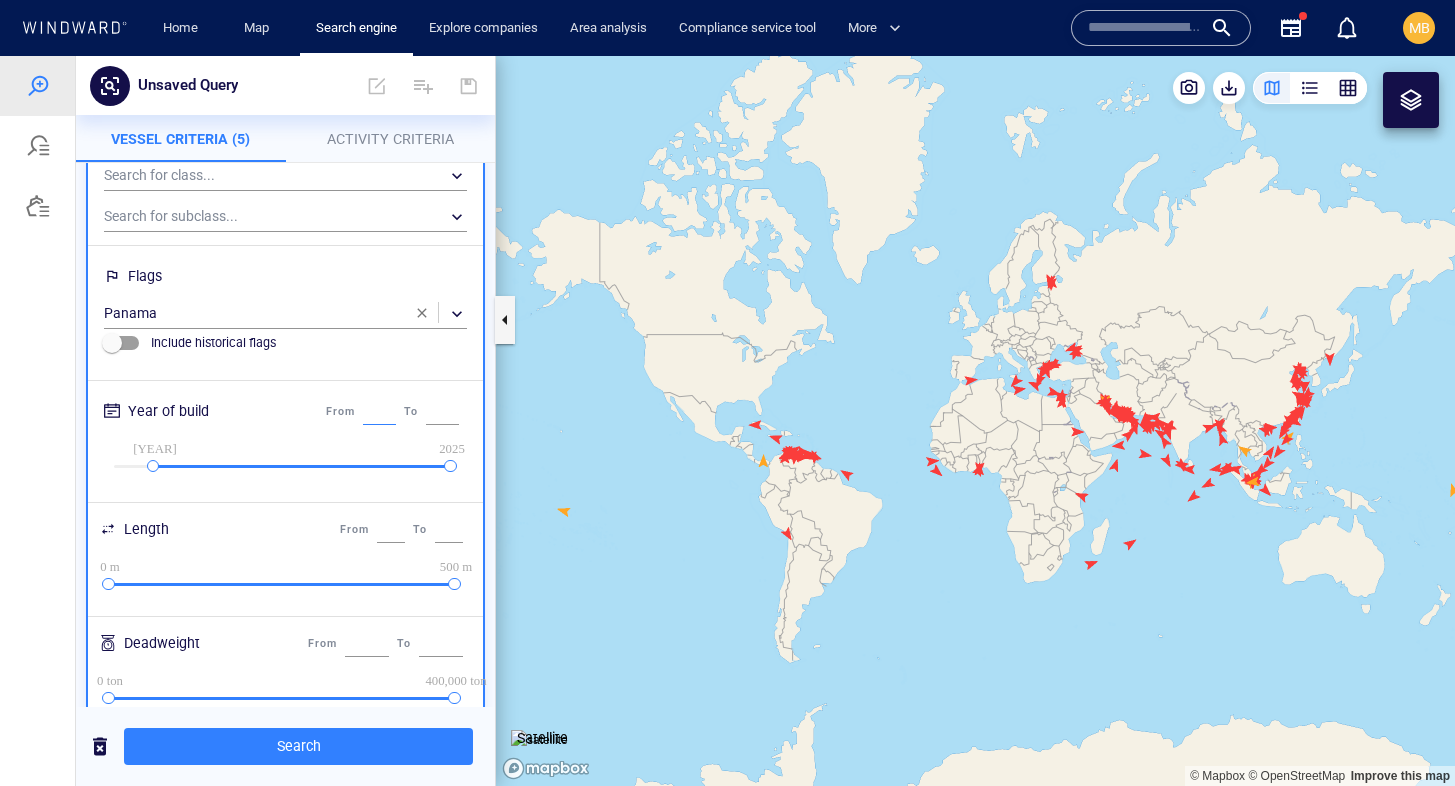 click on "****" at bounding box center (379, 412) 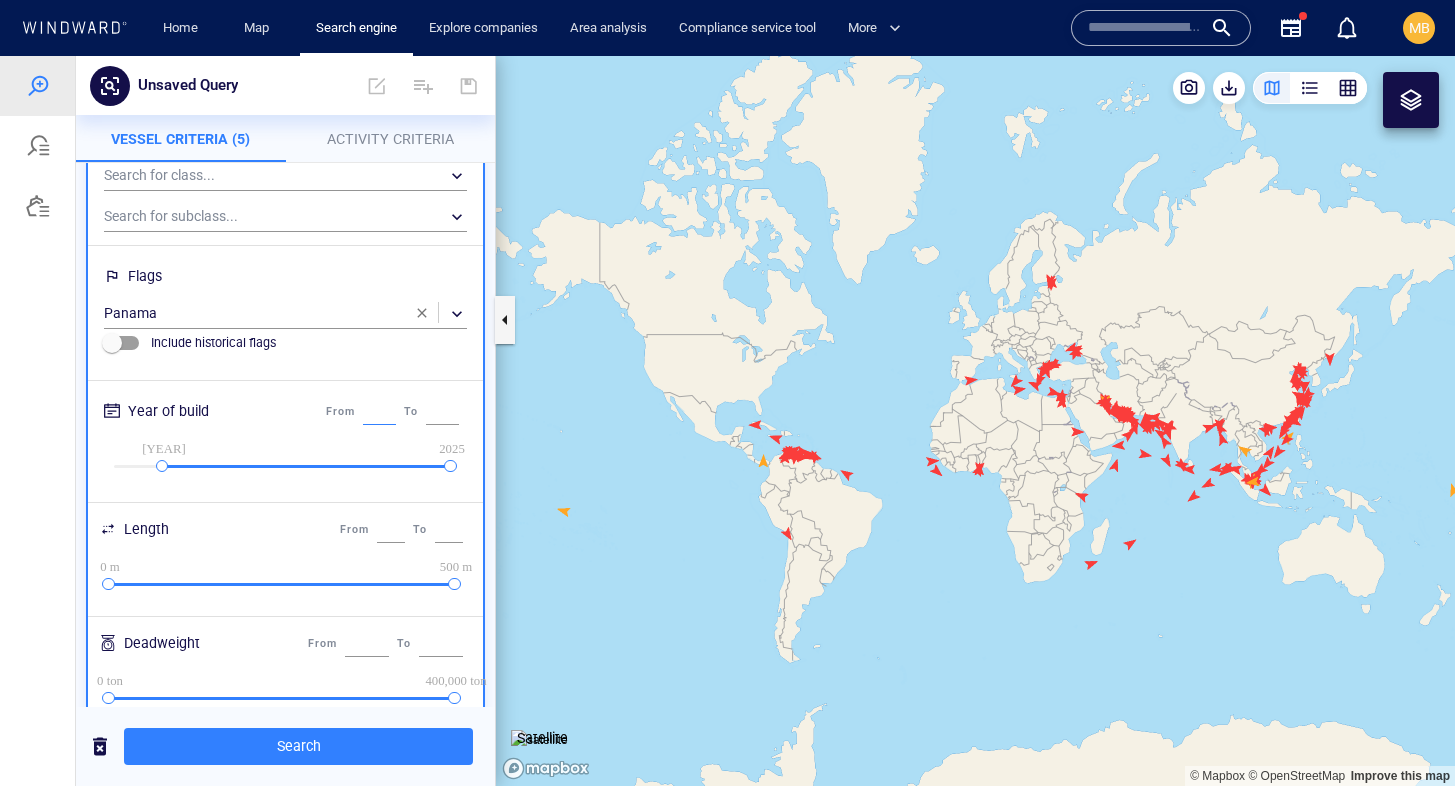 click on "****" at bounding box center [379, 412] 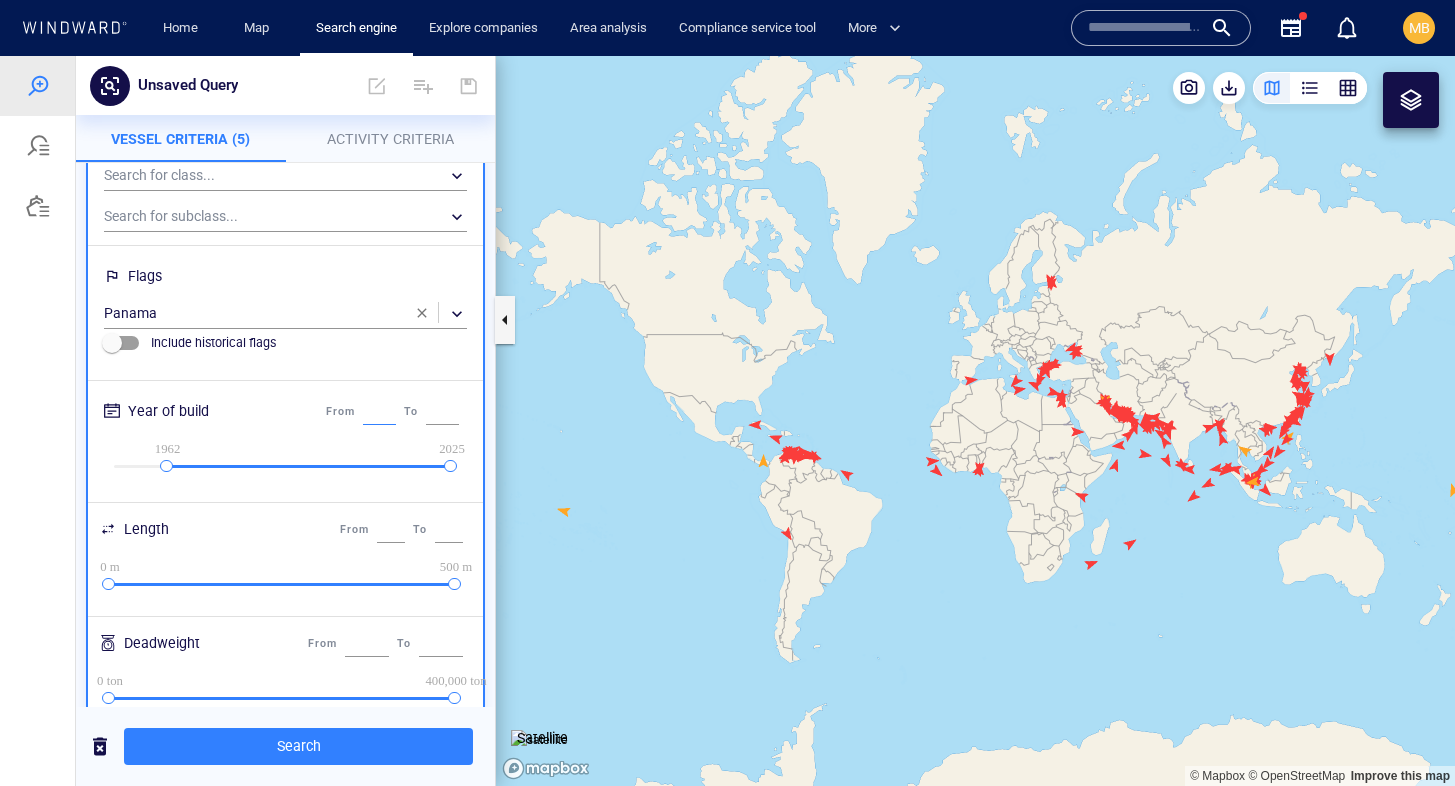 click on "****" at bounding box center [379, 412] 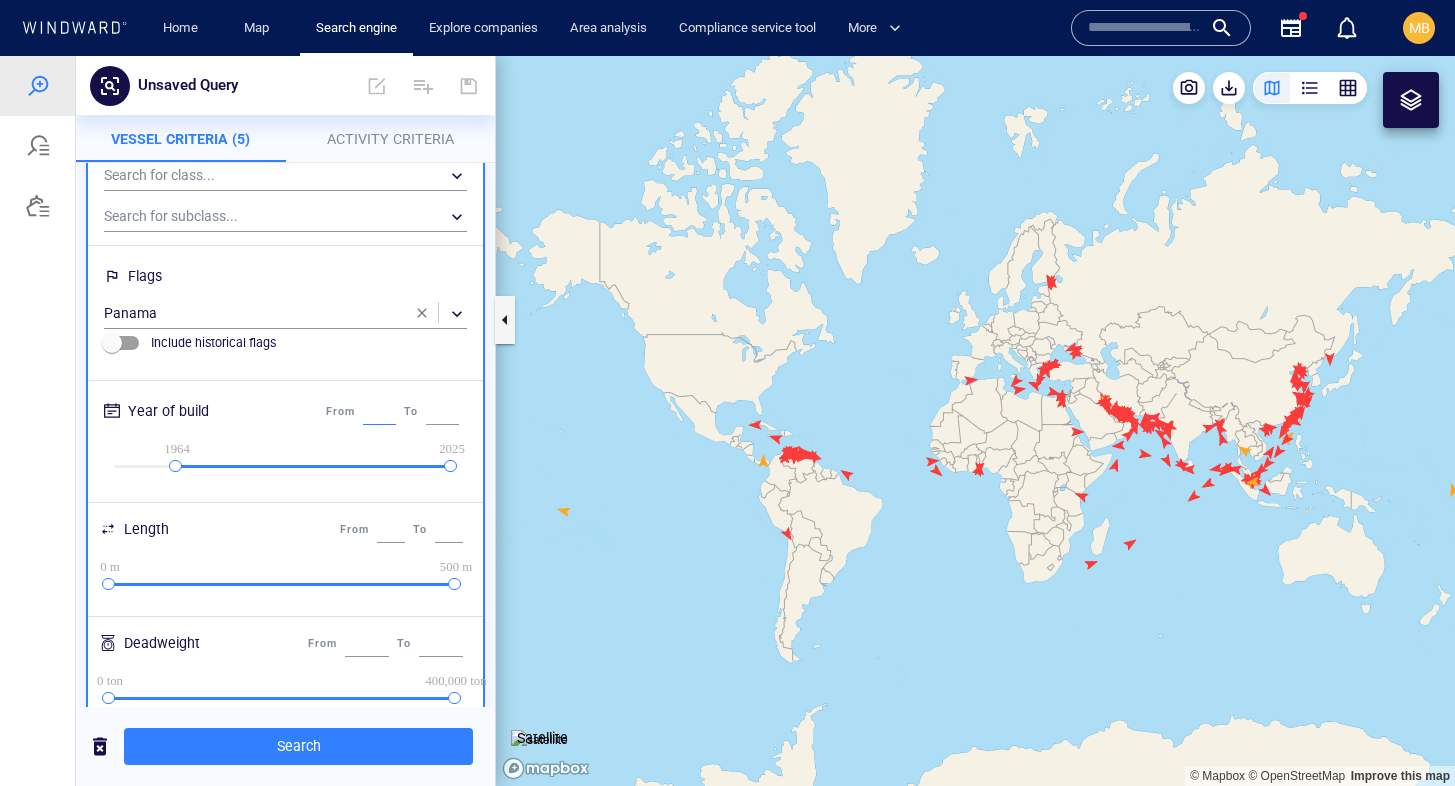 click on "****" at bounding box center [379, 412] 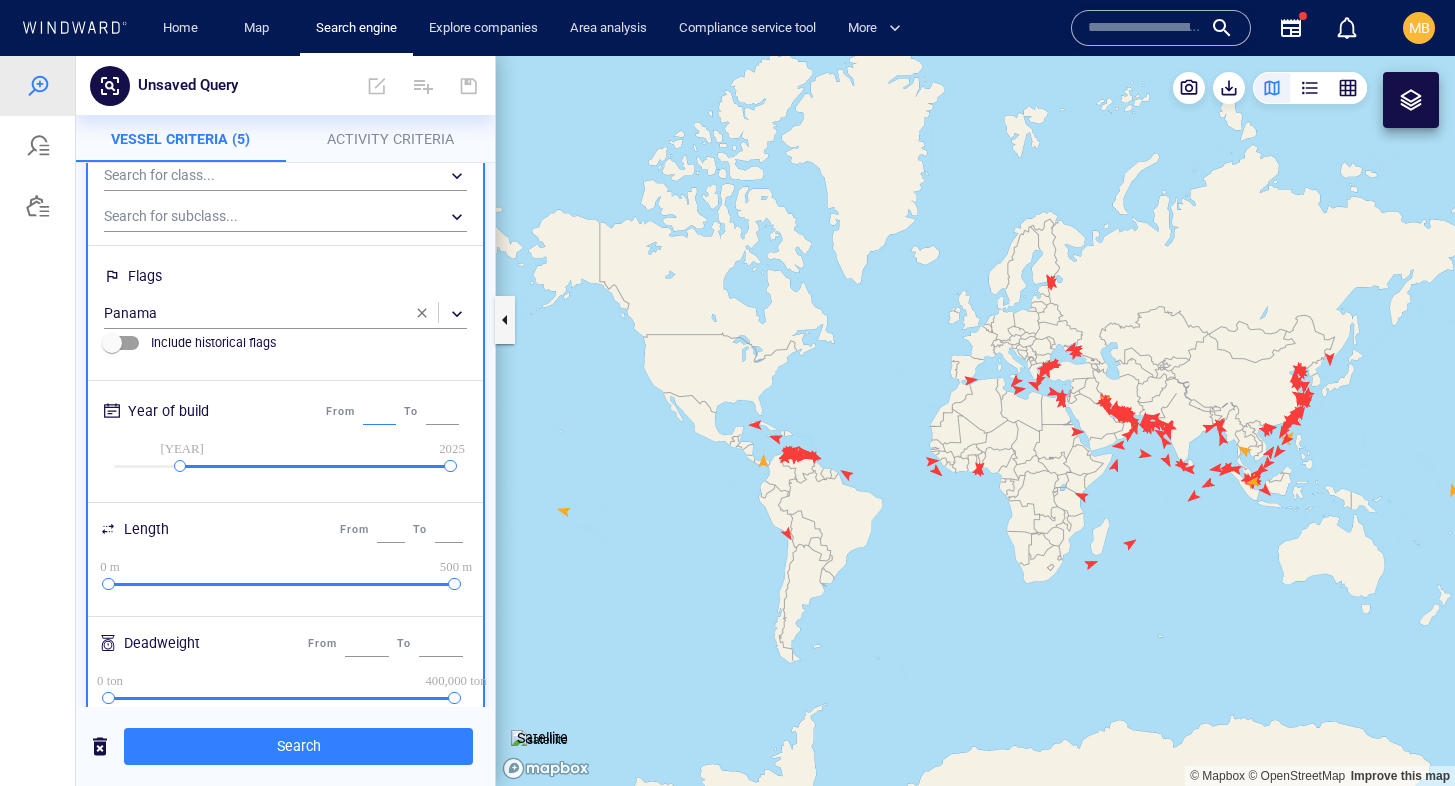 click on "****" at bounding box center [379, 412] 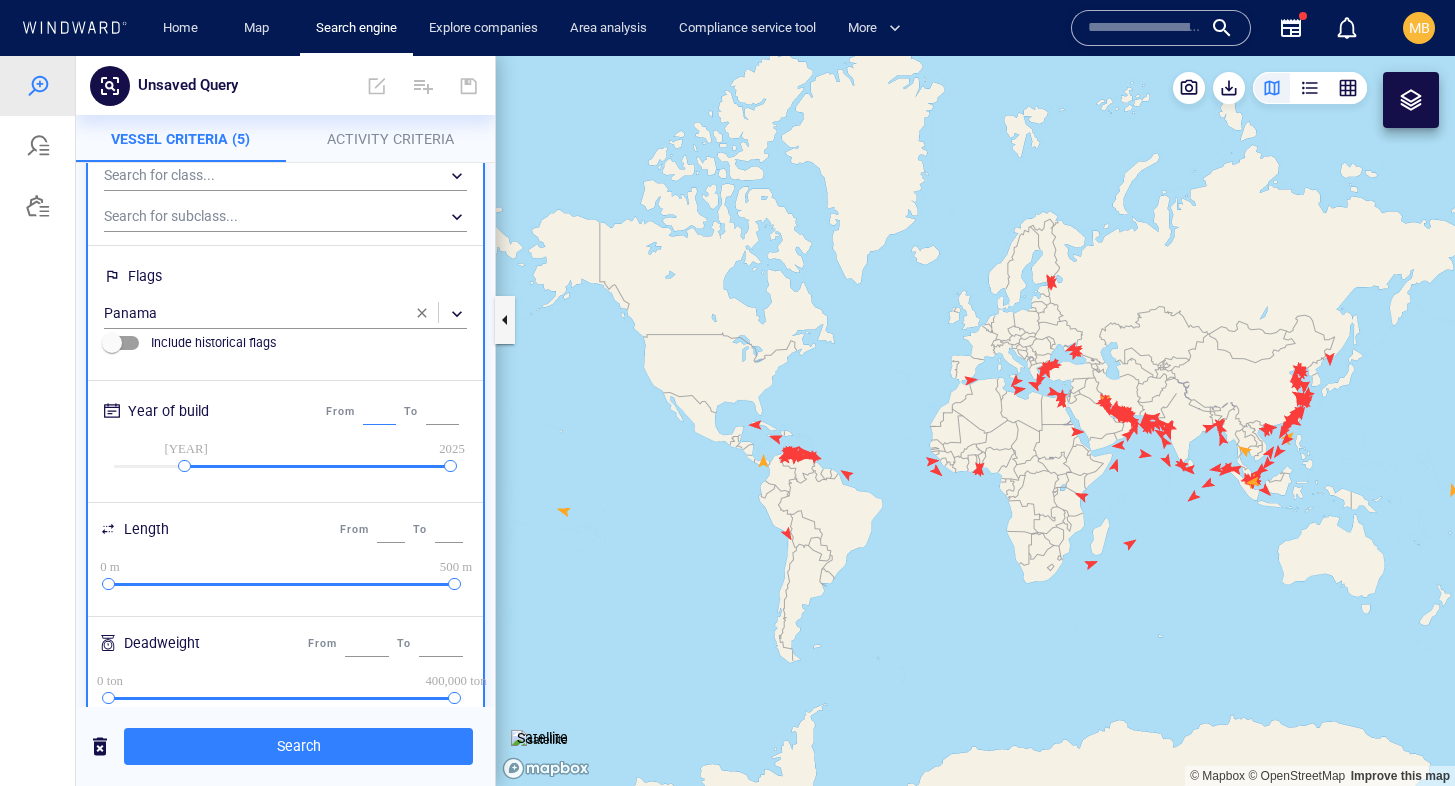 click on "****" at bounding box center [379, 412] 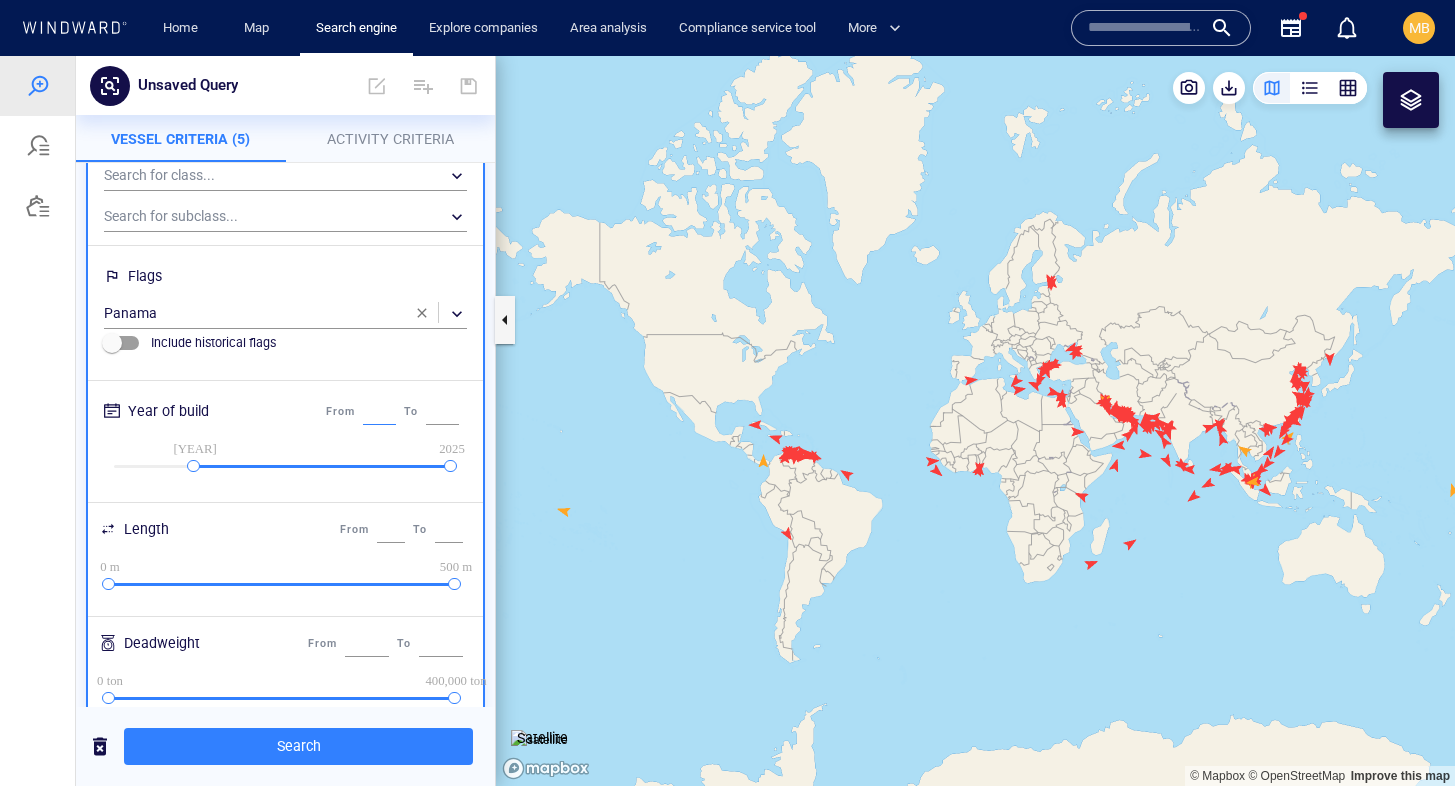 click on "****" at bounding box center (379, 412) 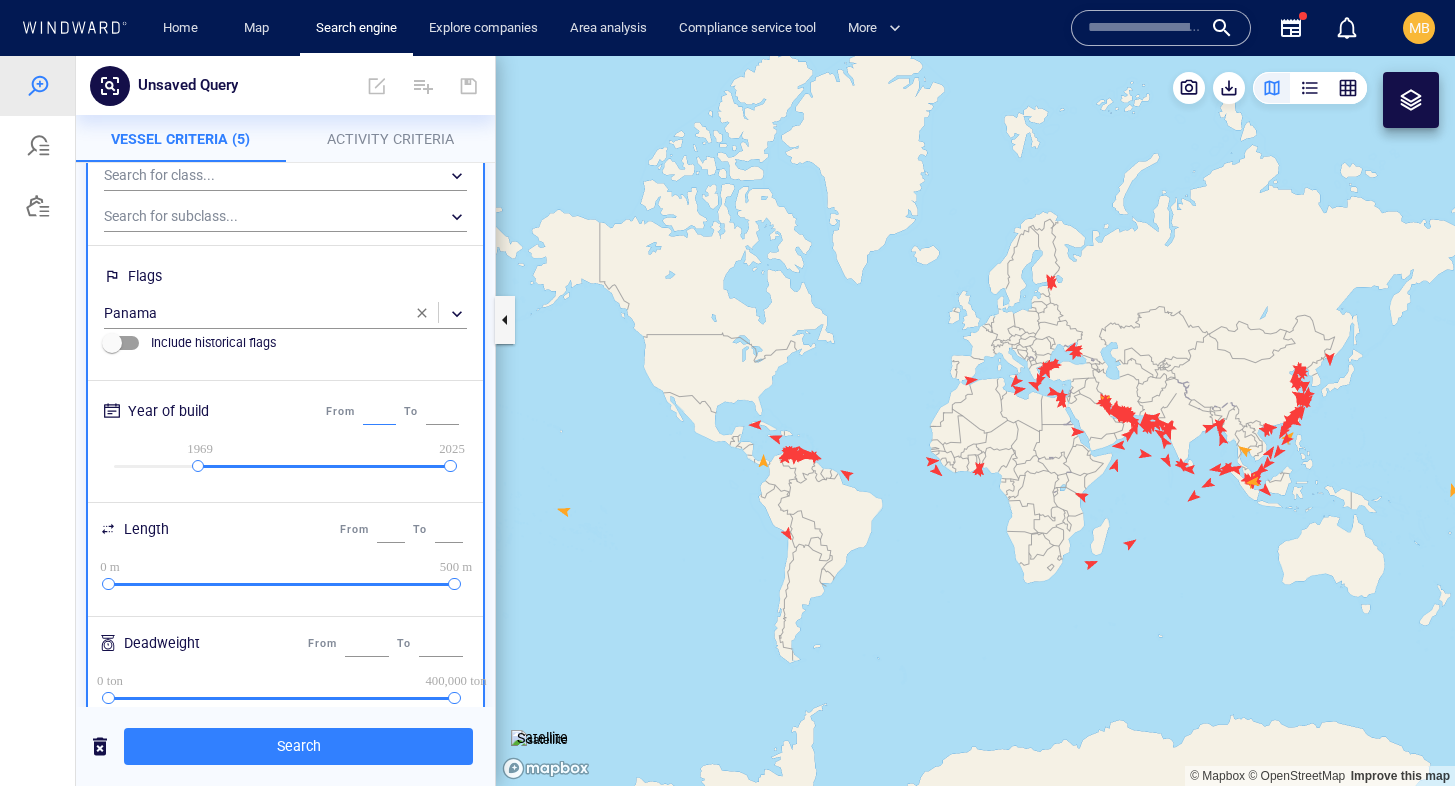 click on "****" at bounding box center [379, 412] 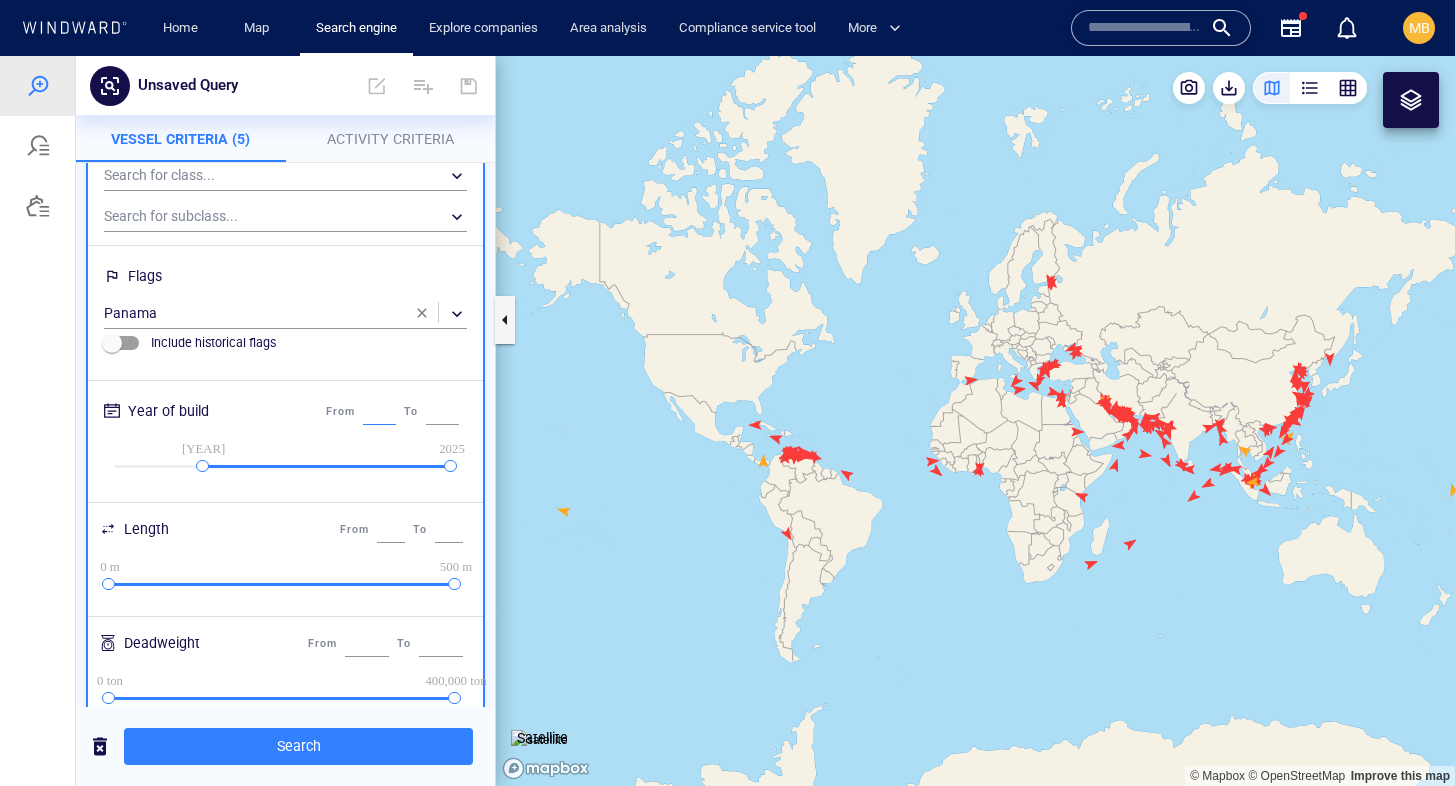 click on "****" at bounding box center [379, 412] 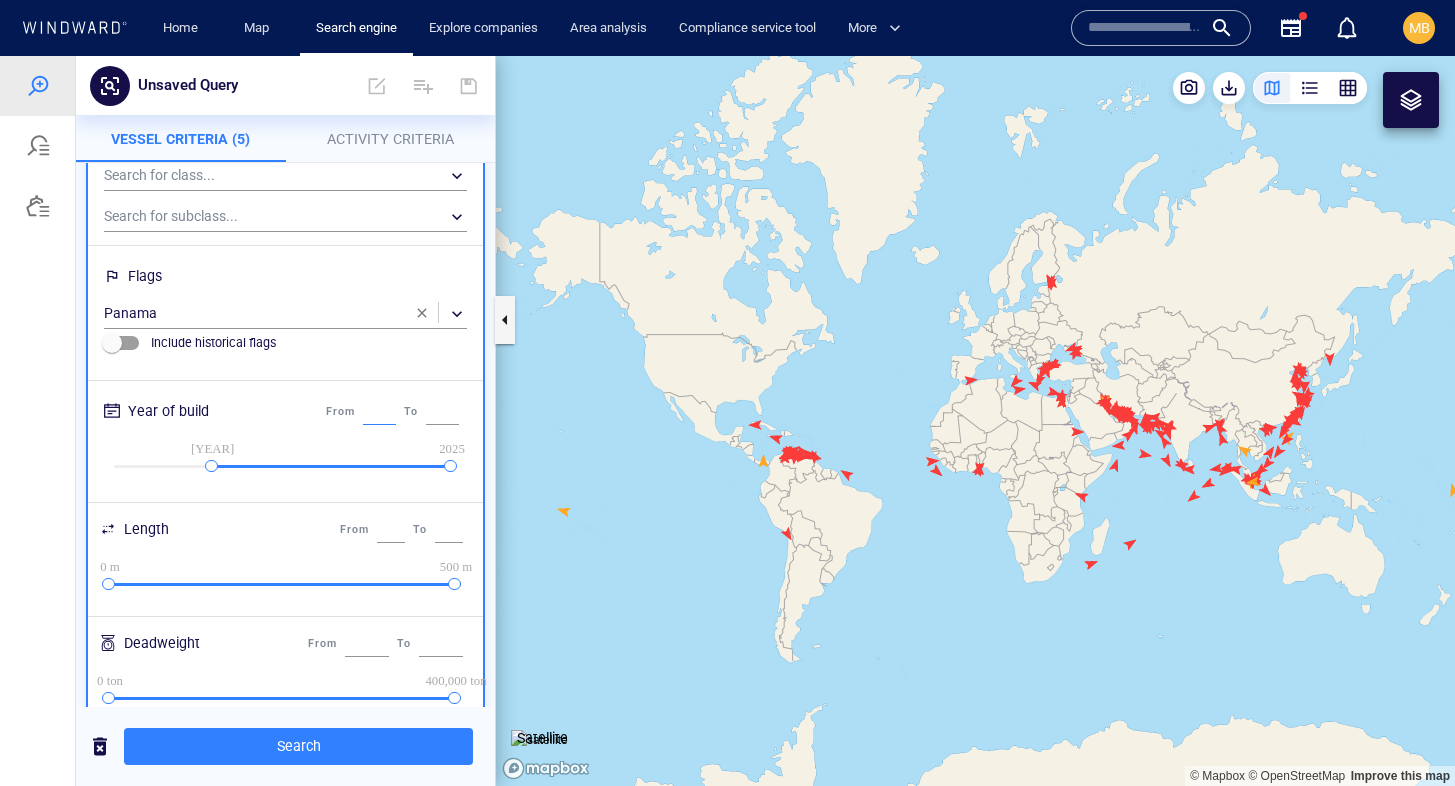 click on "****" at bounding box center [379, 412] 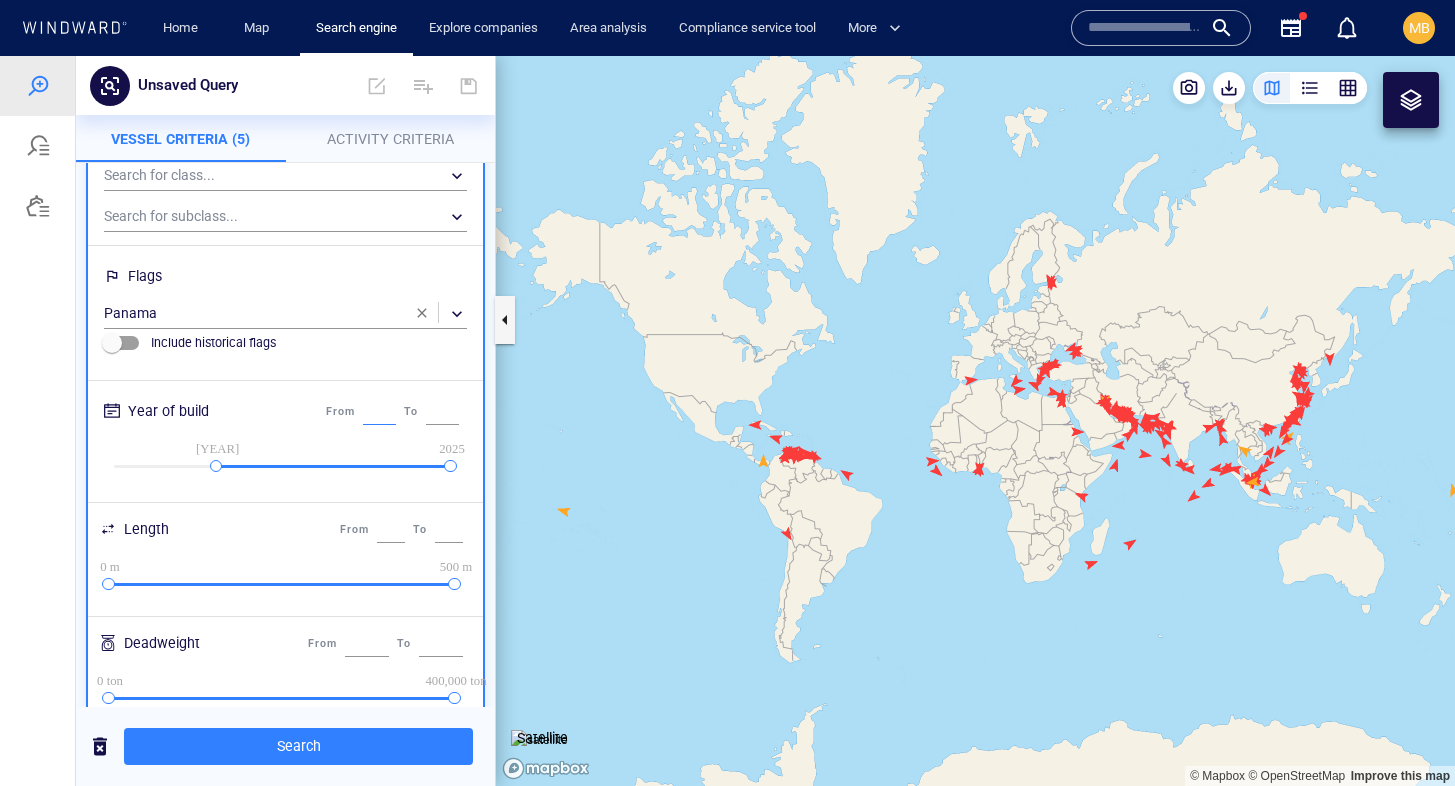 click on "****" at bounding box center [379, 412] 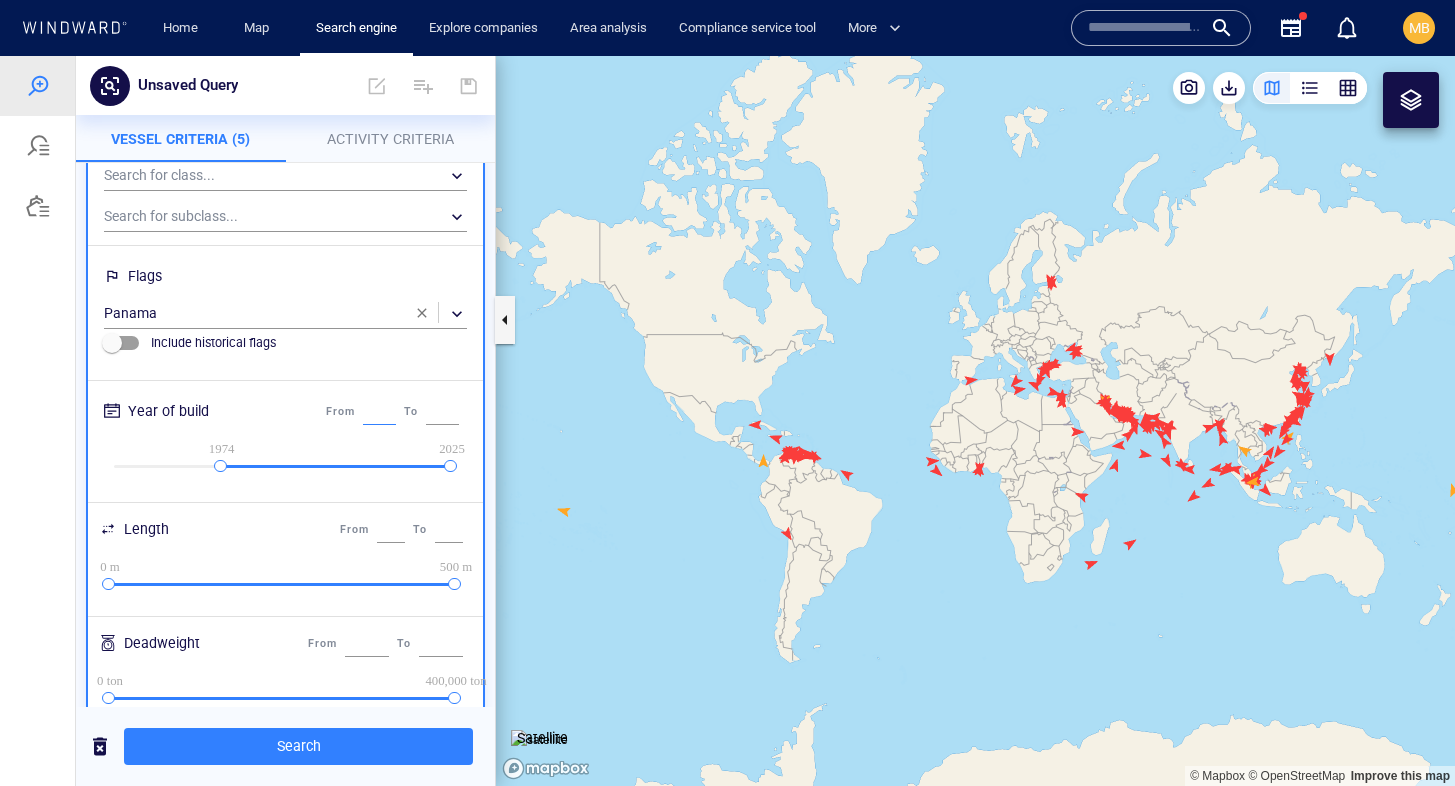 click on "****" at bounding box center (379, 412) 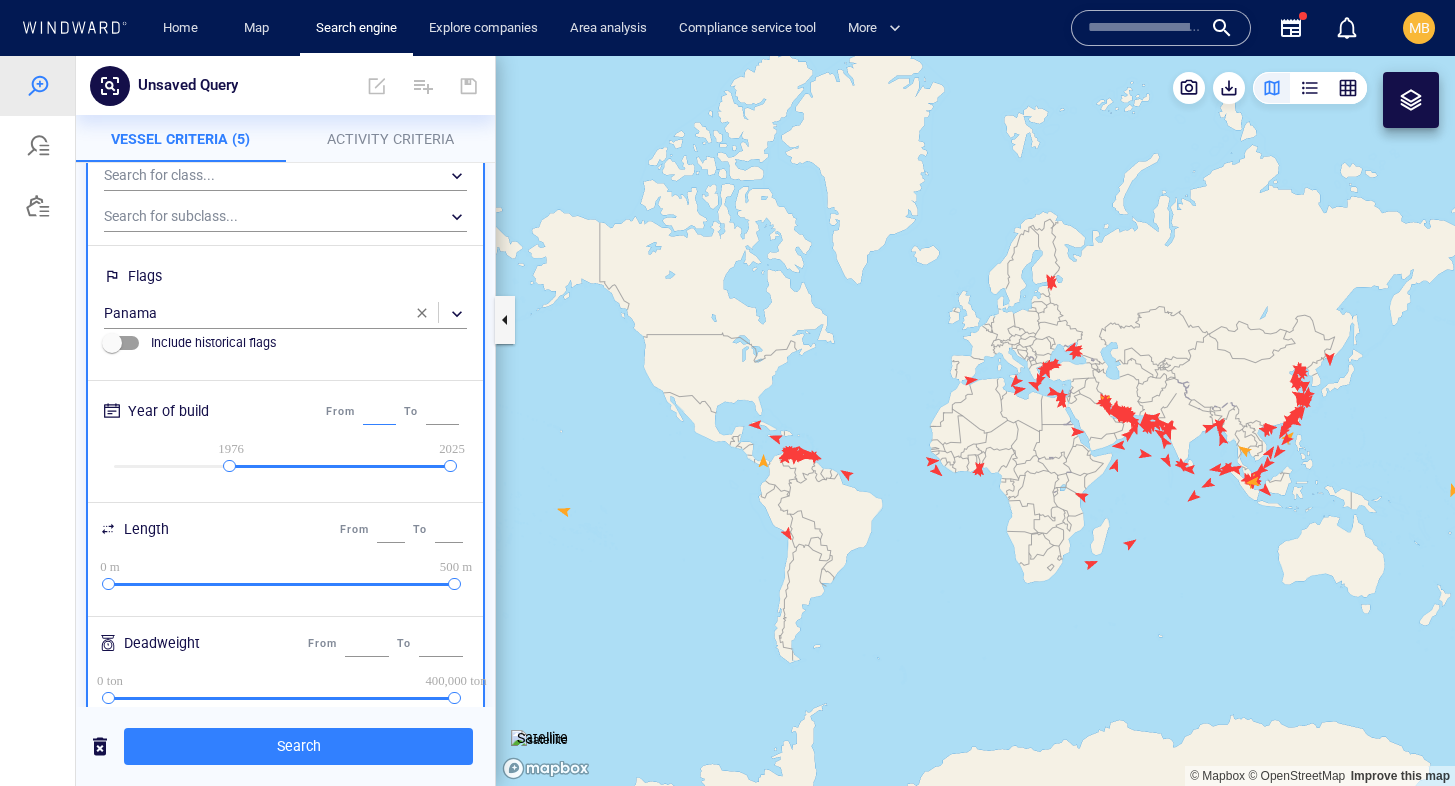 click on "****" at bounding box center [379, 412] 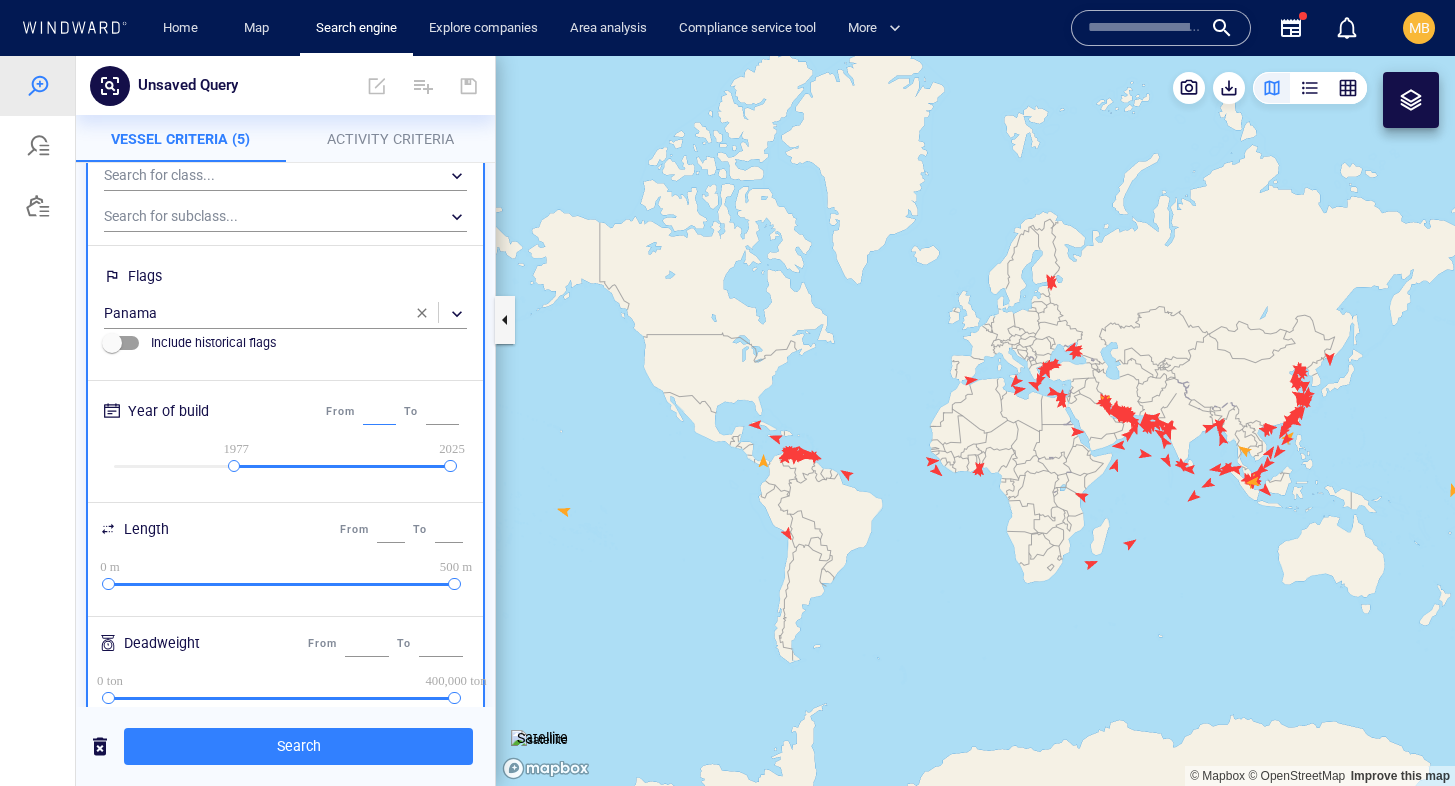 click on "****" at bounding box center (379, 412) 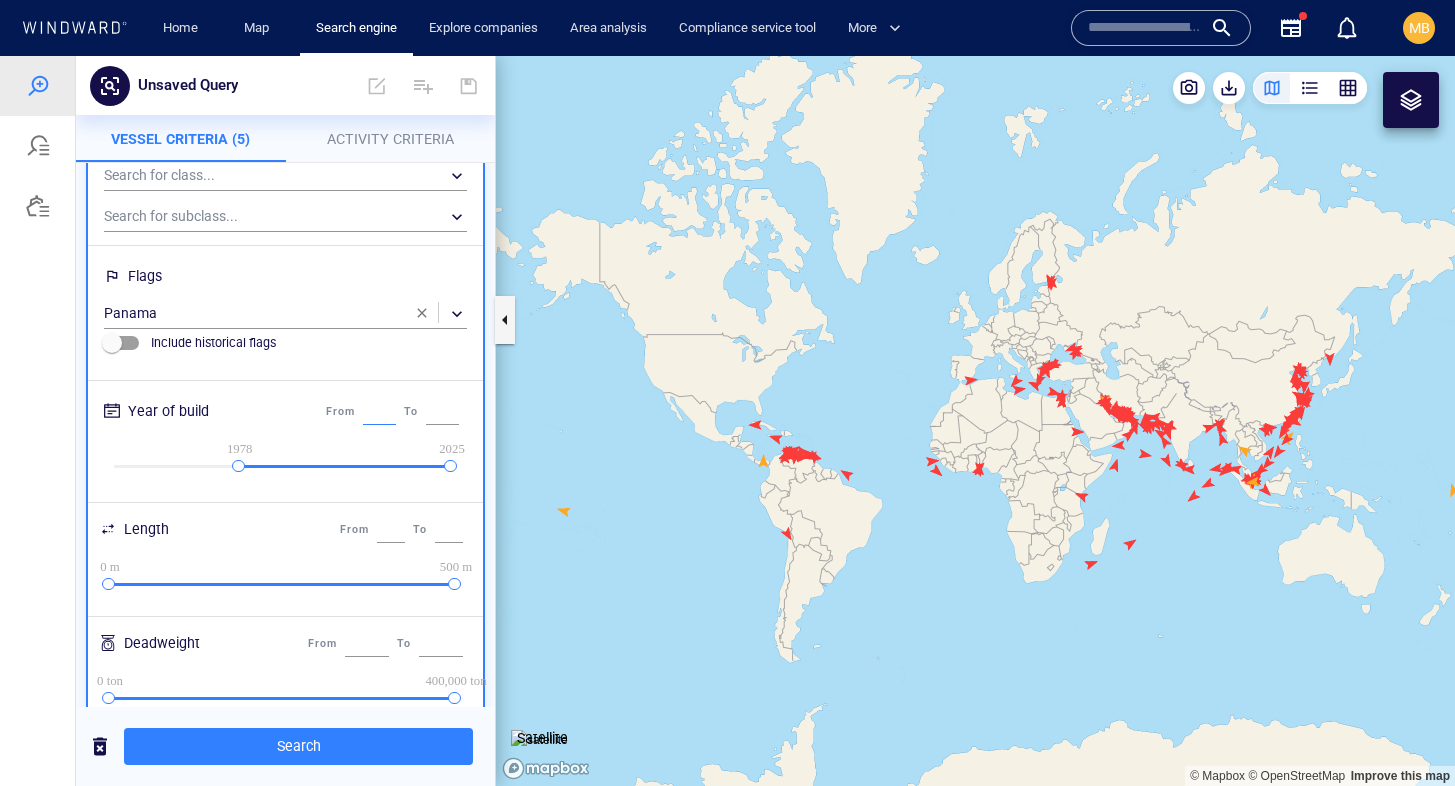 click on "****" at bounding box center [379, 412] 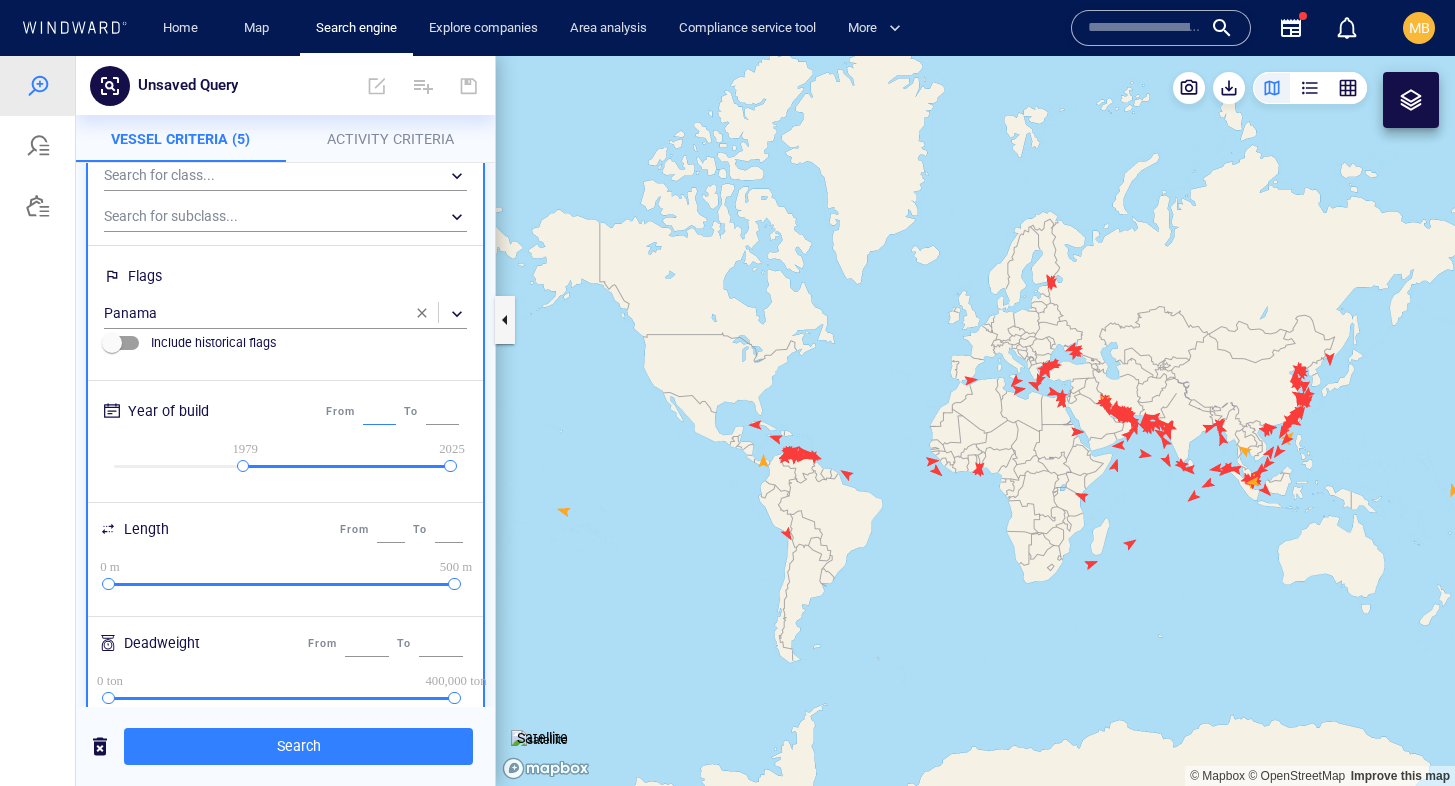 type on "****" 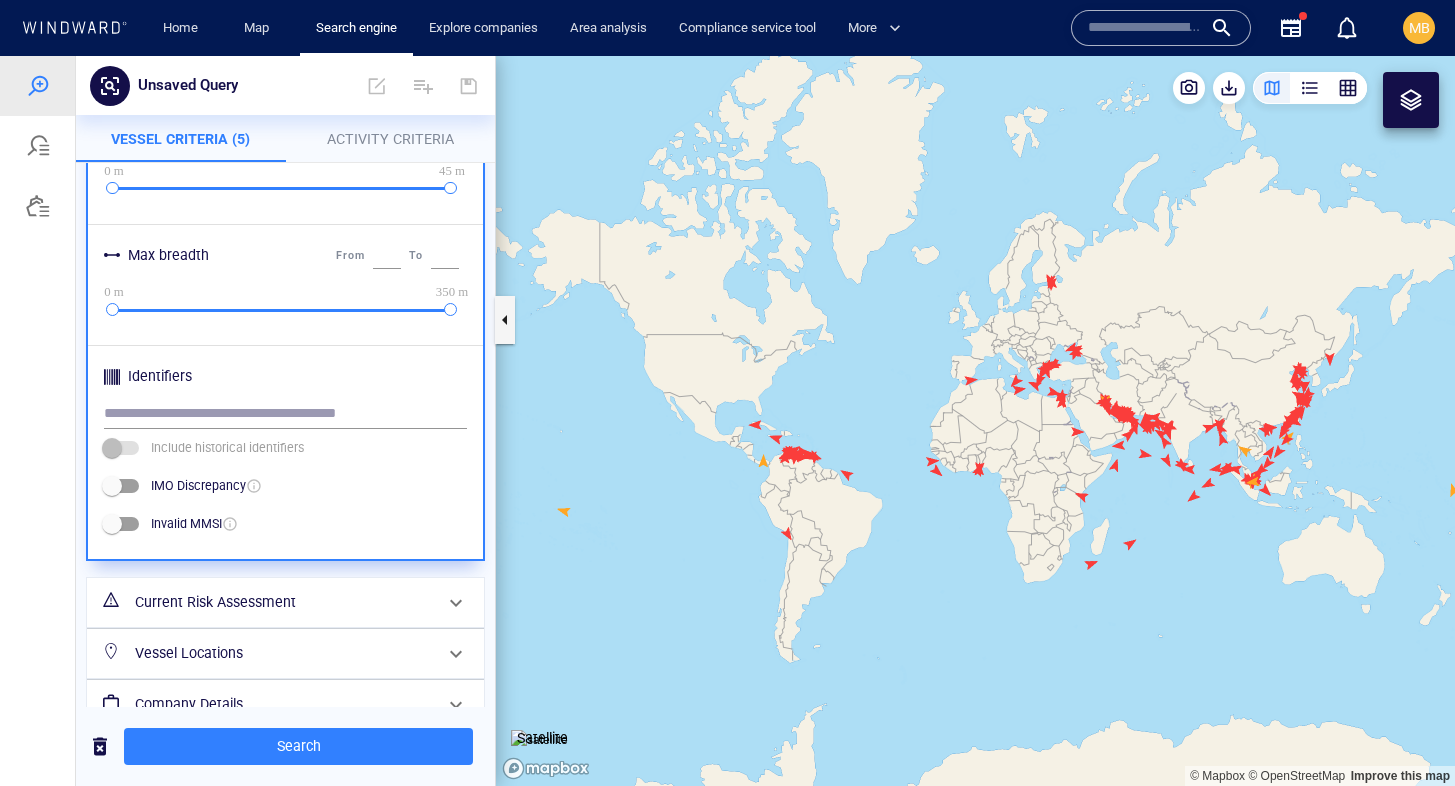 scroll, scrollTop: 841, scrollLeft: 0, axis: vertical 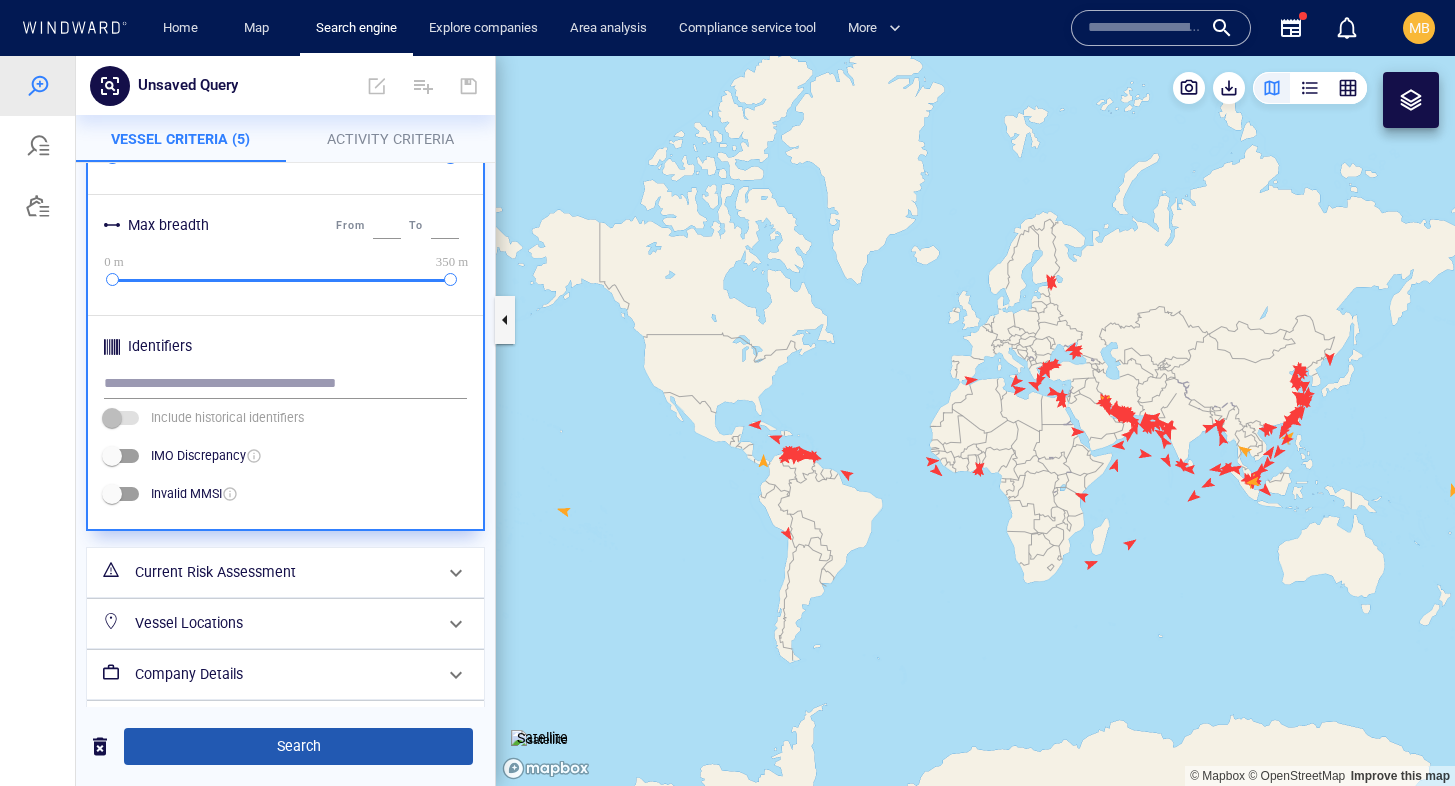 click on "Search" at bounding box center (298, 746) 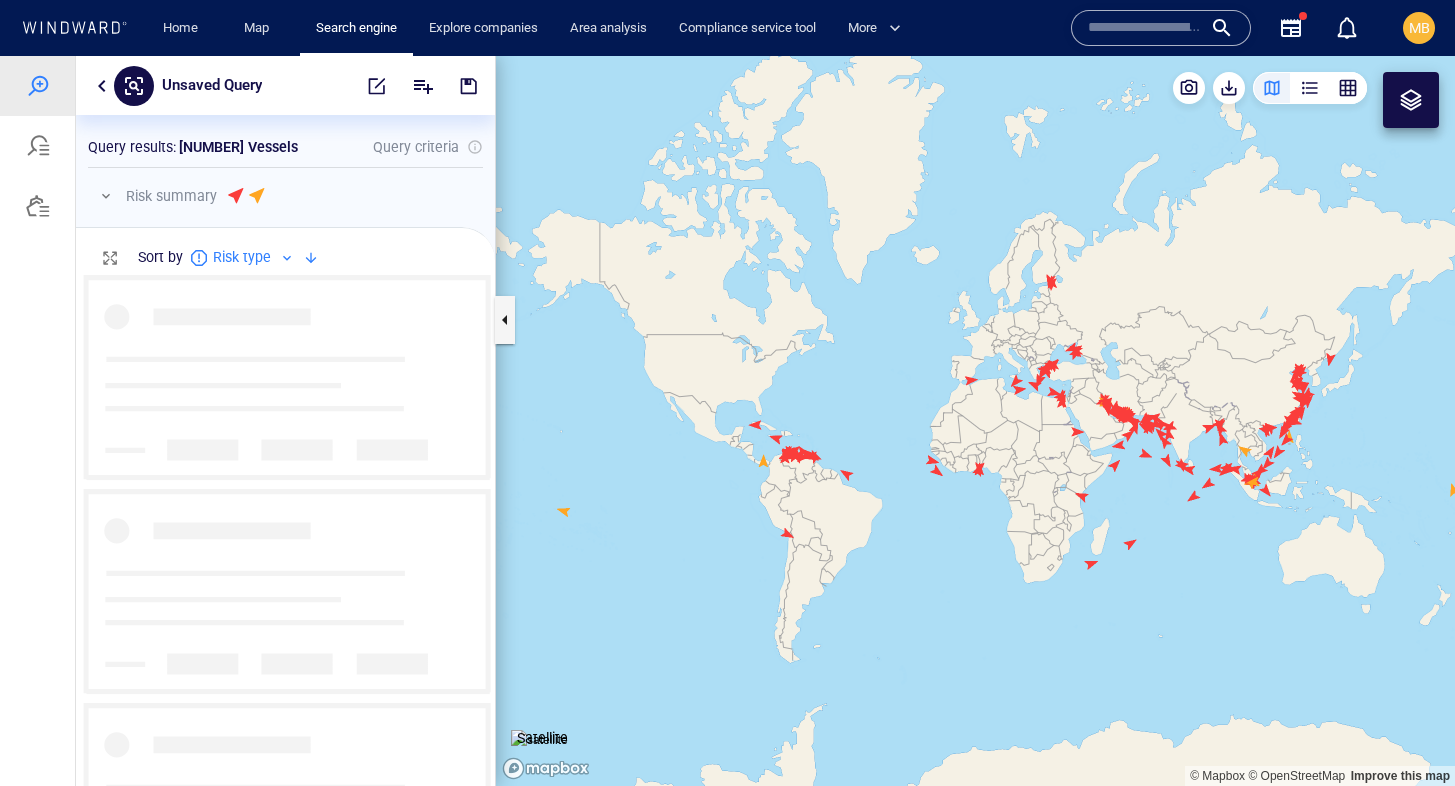 scroll, scrollTop: 0, scrollLeft: 1, axis: horizontal 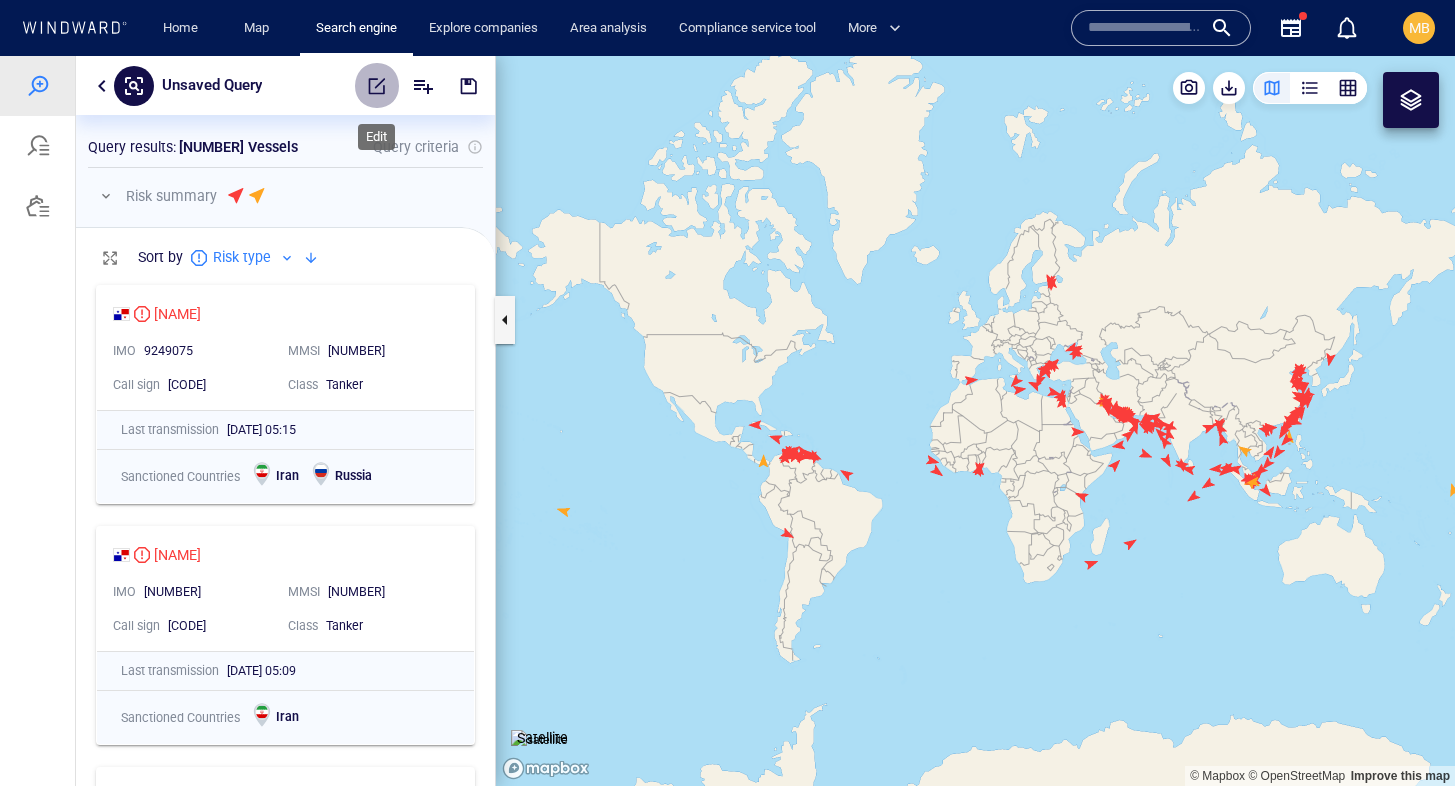 click at bounding box center [377, 86] 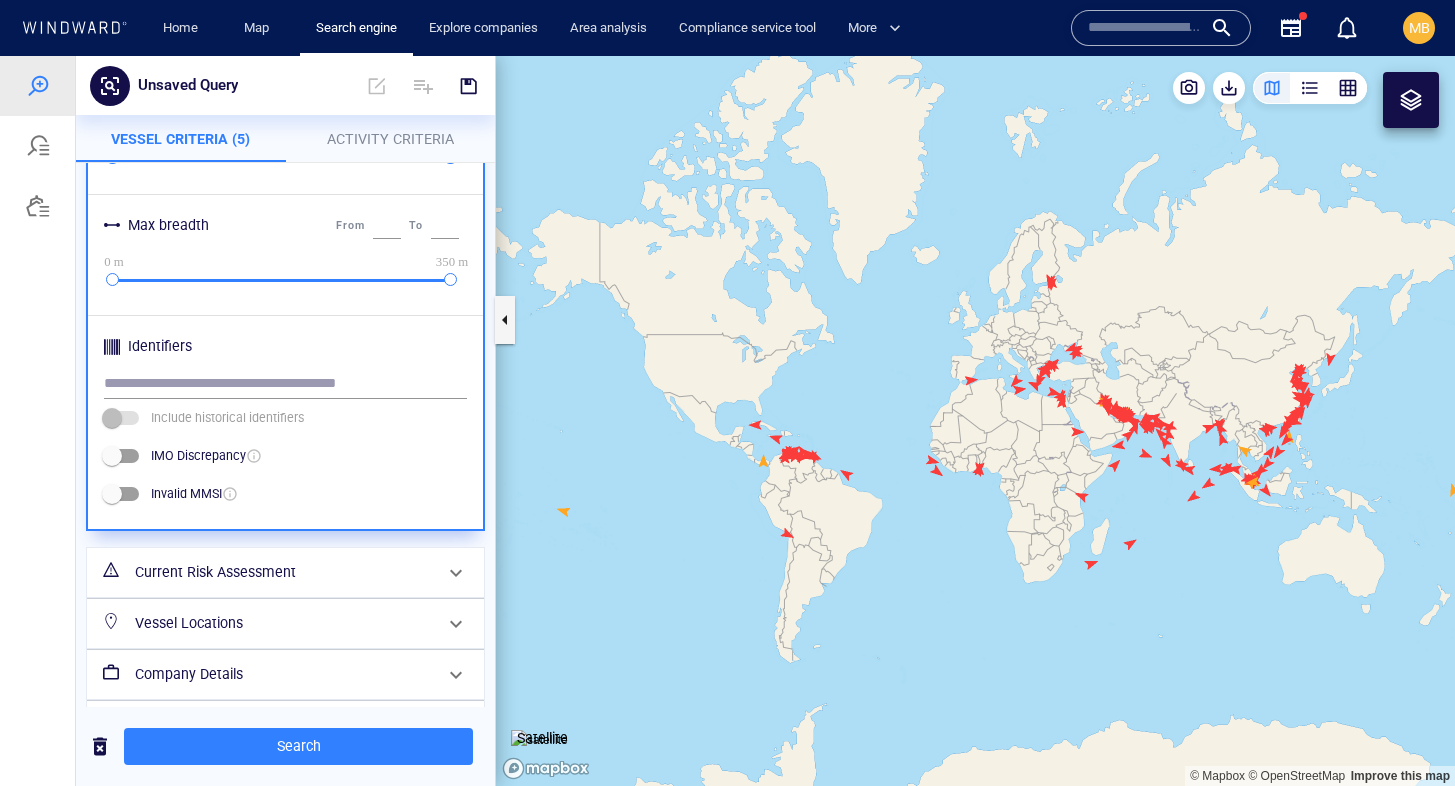 scroll, scrollTop: 896, scrollLeft: 0, axis: vertical 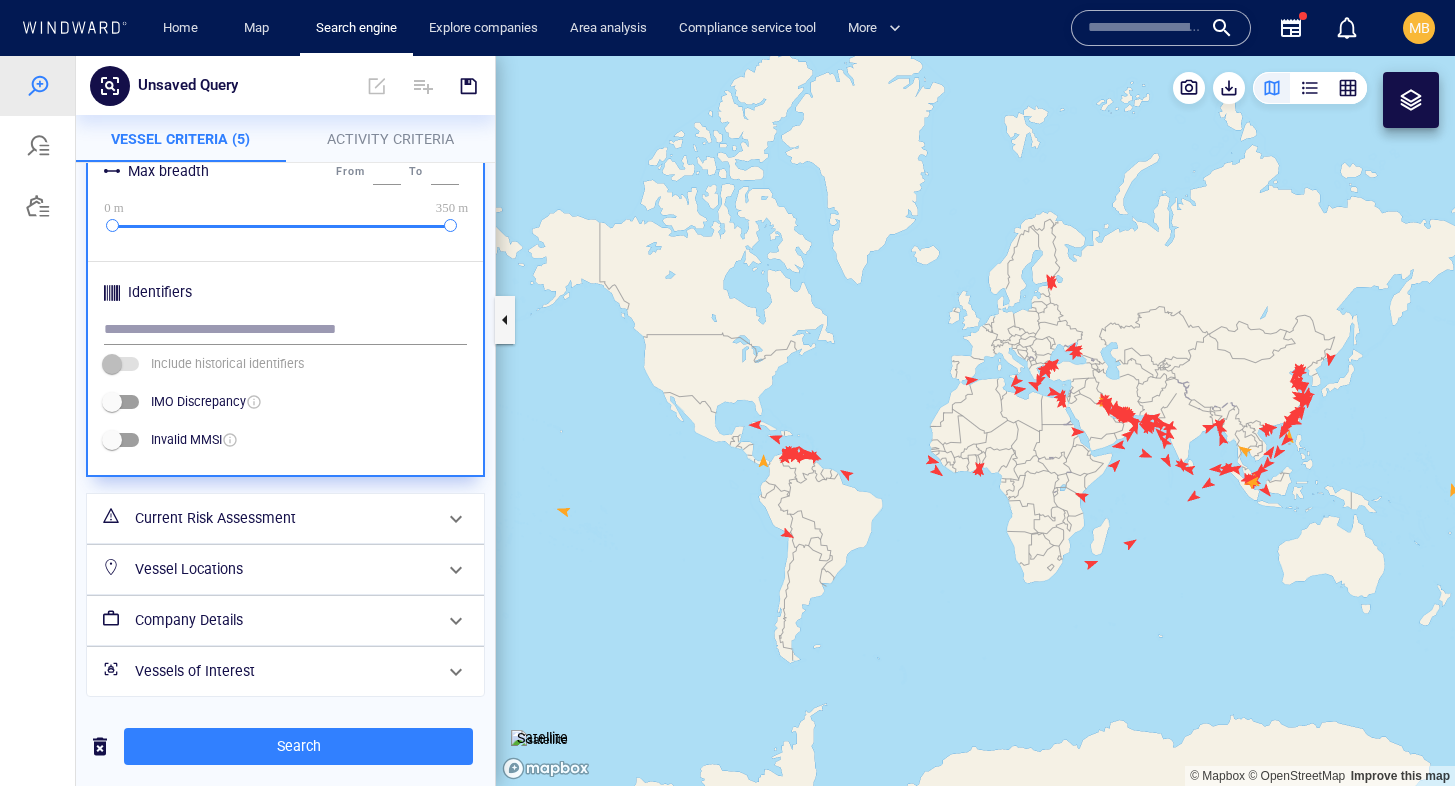 click on "Current Risk Assessment" at bounding box center (283, 518) 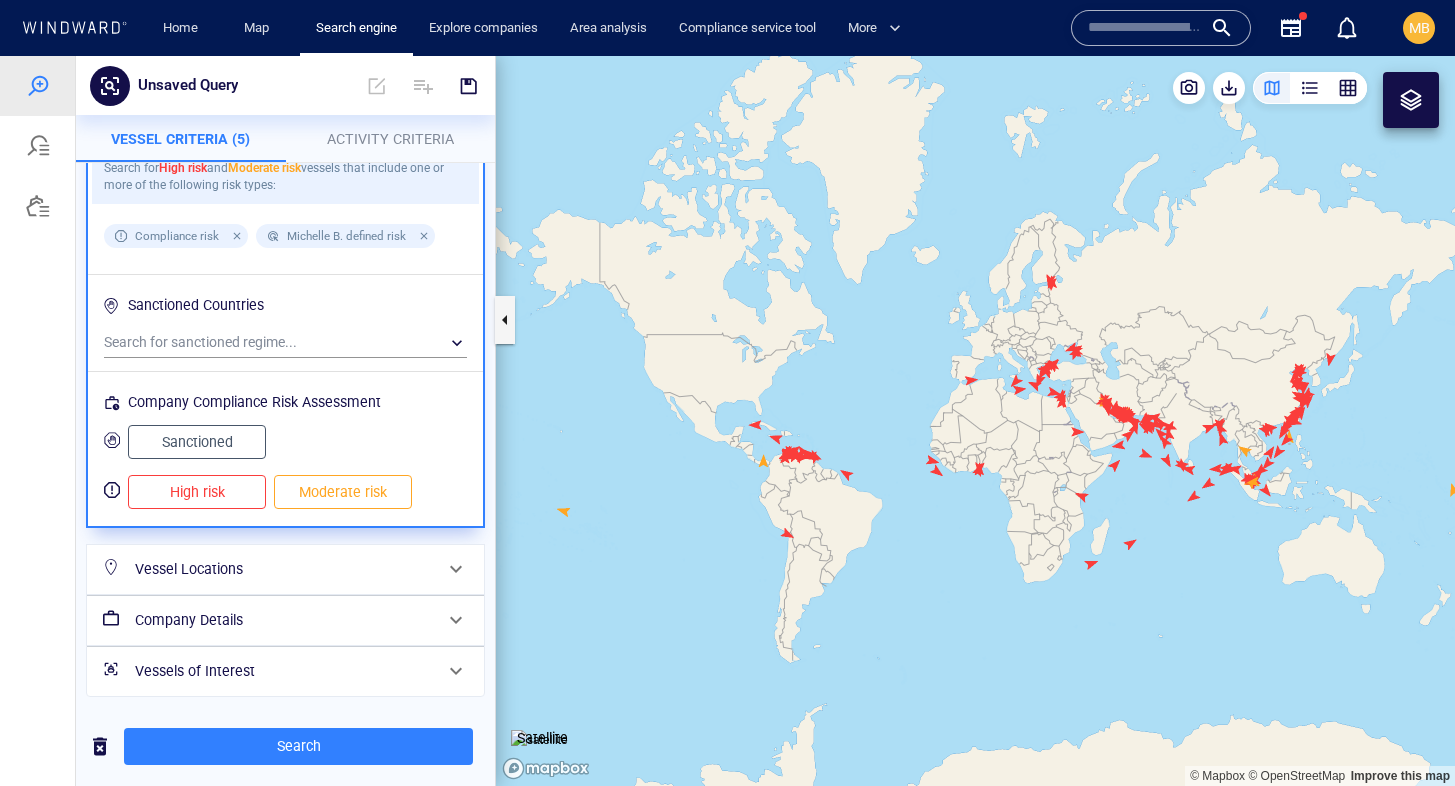 scroll, scrollTop: 0, scrollLeft: 0, axis: both 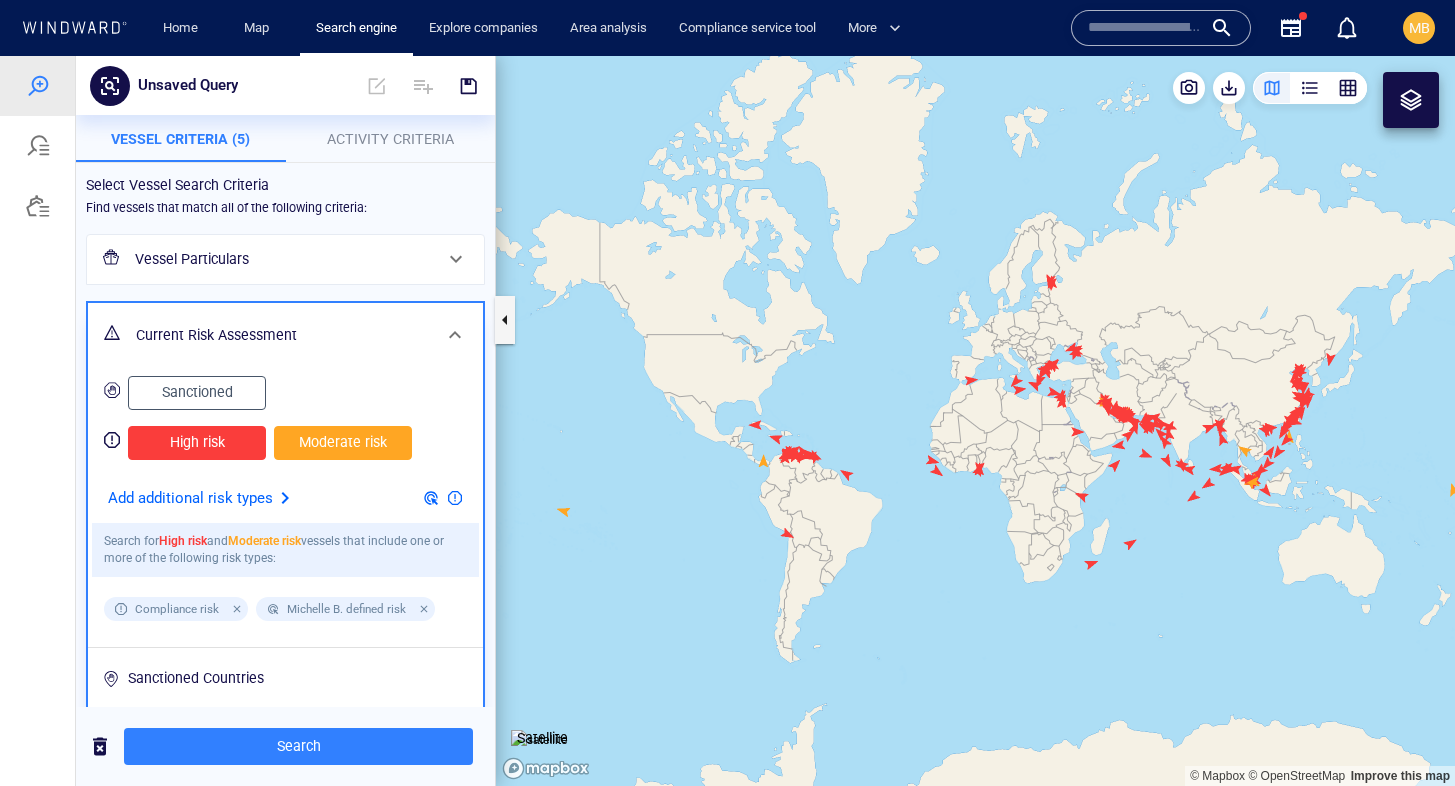 click on "Vessel Particulars" at bounding box center [283, 259] 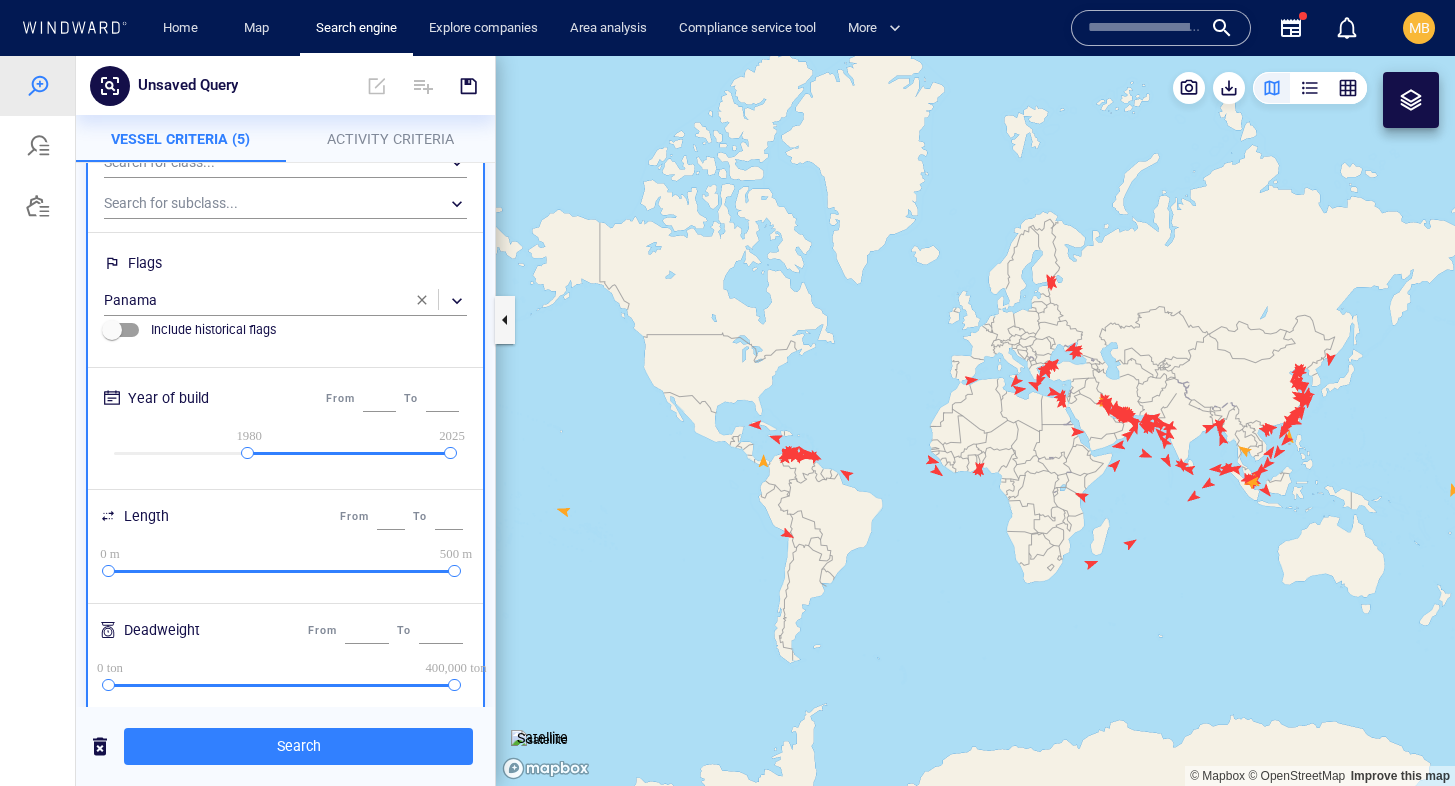 scroll, scrollTop: 224, scrollLeft: 0, axis: vertical 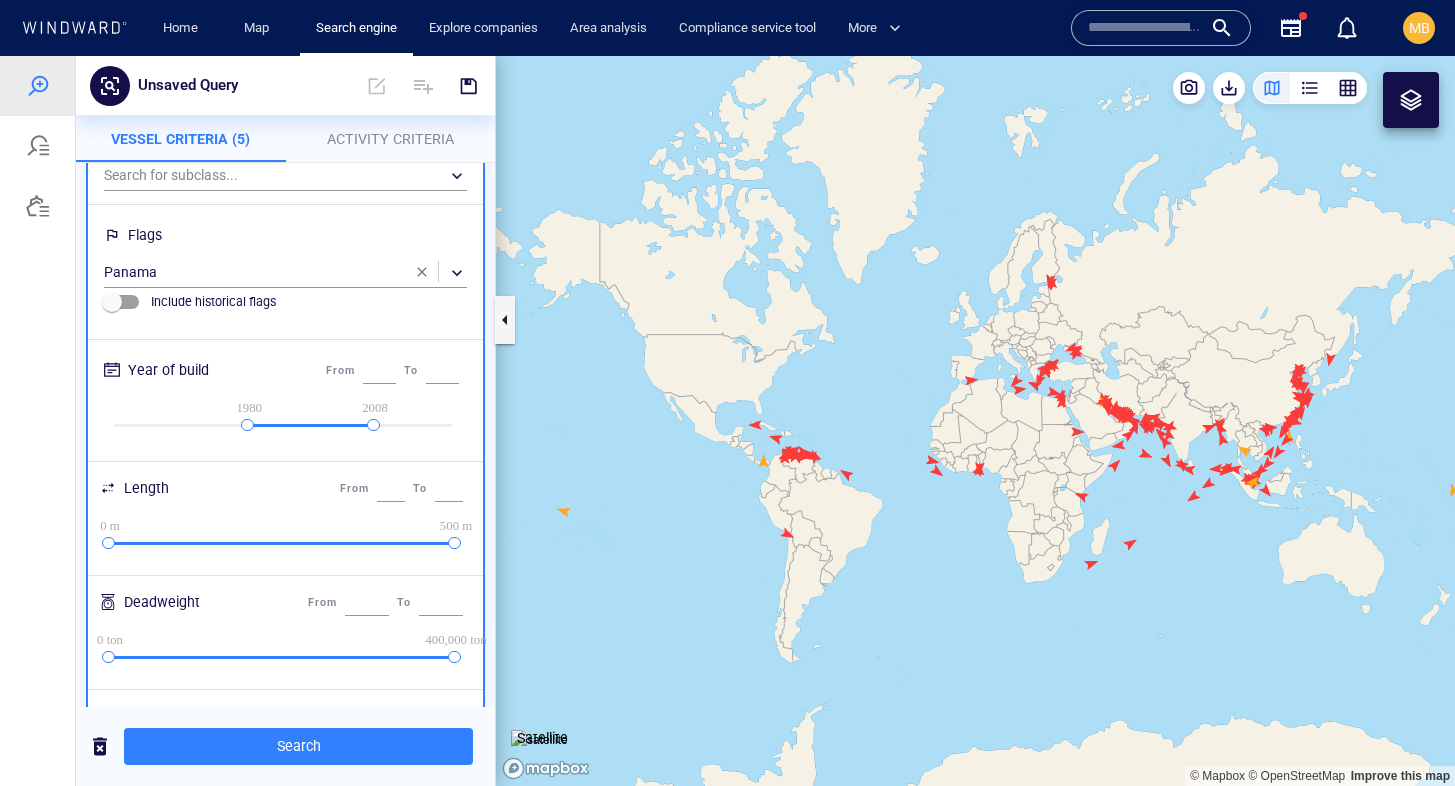 drag, startPoint x: 447, startPoint y: 423, endPoint x: 376, endPoint y: 421, distance: 71.02816 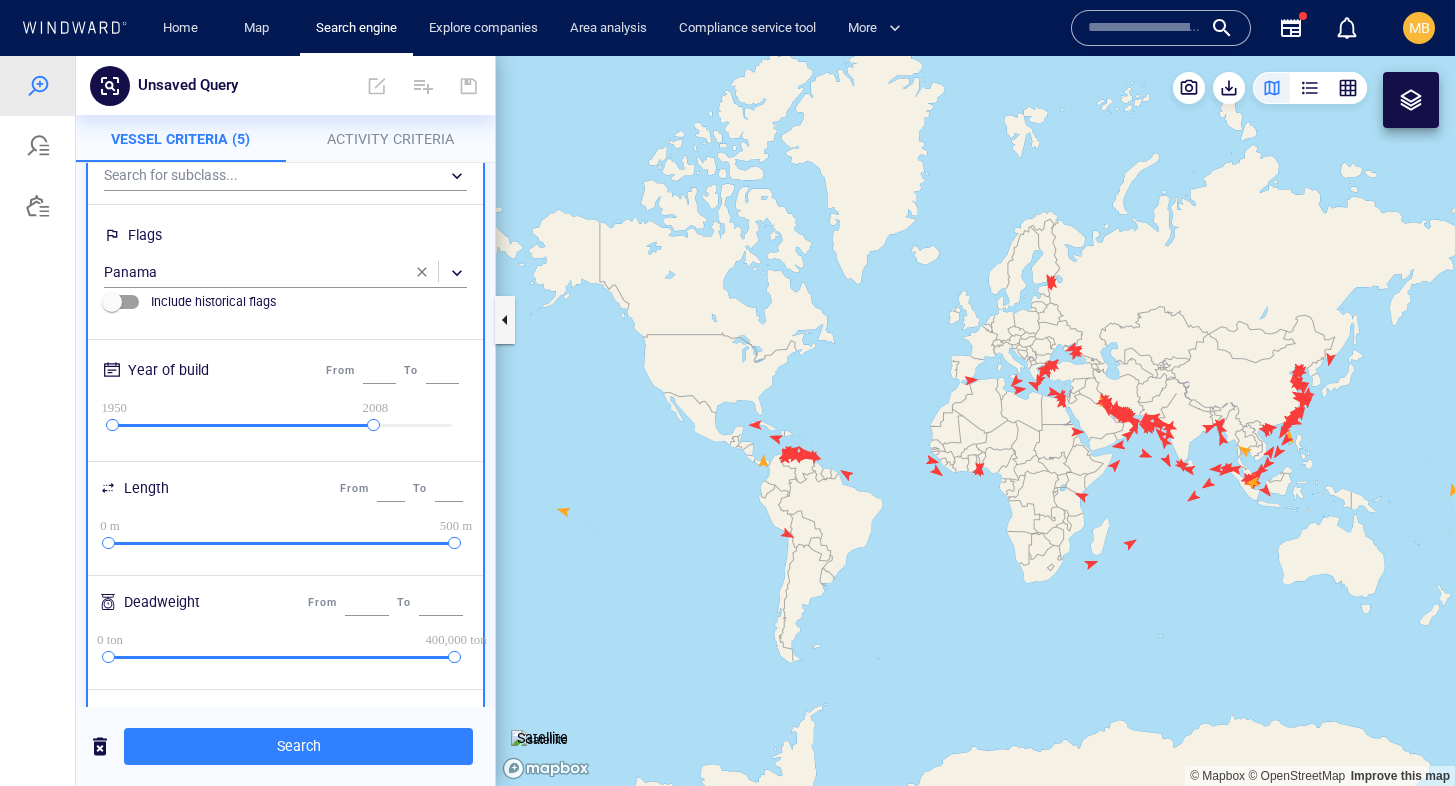 drag, startPoint x: 247, startPoint y: 423, endPoint x: 100, endPoint y: 427, distance: 147.05441 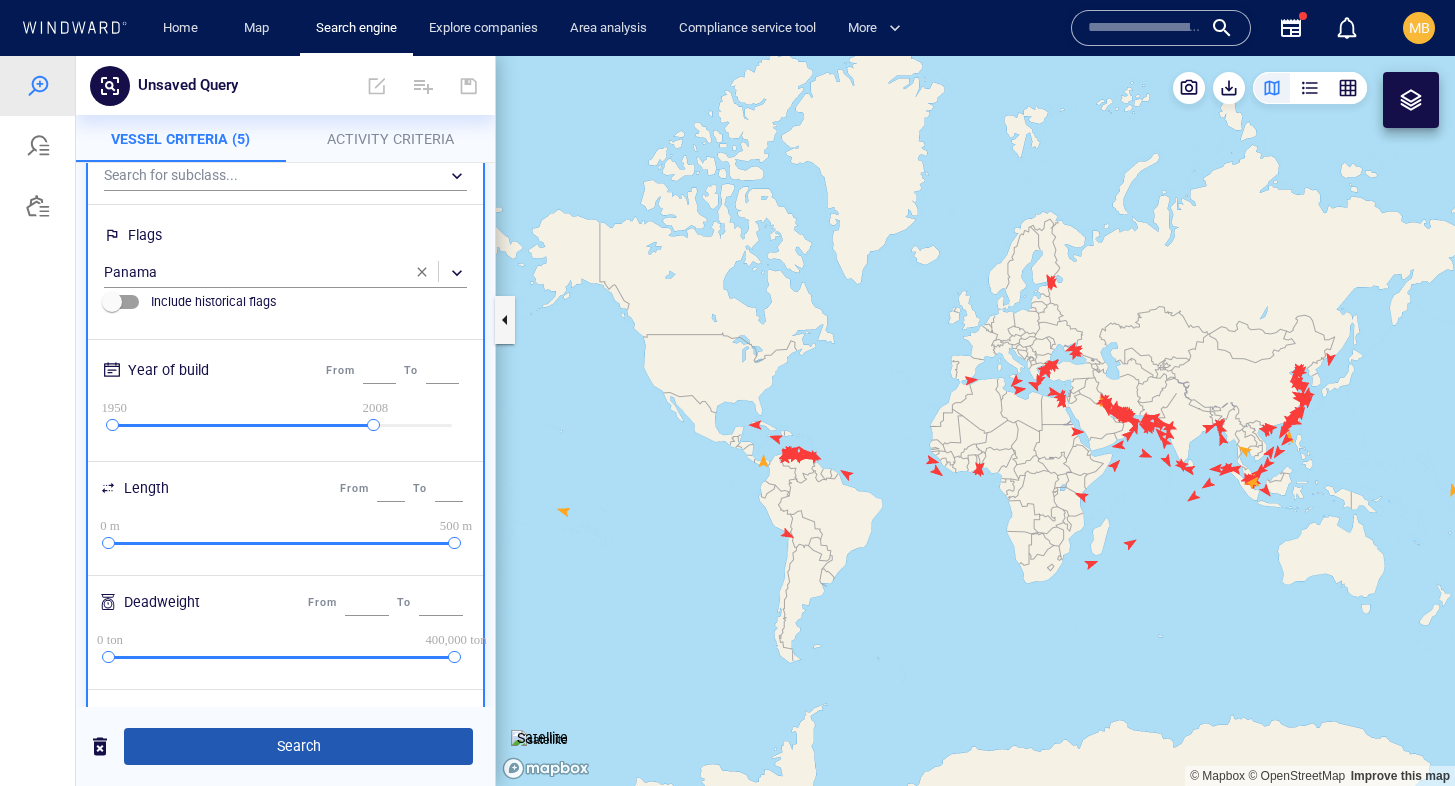 click on "Search" at bounding box center [298, 746] 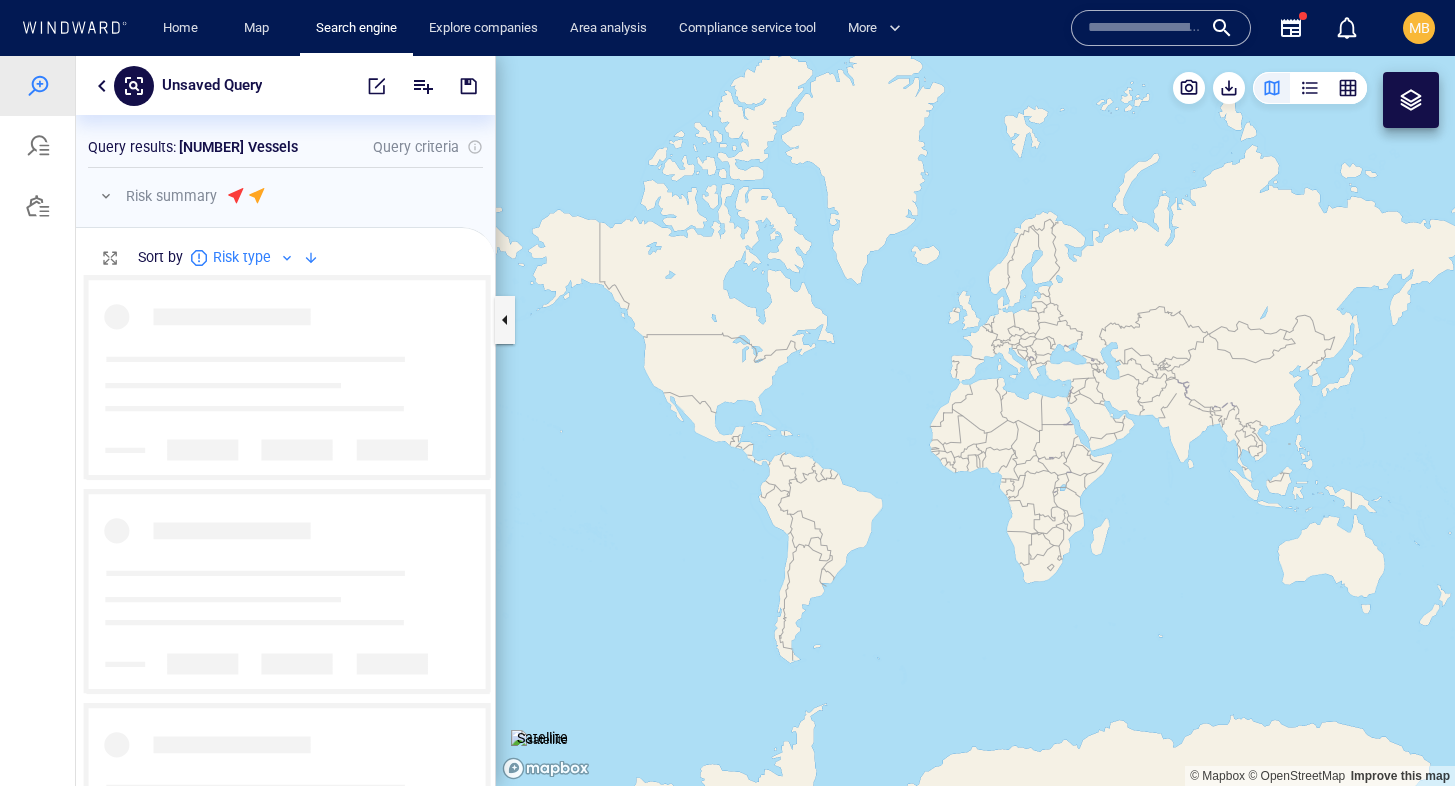 scroll, scrollTop: 0, scrollLeft: 1, axis: horizontal 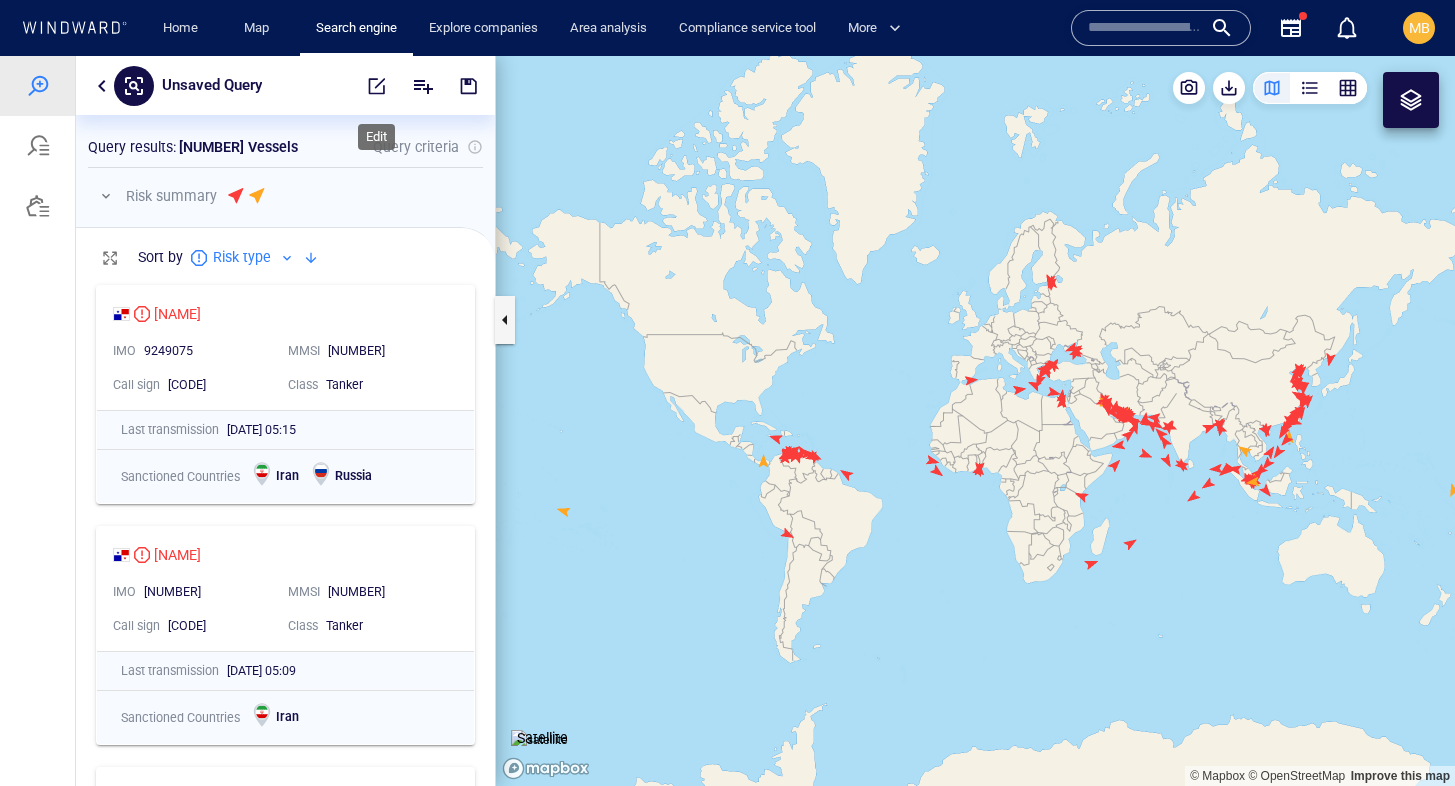 click at bounding box center (377, 86) 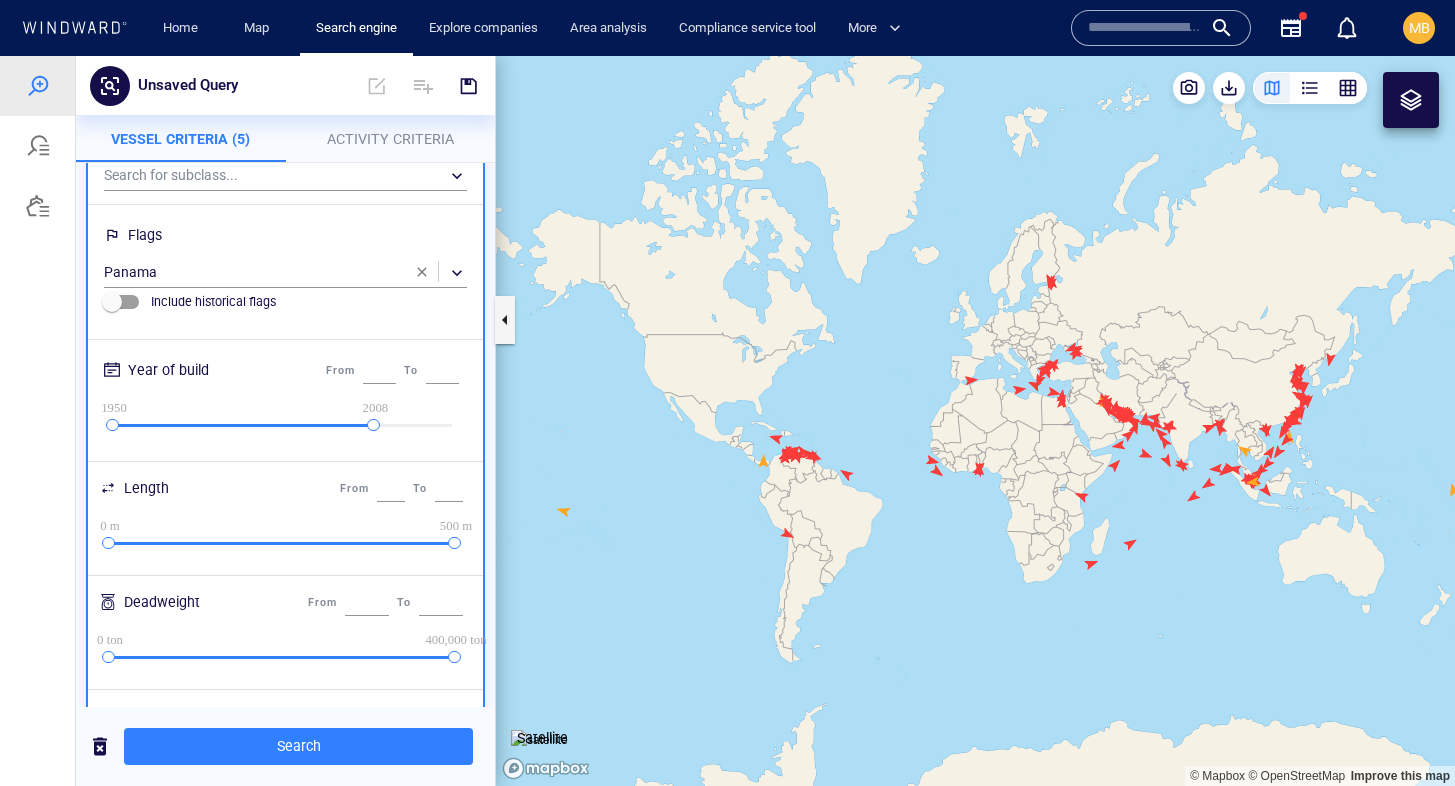 click at bounding box center (422, 272) 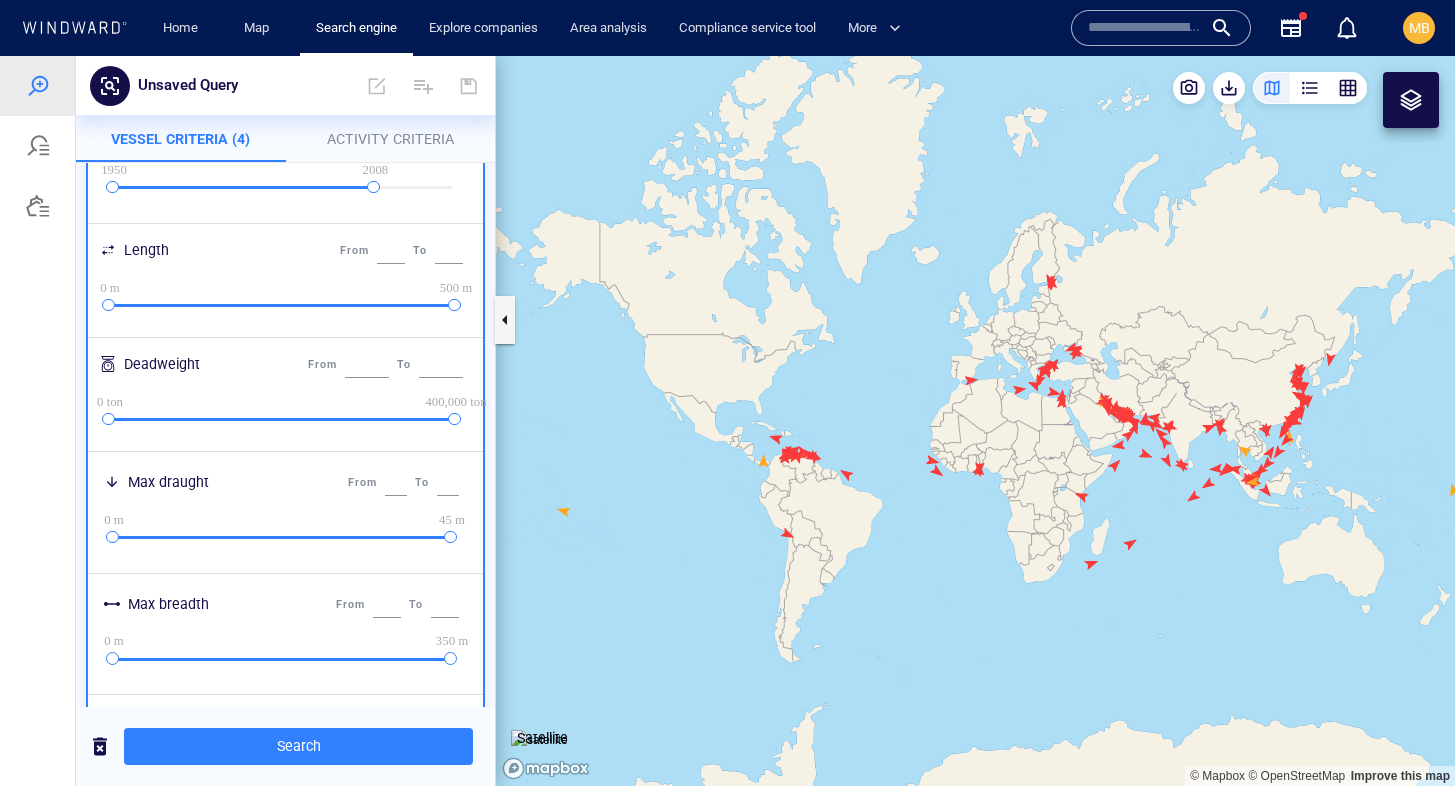 scroll, scrollTop: 337, scrollLeft: 0, axis: vertical 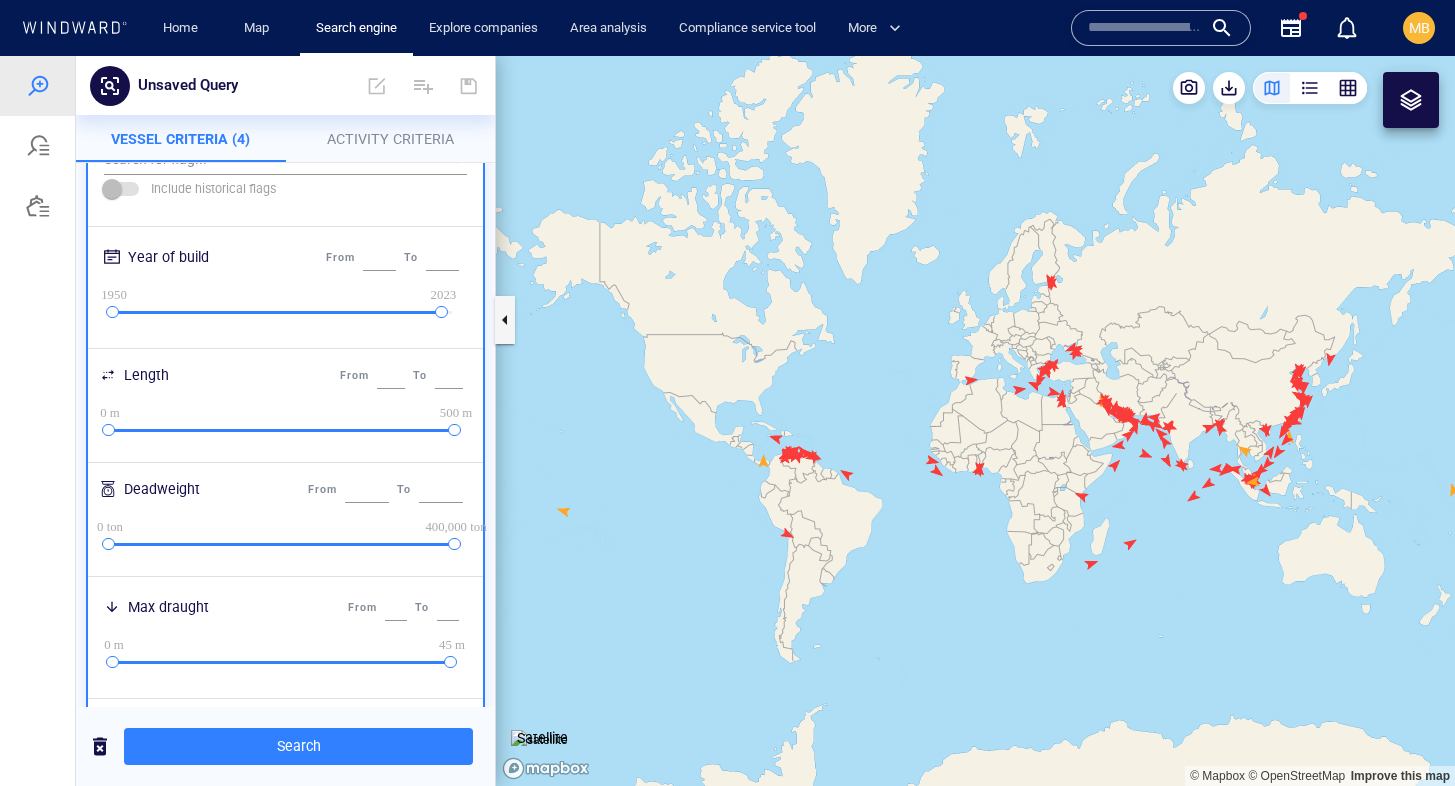 drag, startPoint x: 373, startPoint y: 309, endPoint x: 468, endPoint y: 308, distance: 95.005264 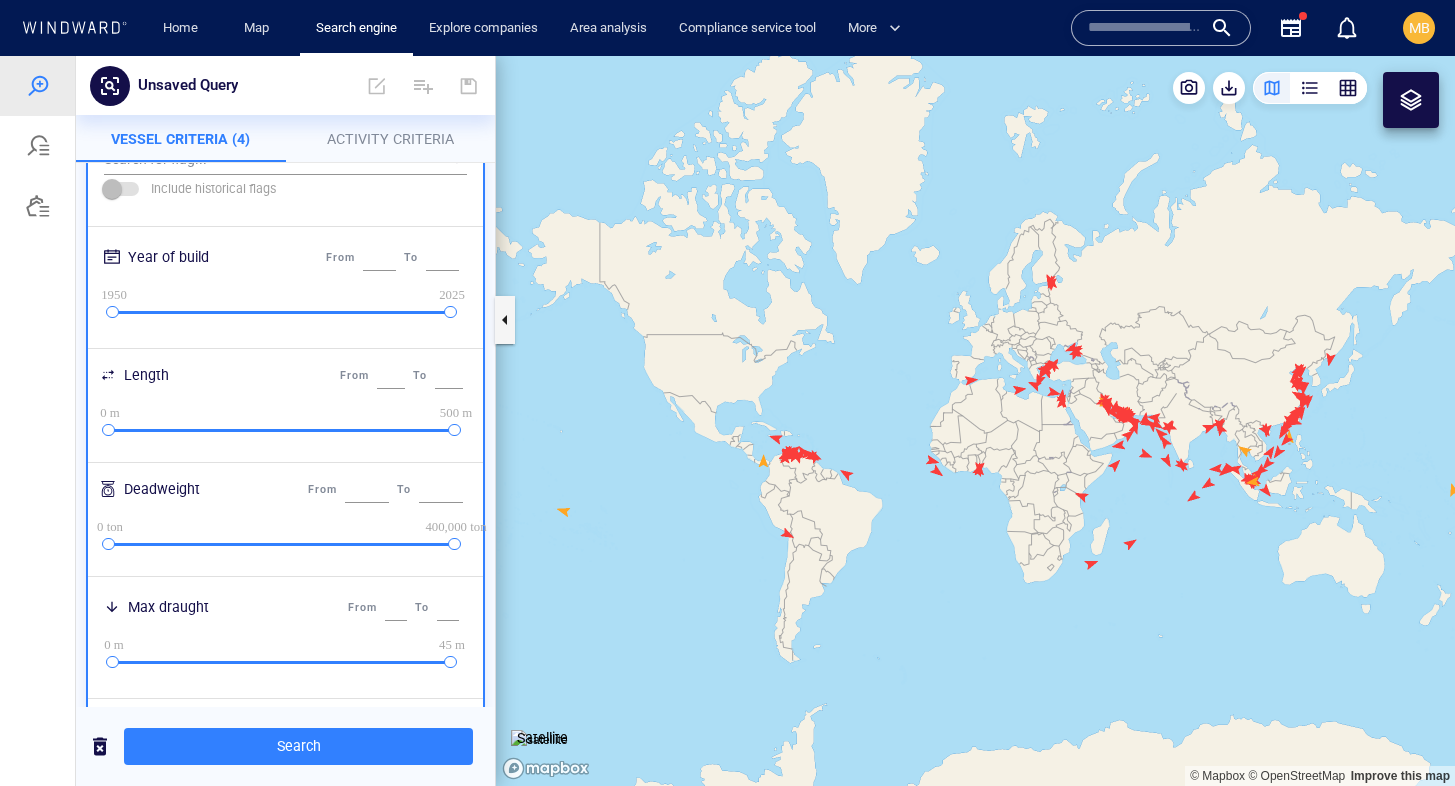 type on "****" 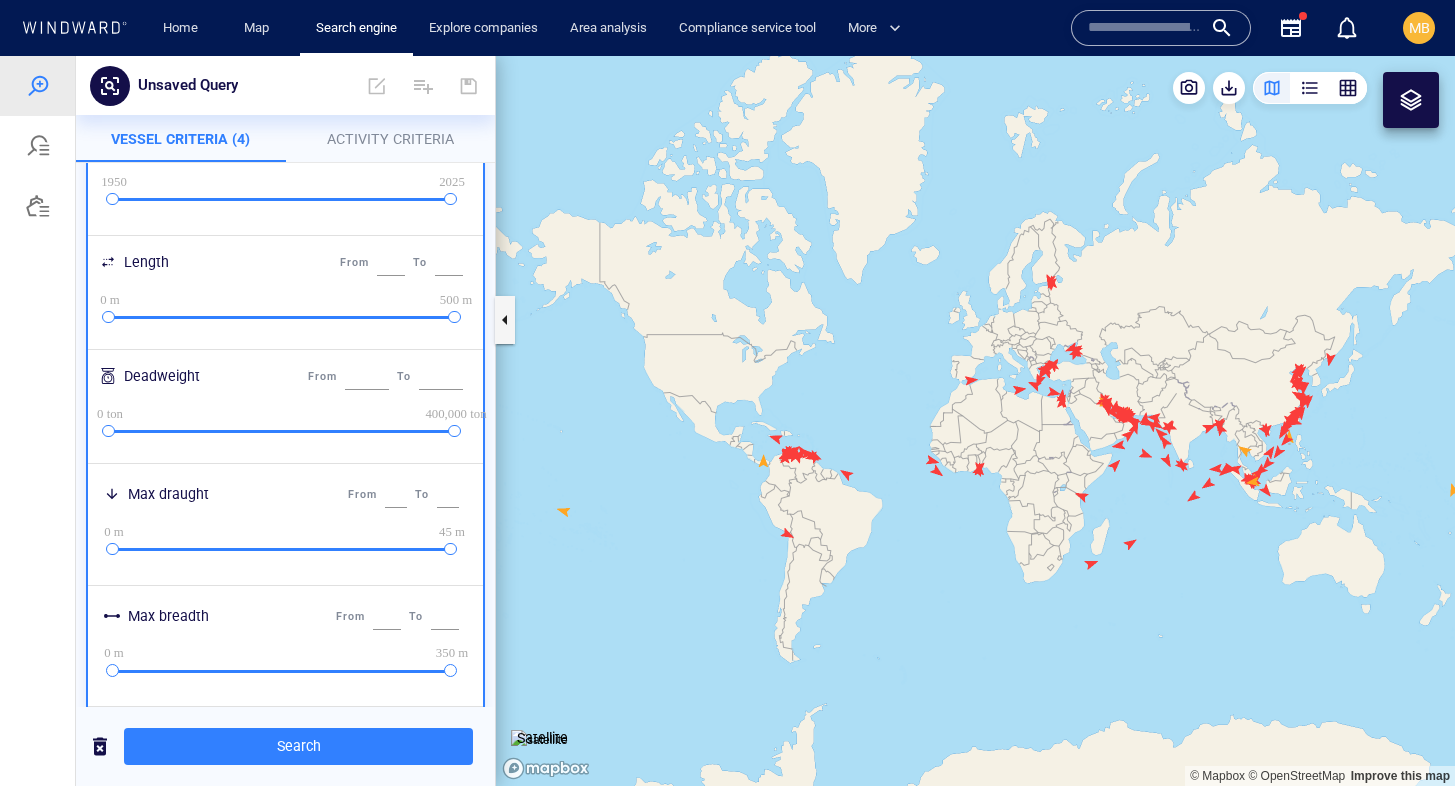 scroll, scrollTop: 0, scrollLeft: 0, axis: both 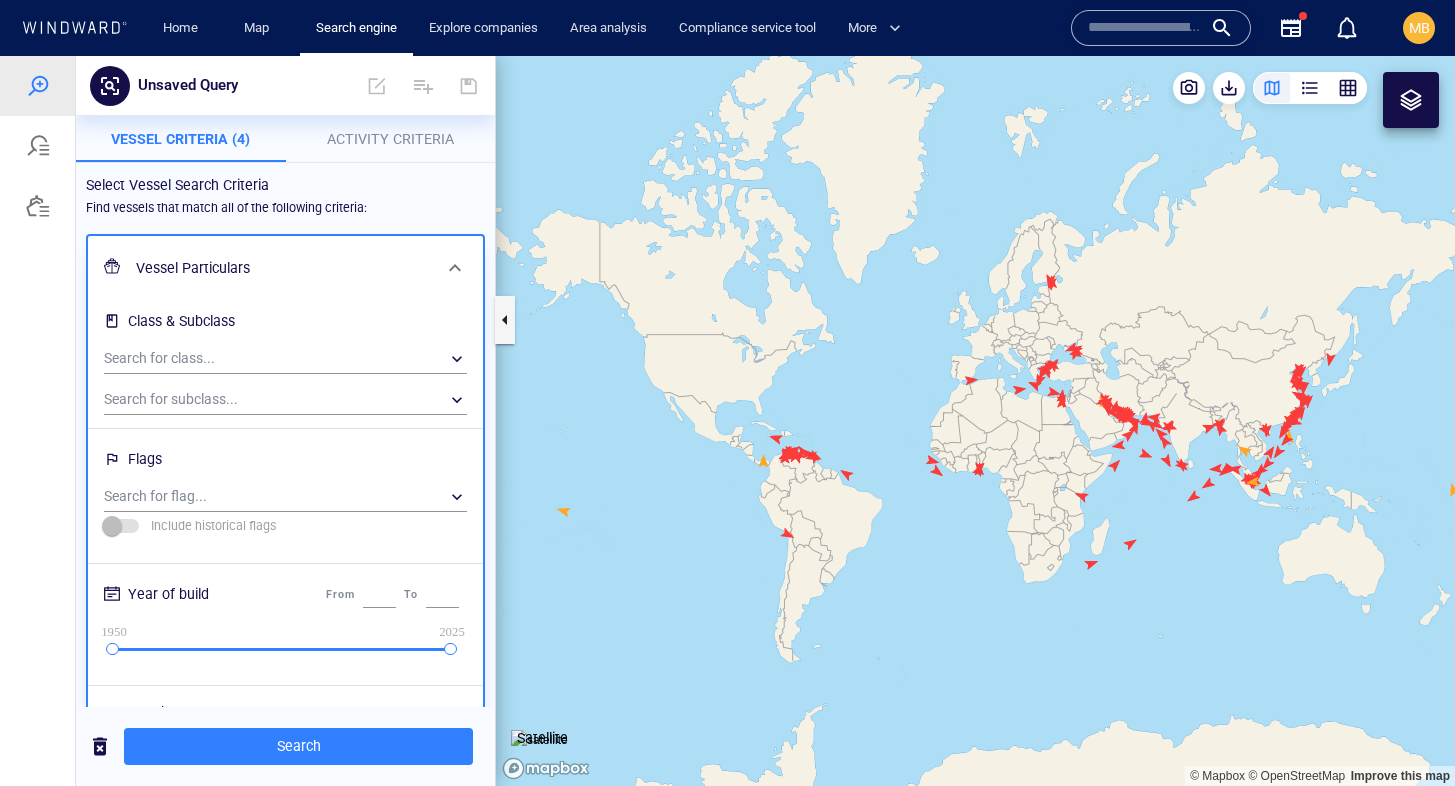 click on "Activity Criteria" at bounding box center [391, 139] 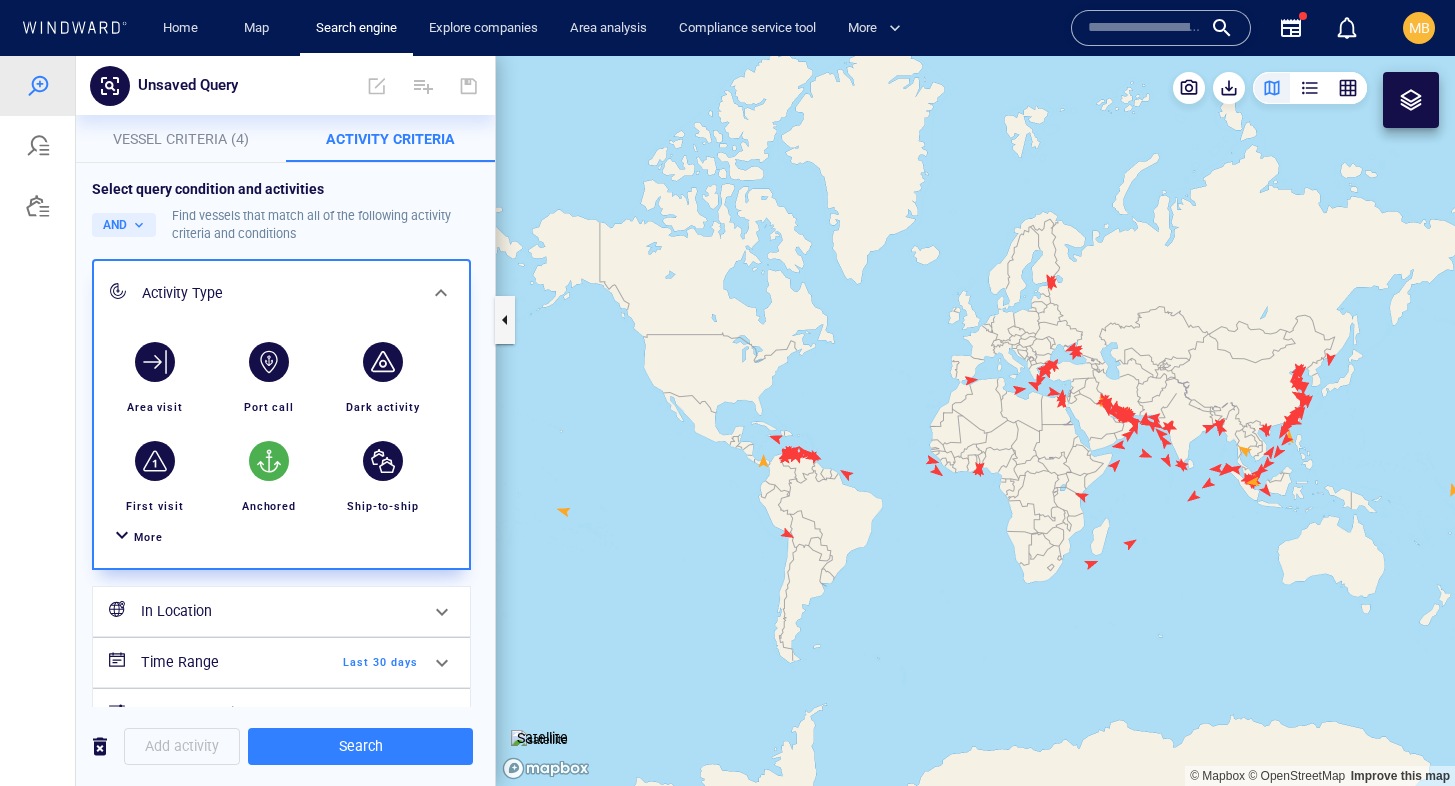scroll, scrollTop: 27, scrollLeft: 0, axis: vertical 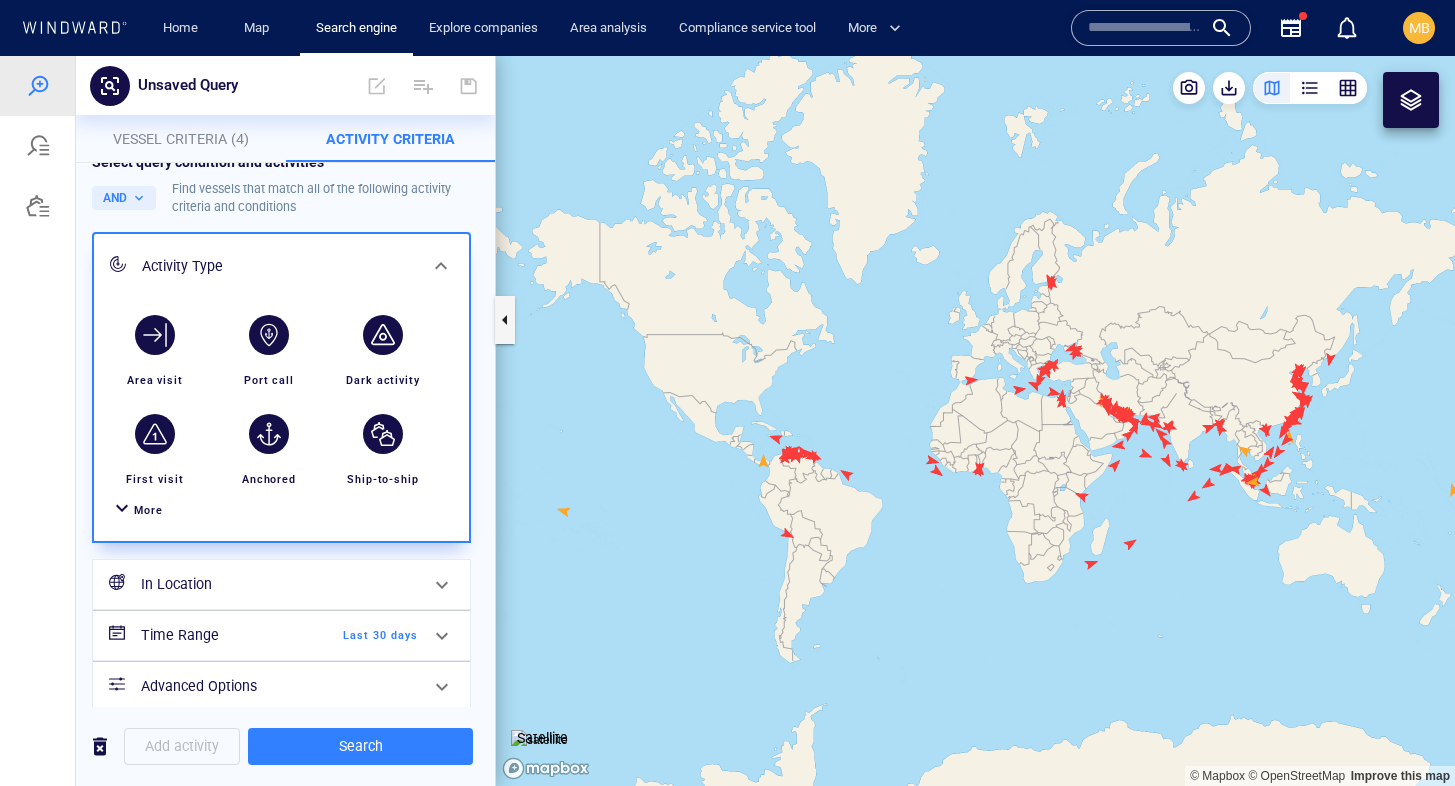 click at bounding box center [122, 510] 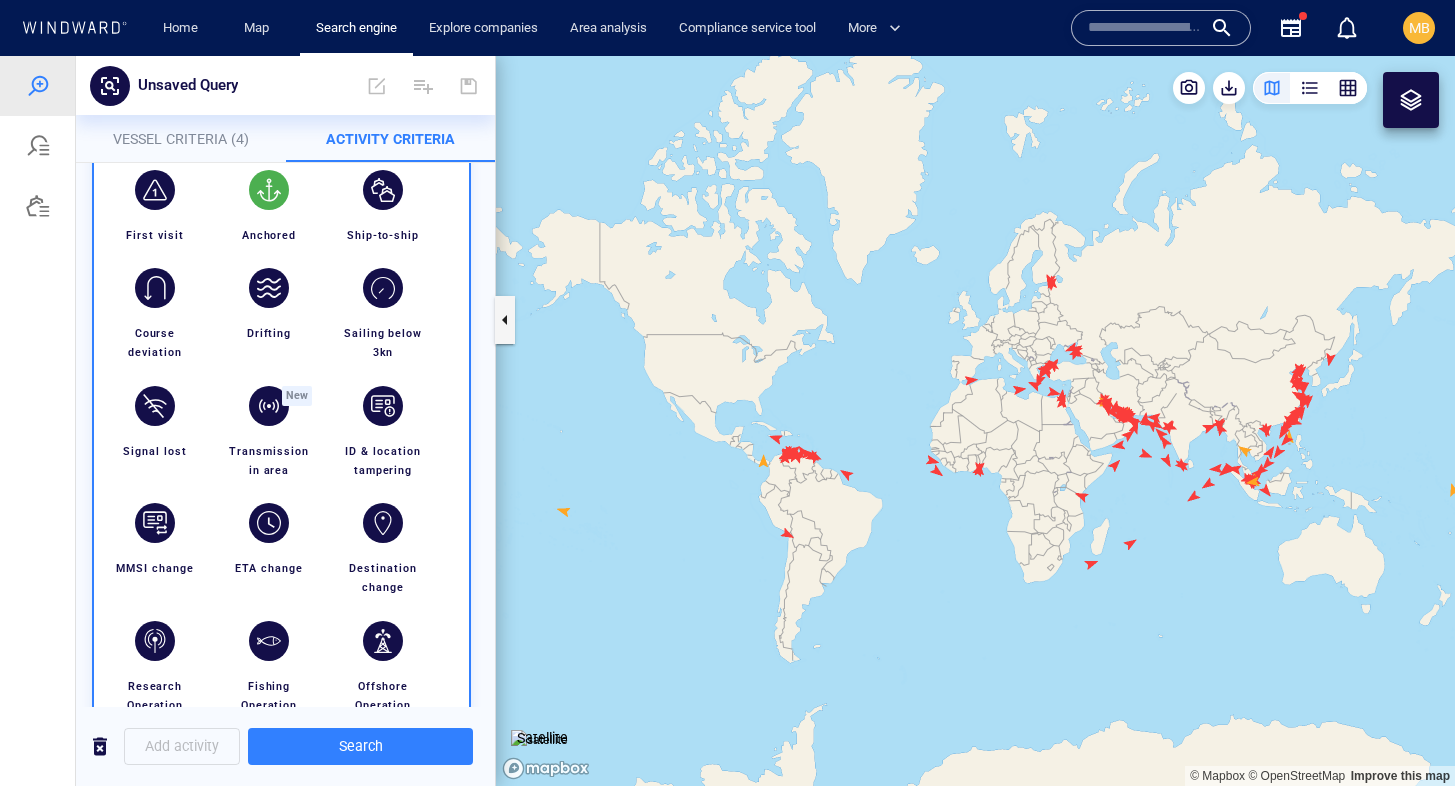 scroll, scrollTop: 288, scrollLeft: 0, axis: vertical 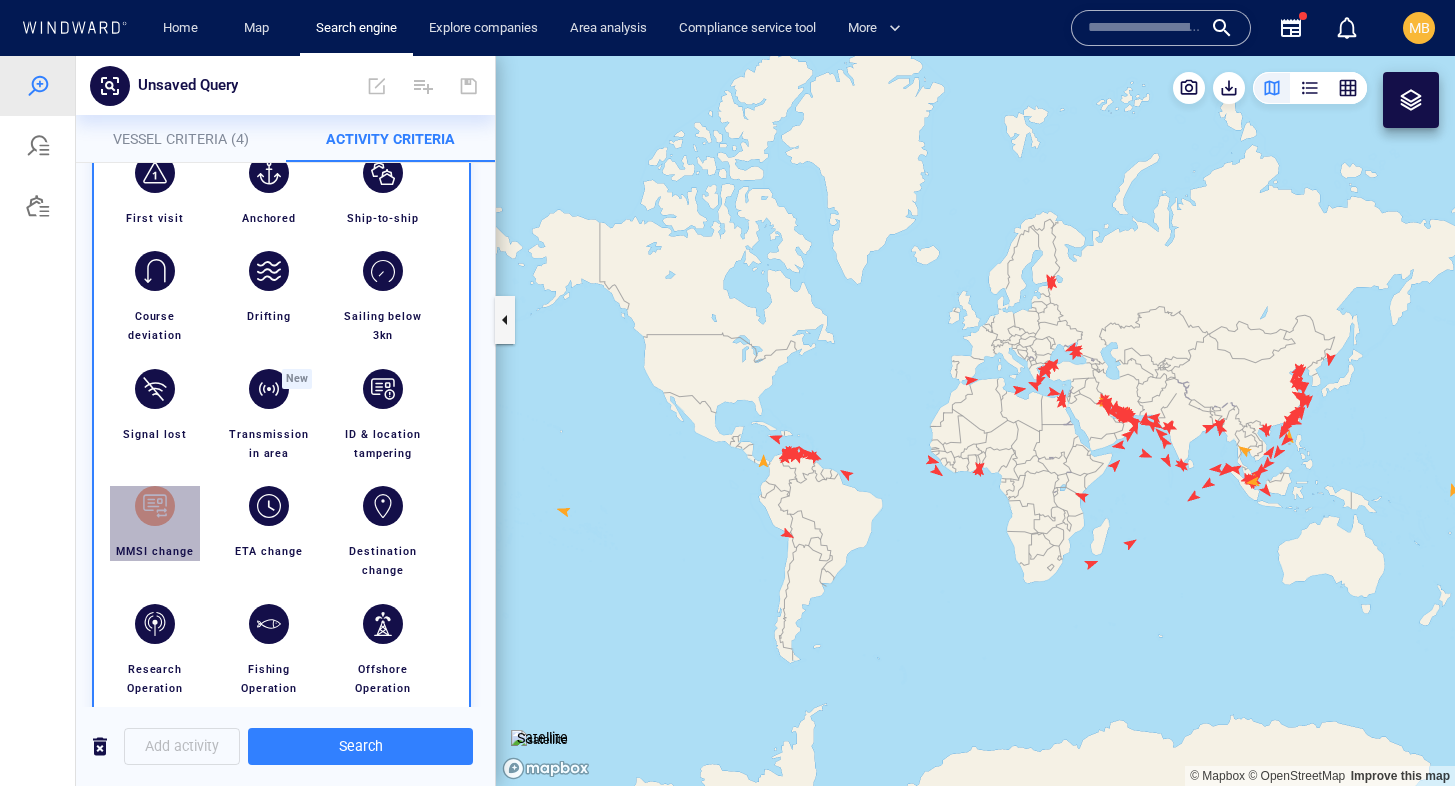 click at bounding box center (155, 506) 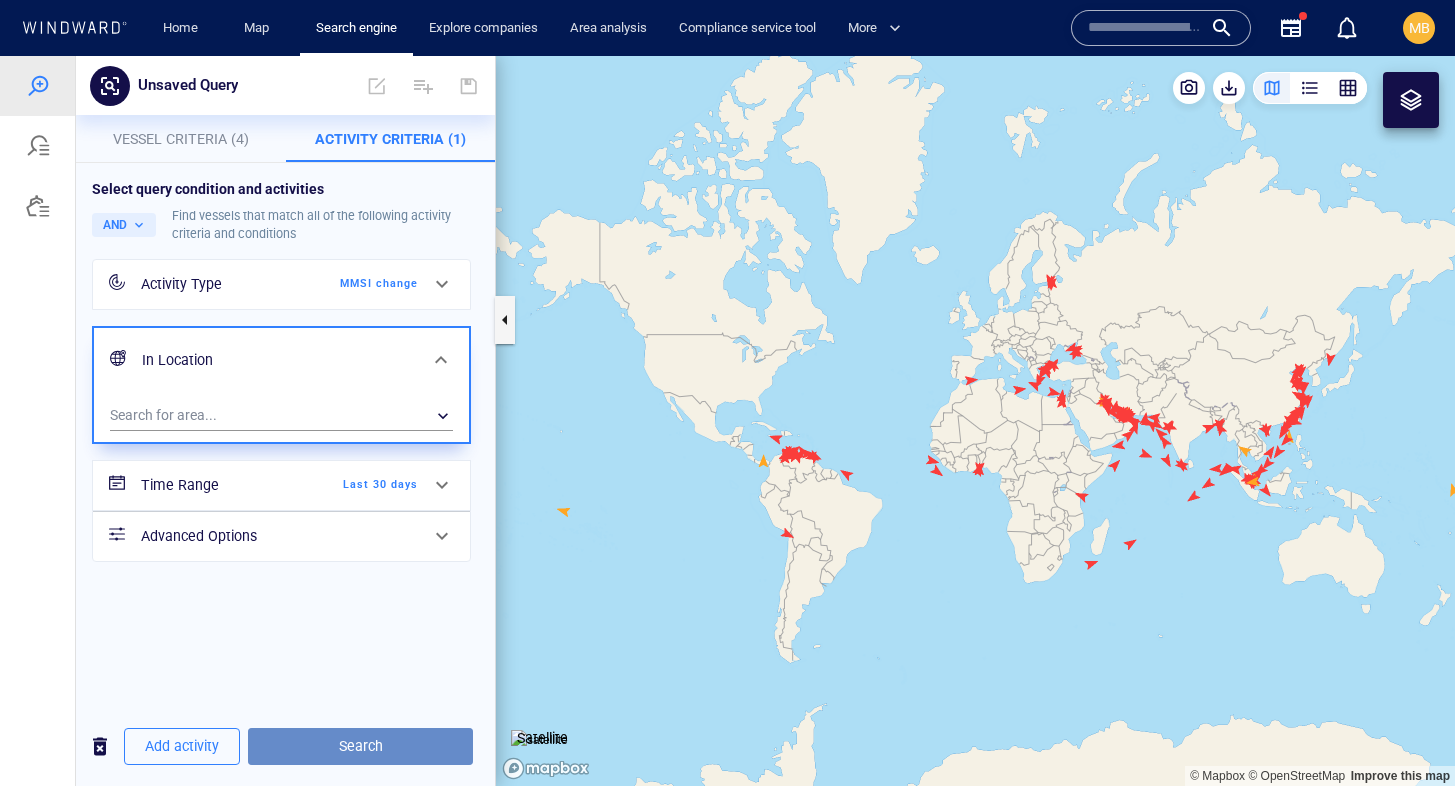 click on "Search" at bounding box center [360, 746] 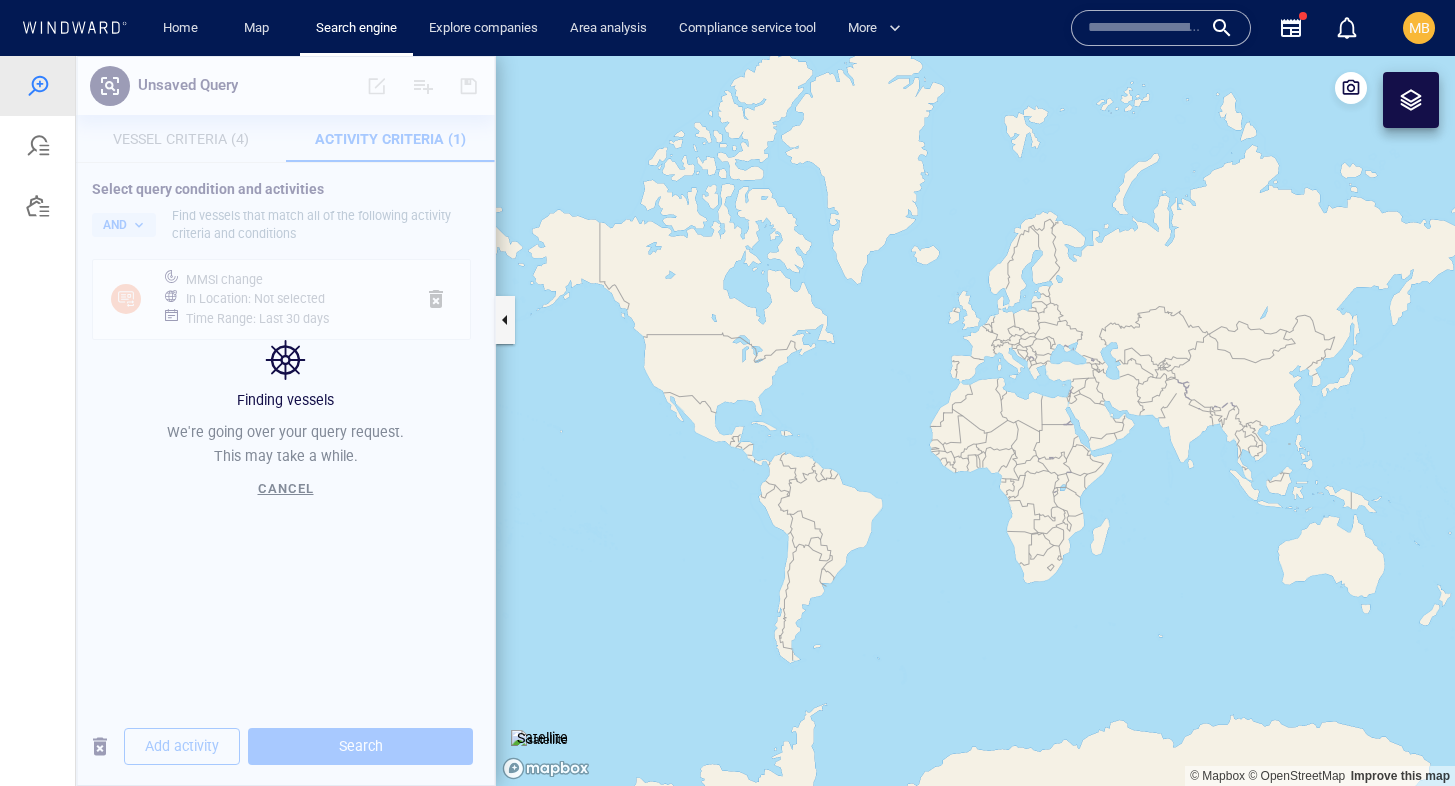 type 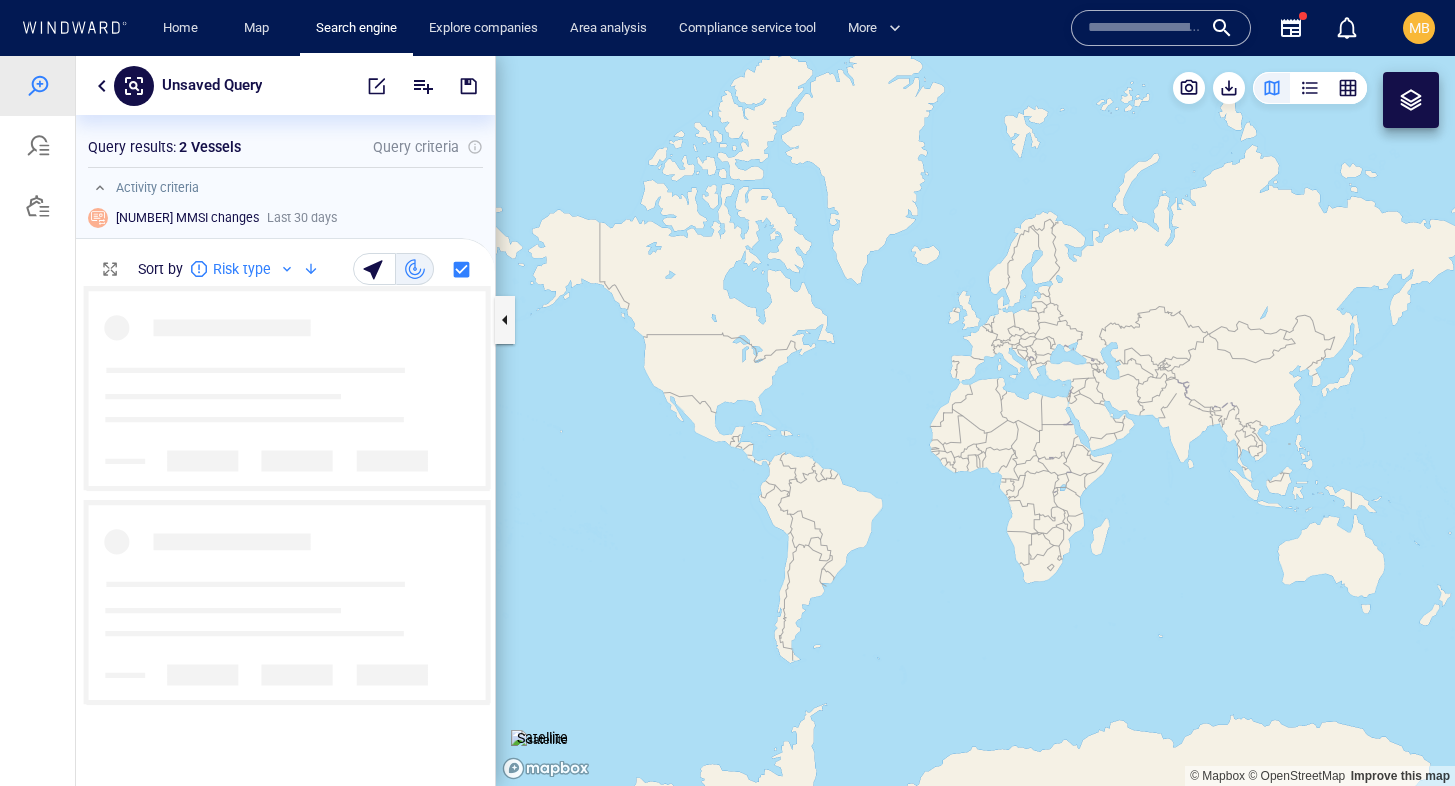 scroll, scrollTop: 1, scrollLeft: 1, axis: both 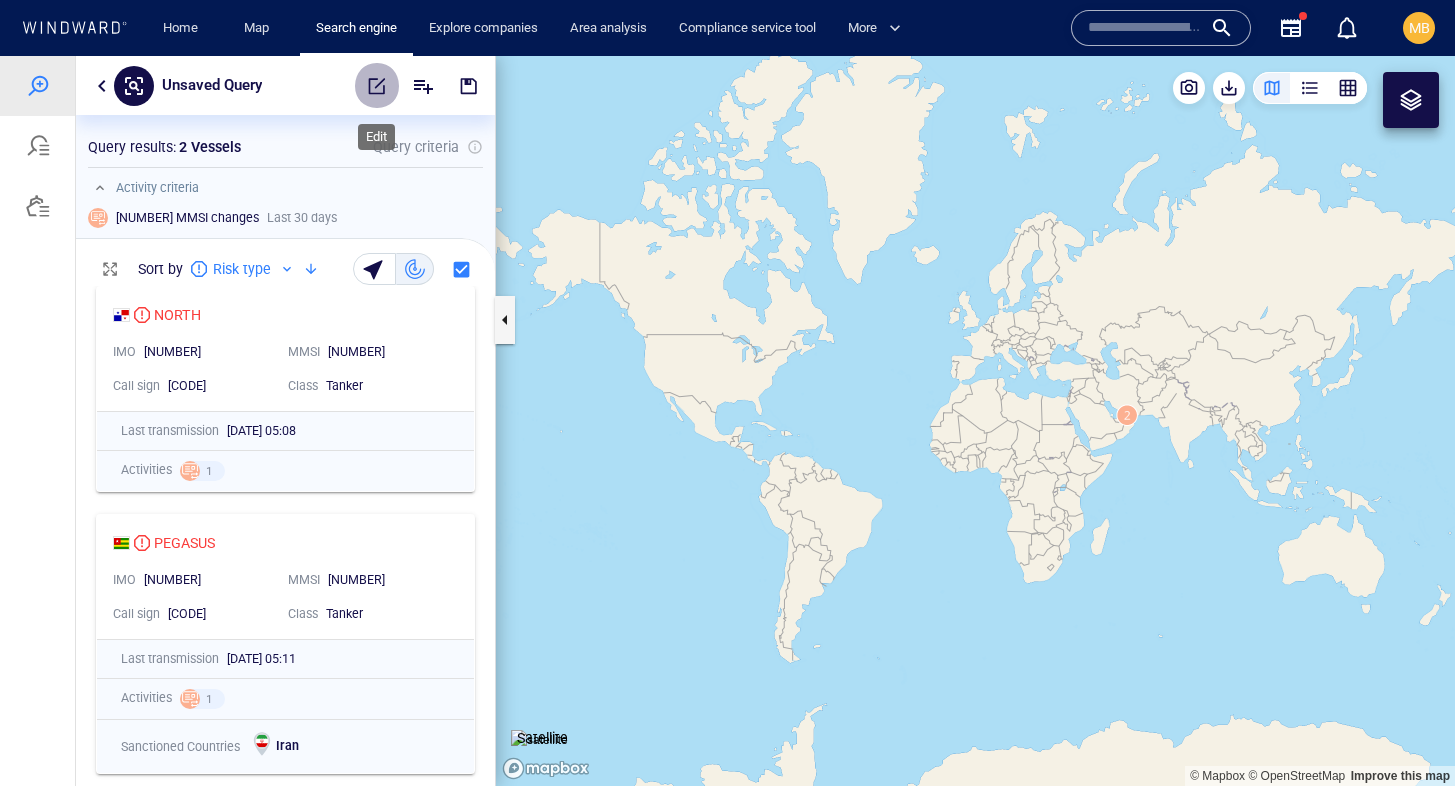 click at bounding box center (377, 86) 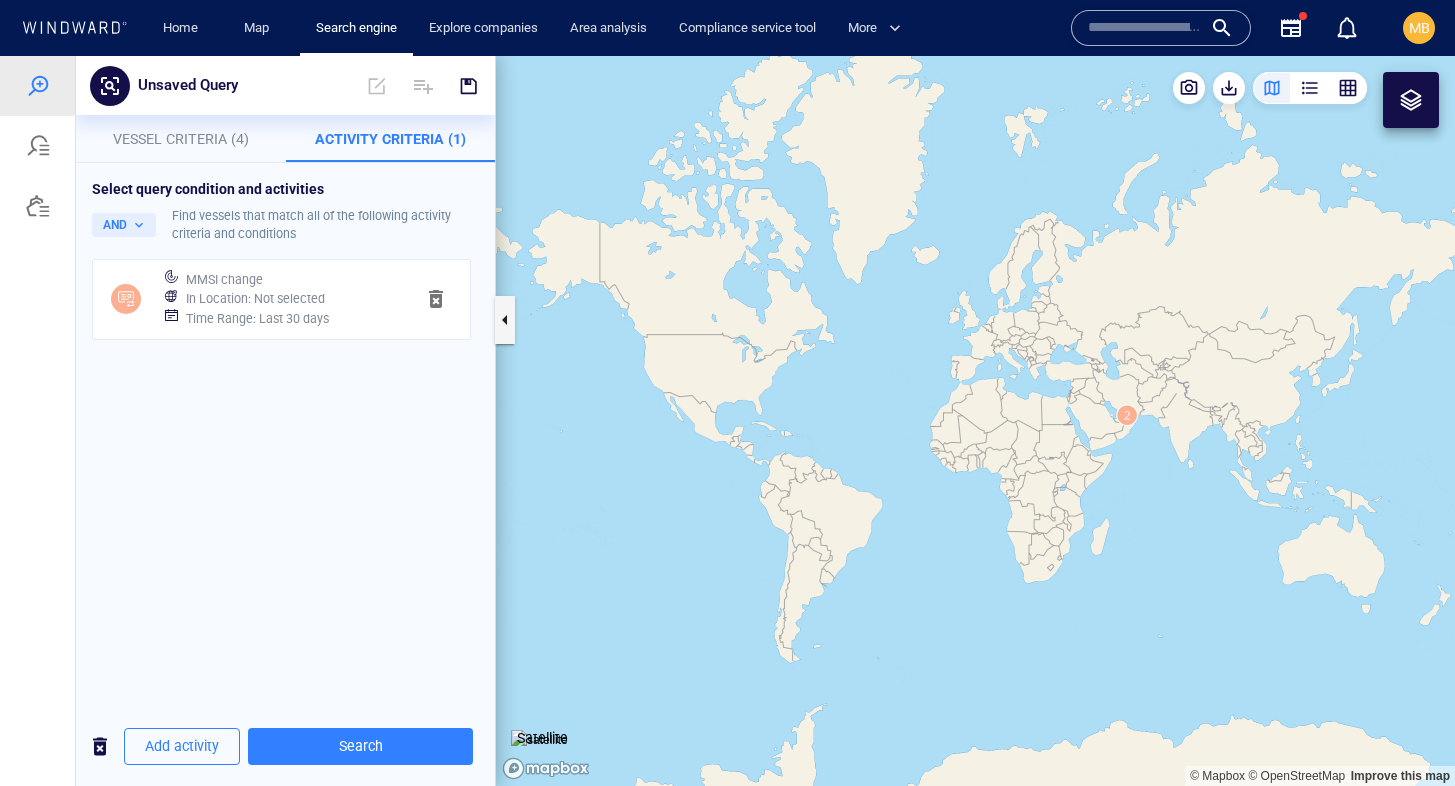 click on "Vessel Criteria (4)" at bounding box center [181, 139] 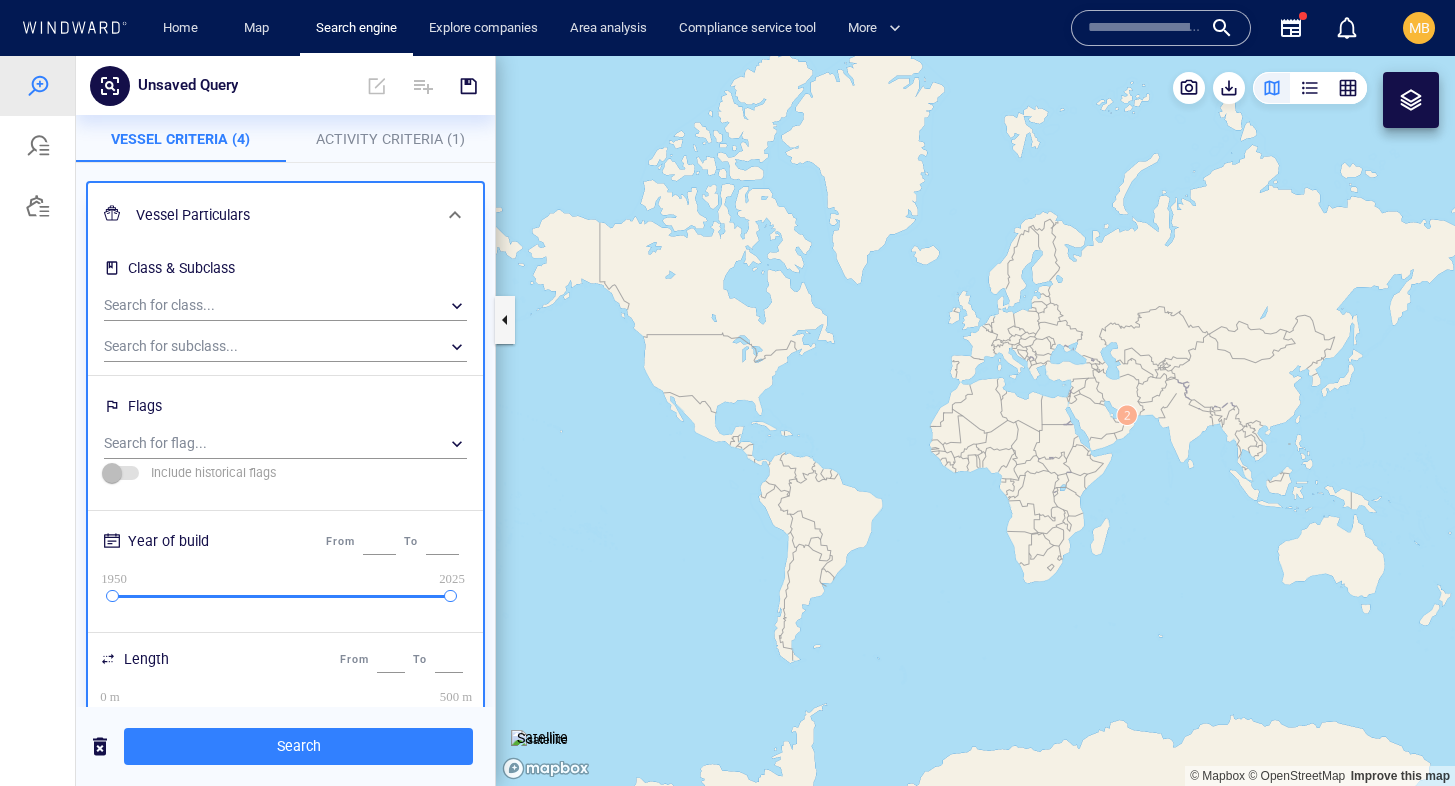scroll, scrollTop: 0, scrollLeft: 0, axis: both 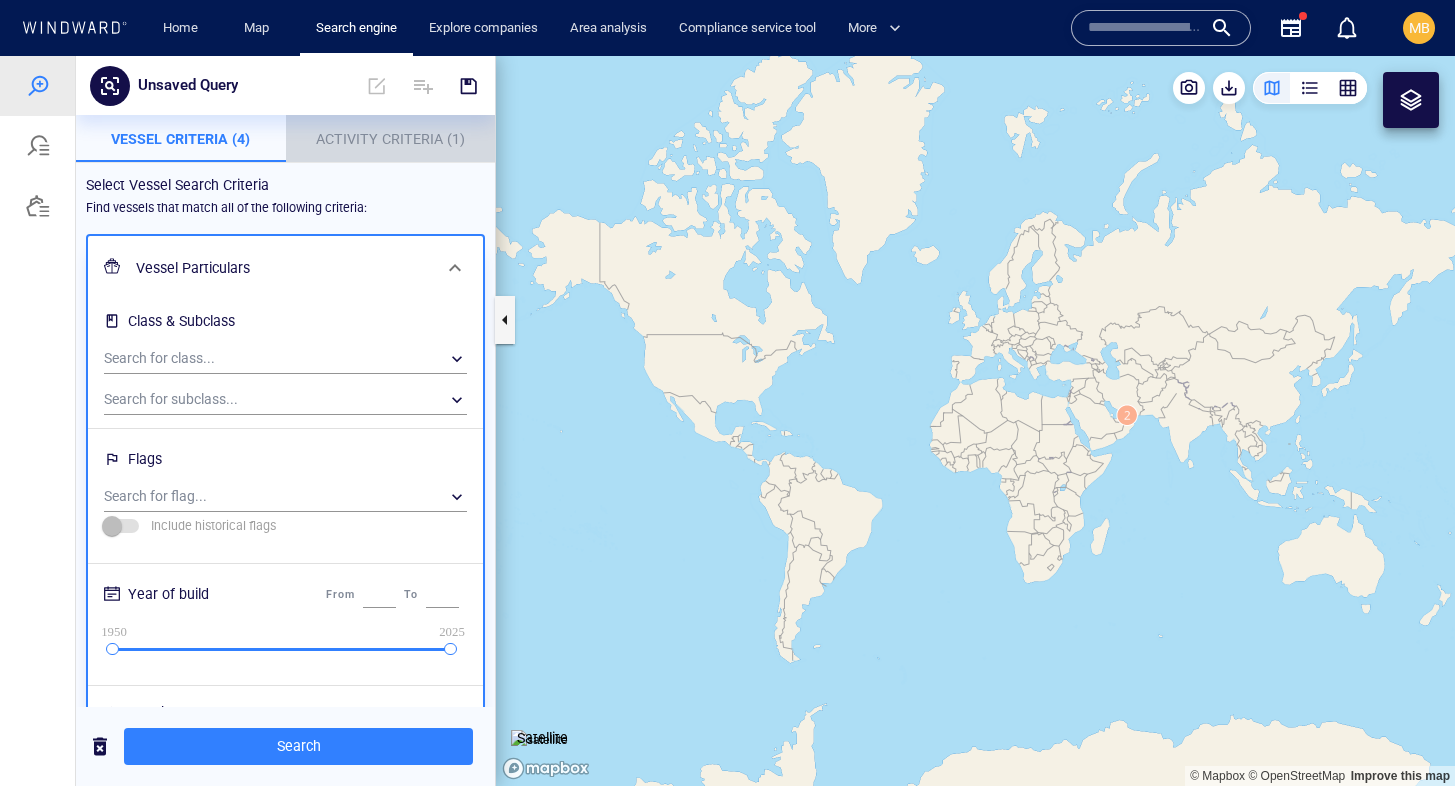 click on "Activity Criteria (1)" at bounding box center [390, 139] 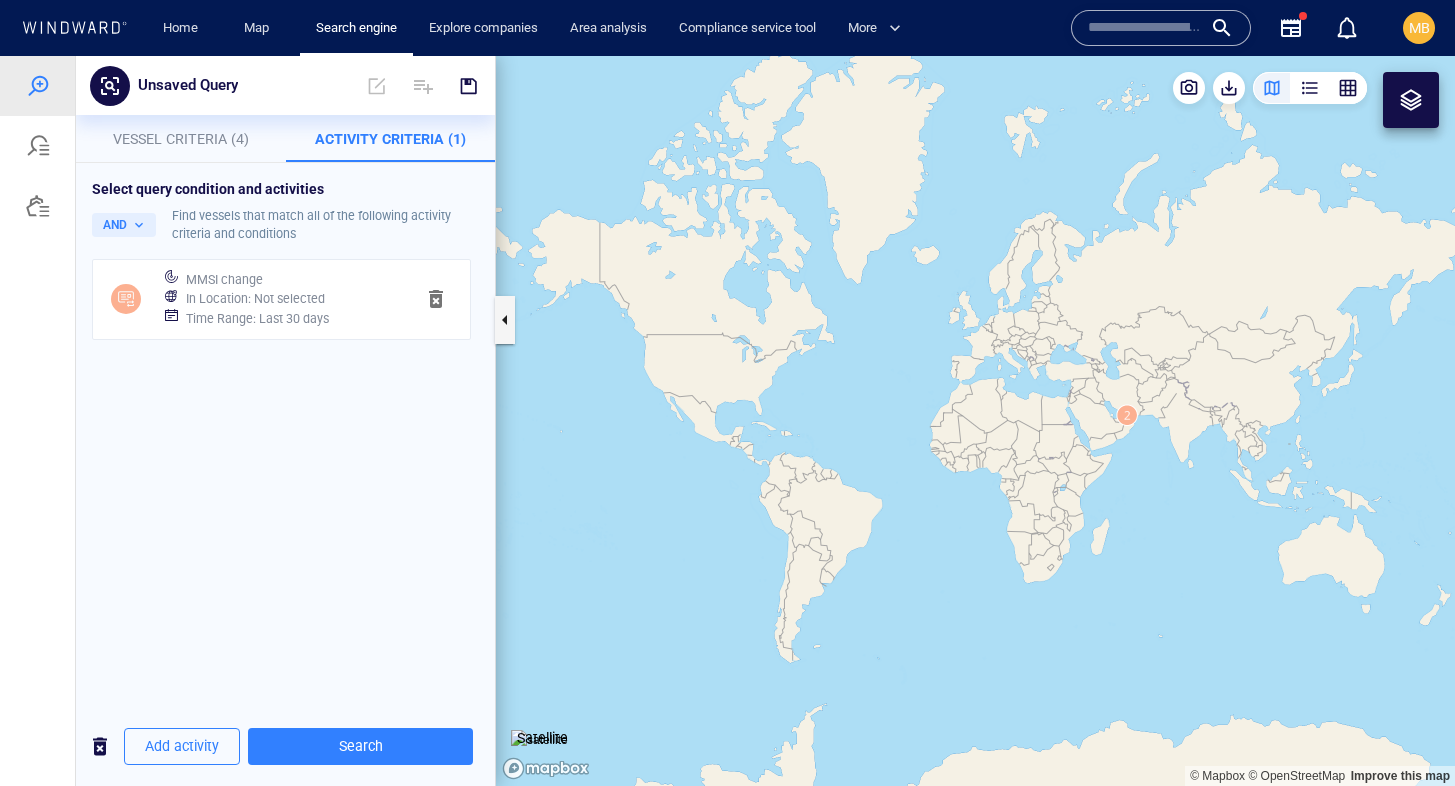 click on "Activity Criteria (1)" at bounding box center [390, 139] 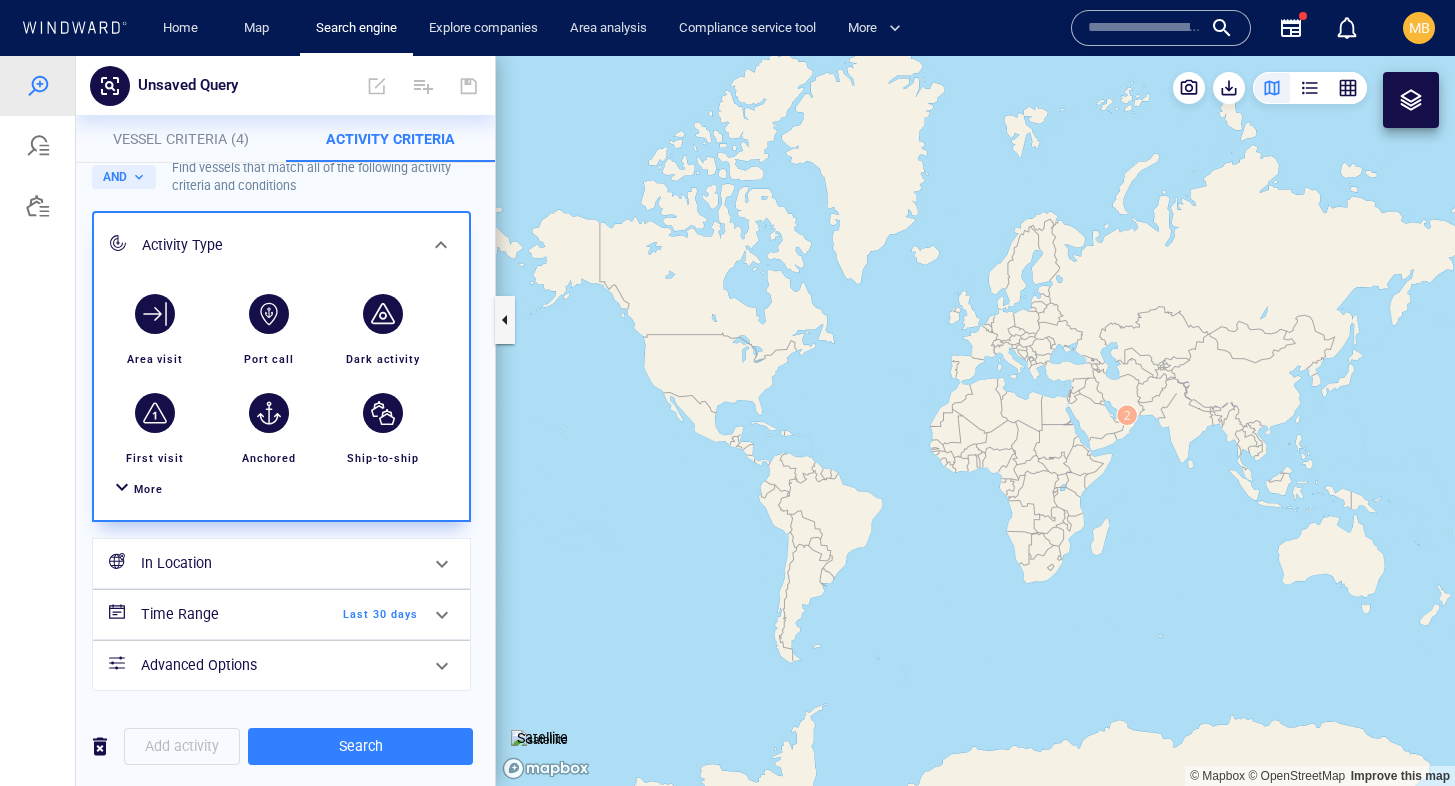 scroll, scrollTop: 0, scrollLeft: 0, axis: both 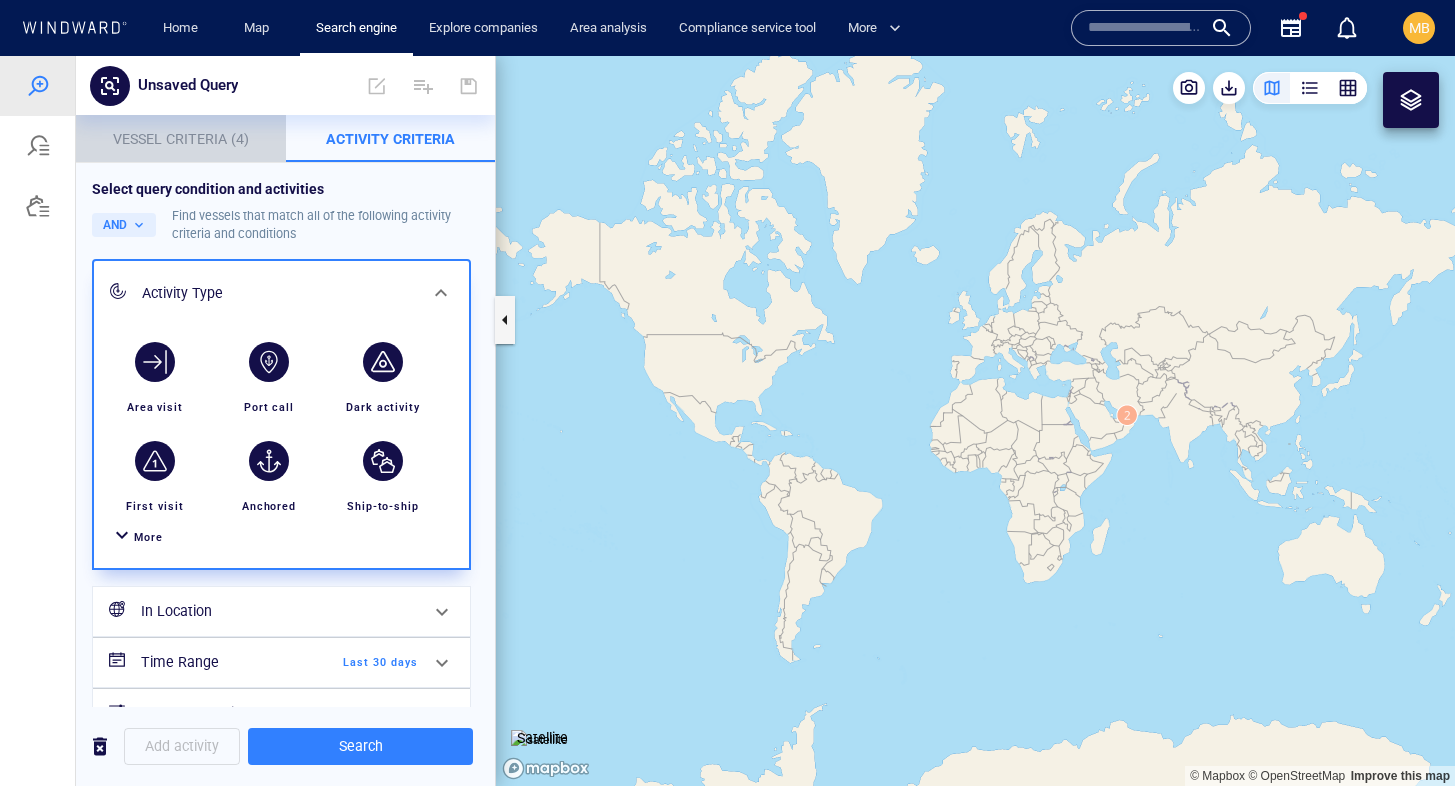 click on "Vessel Criteria (4)" at bounding box center [181, 139] 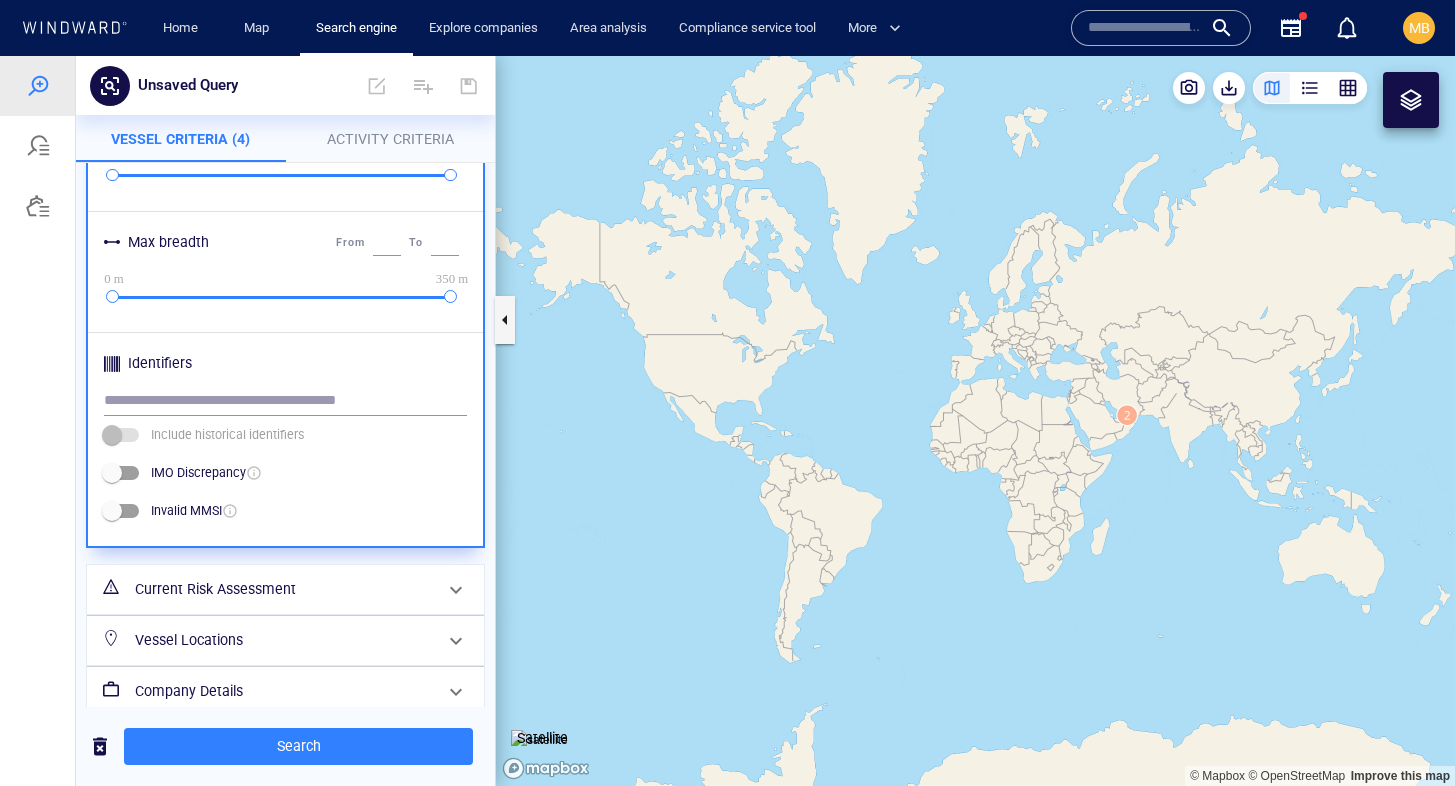 scroll, scrollTop: 896, scrollLeft: 0, axis: vertical 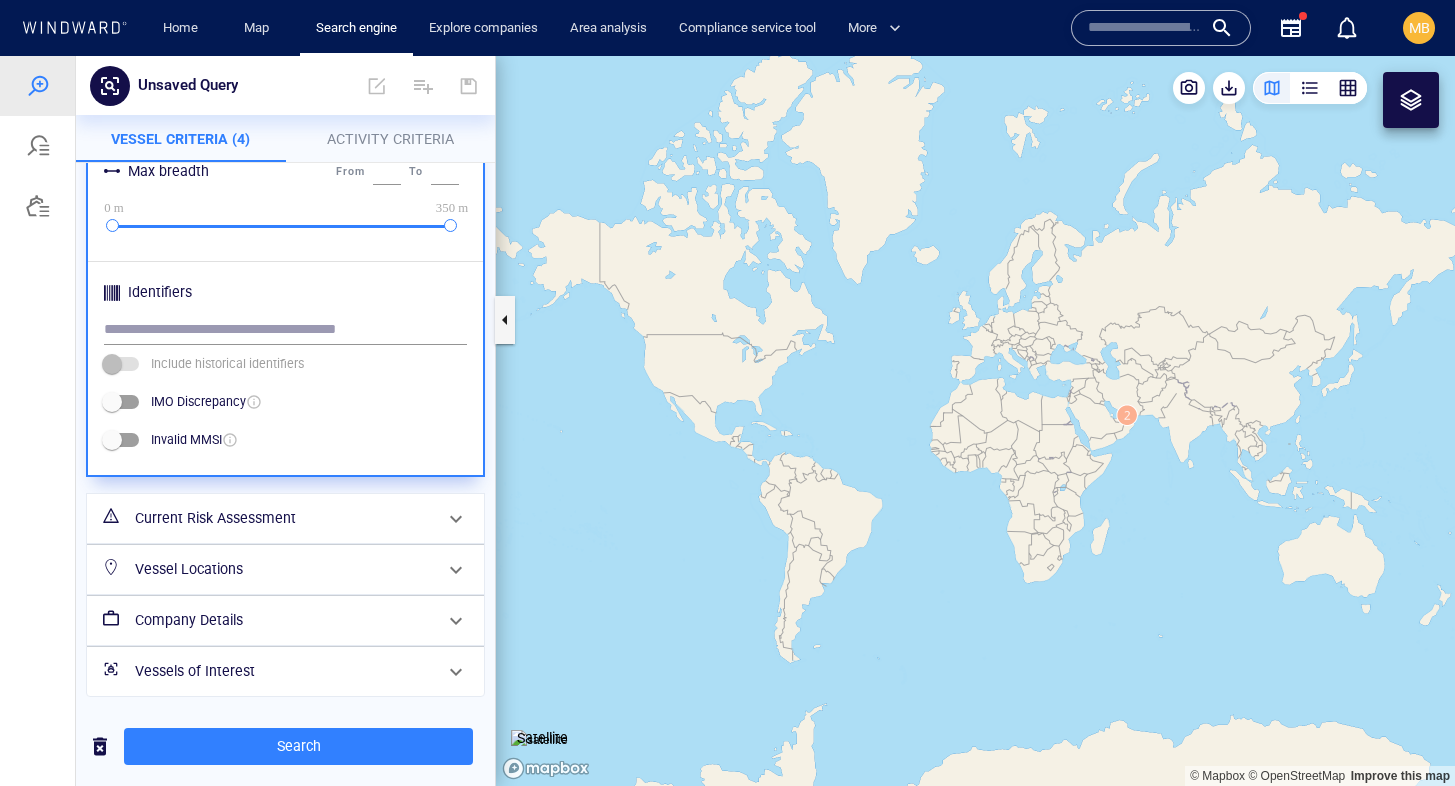 click on "Current Risk Assessment" at bounding box center (283, 518) 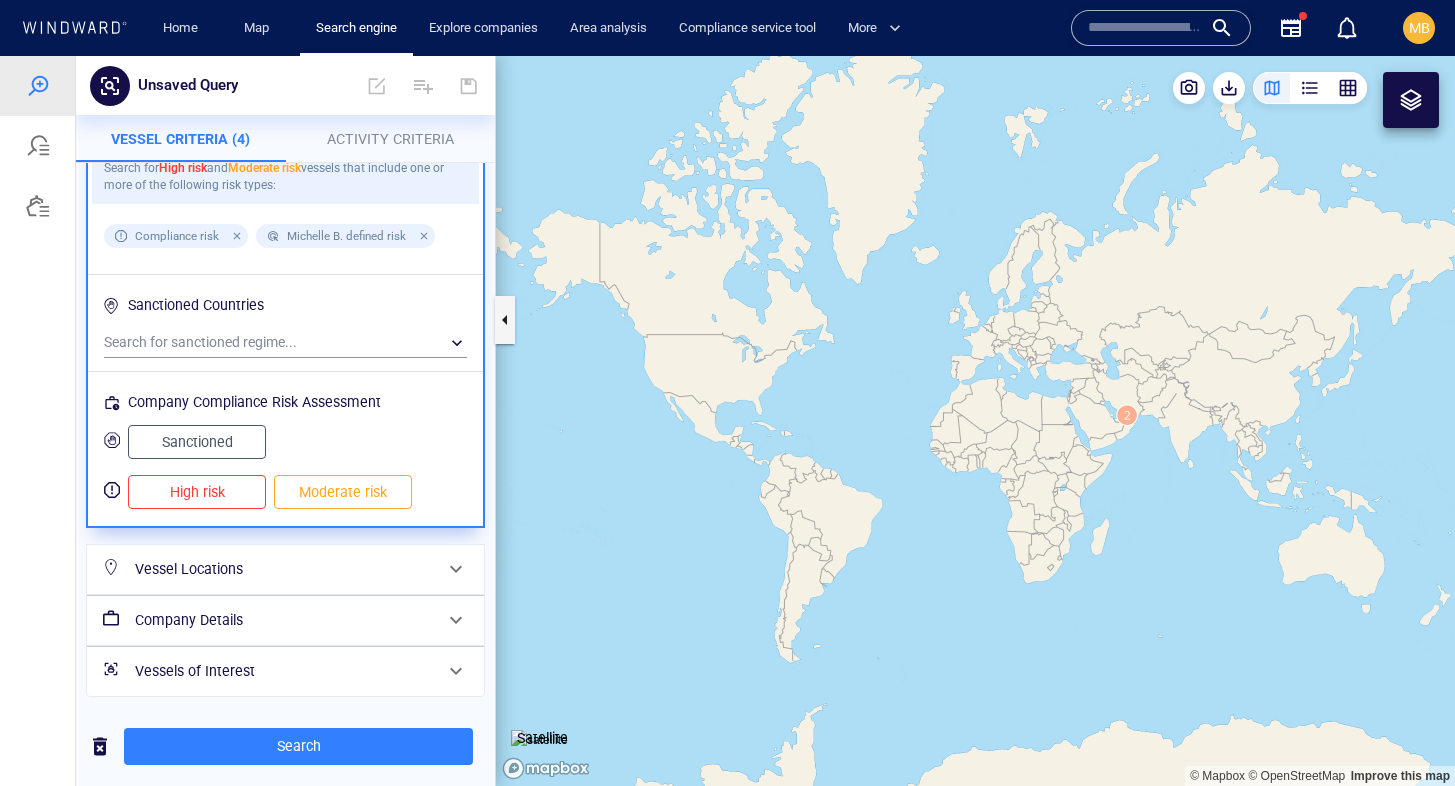 scroll, scrollTop: 0, scrollLeft: 0, axis: both 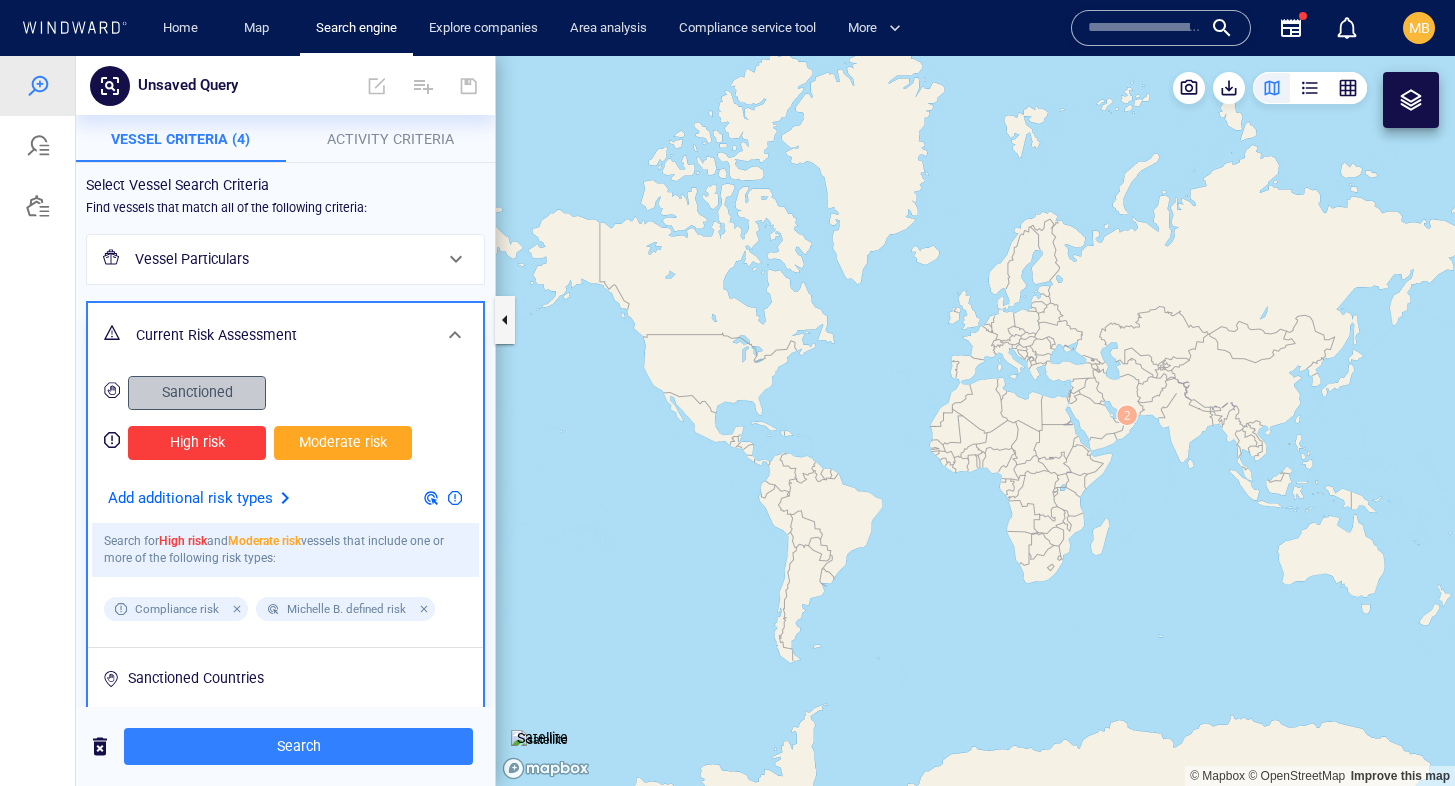 click on "Sanctioned" at bounding box center [197, 392] 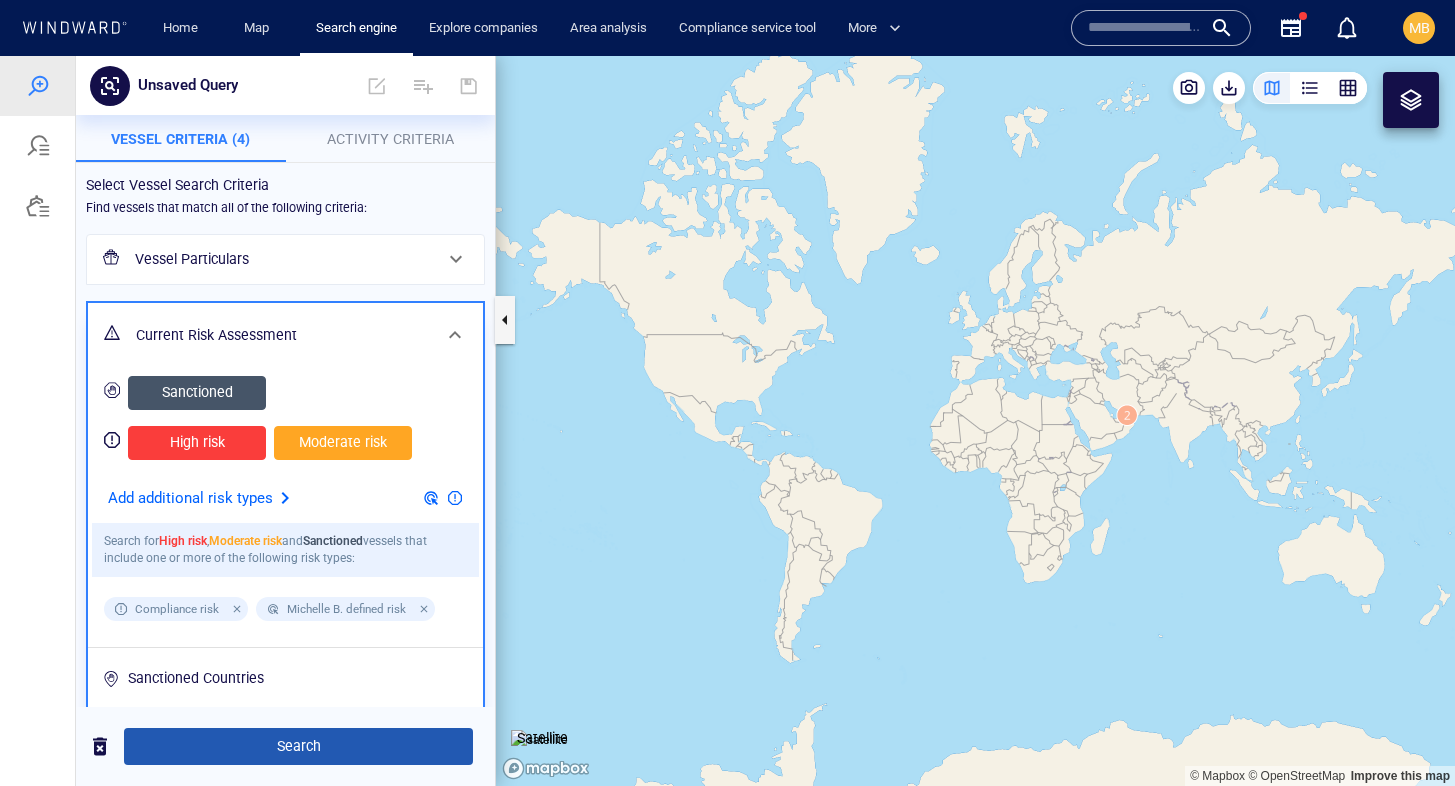 click on "Search" at bounding box center [298, 746] 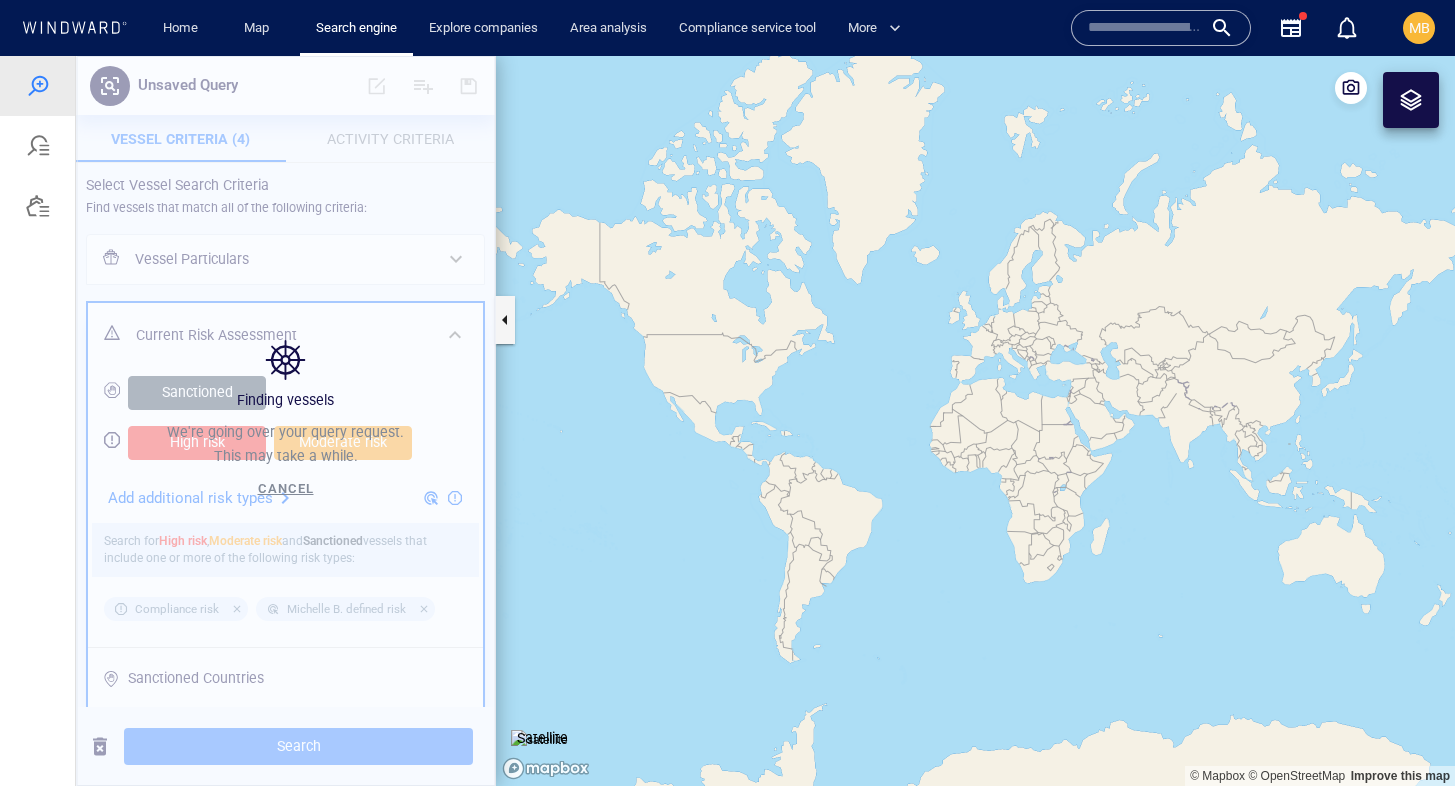 click on "We're going over your query request.
This may take a while. Cancel" at bounding box center (285, 461) 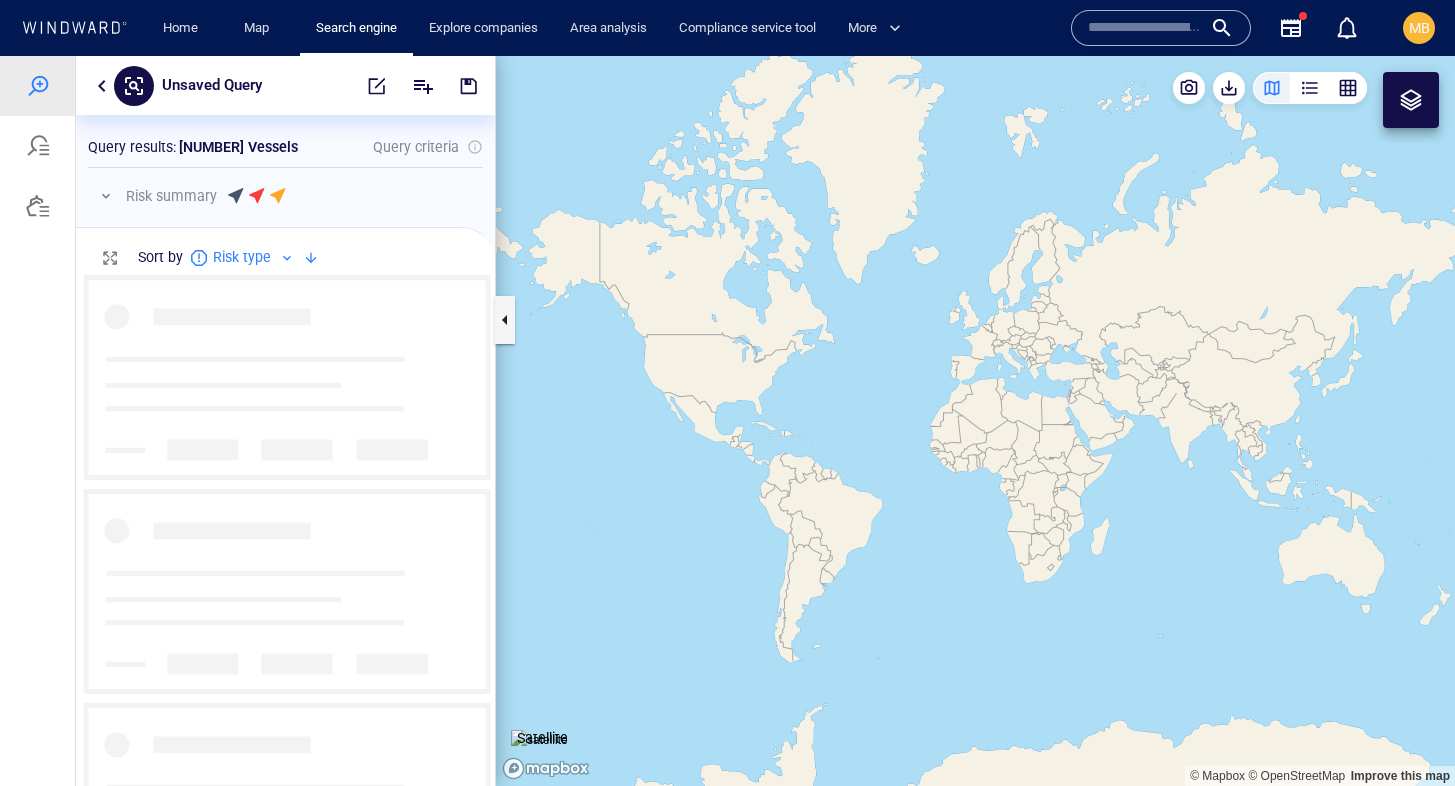 scroll, scrollTop: 0, scrollLeft: 1, axis: horizontal 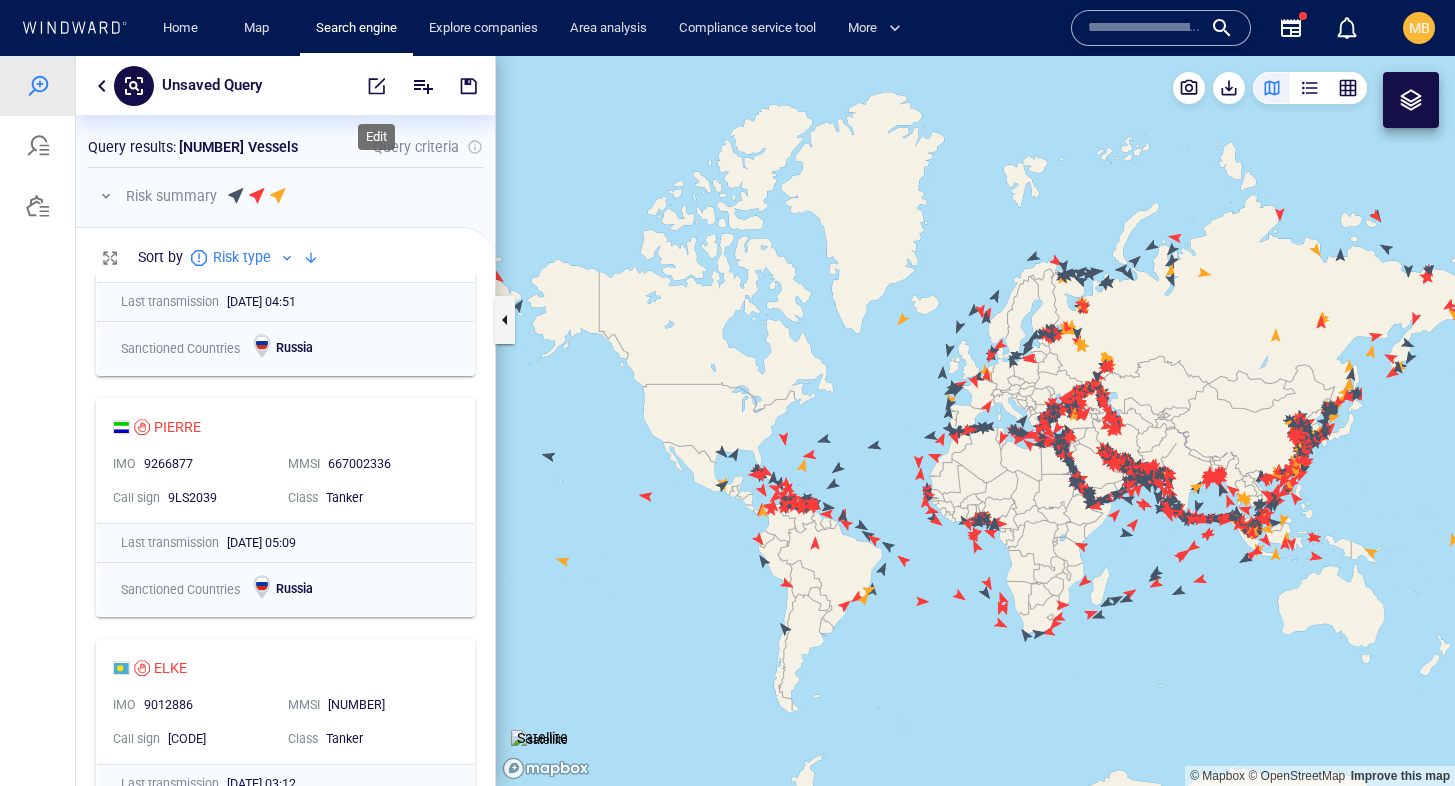 click at bounding box center [377, 86] 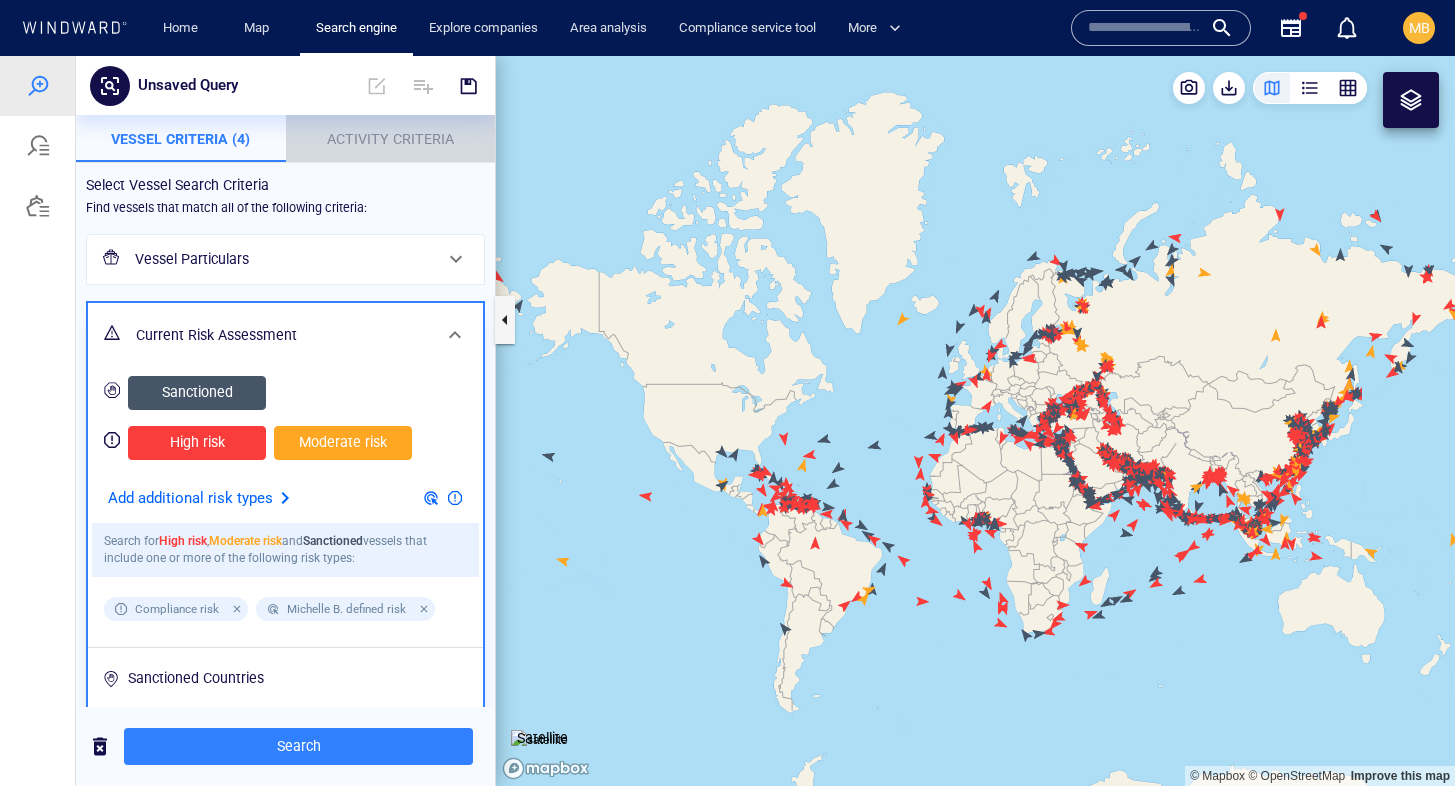 click on "Activity Criteria" at bounding box center (390, 139) 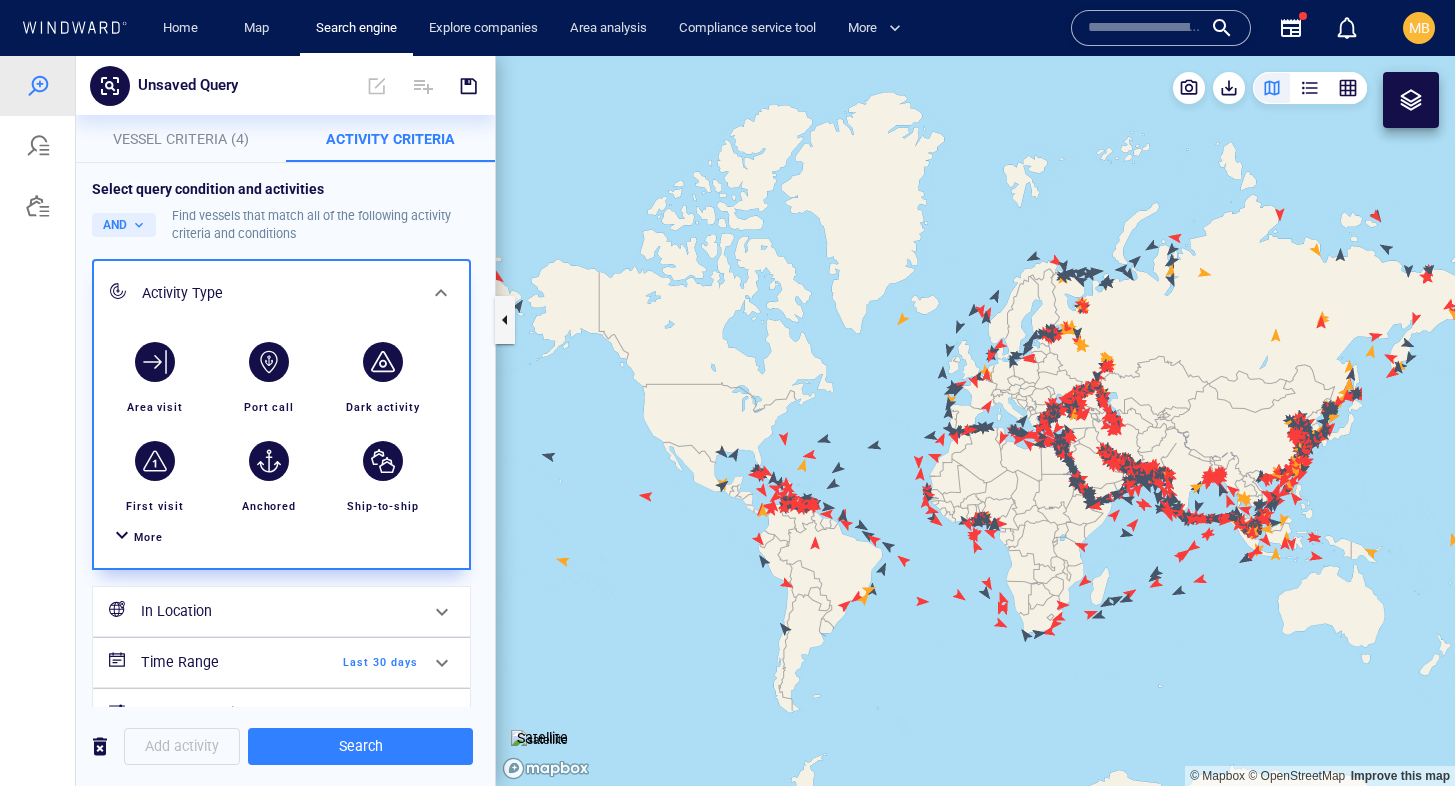 click on "More" at bounding box center (148, 537) 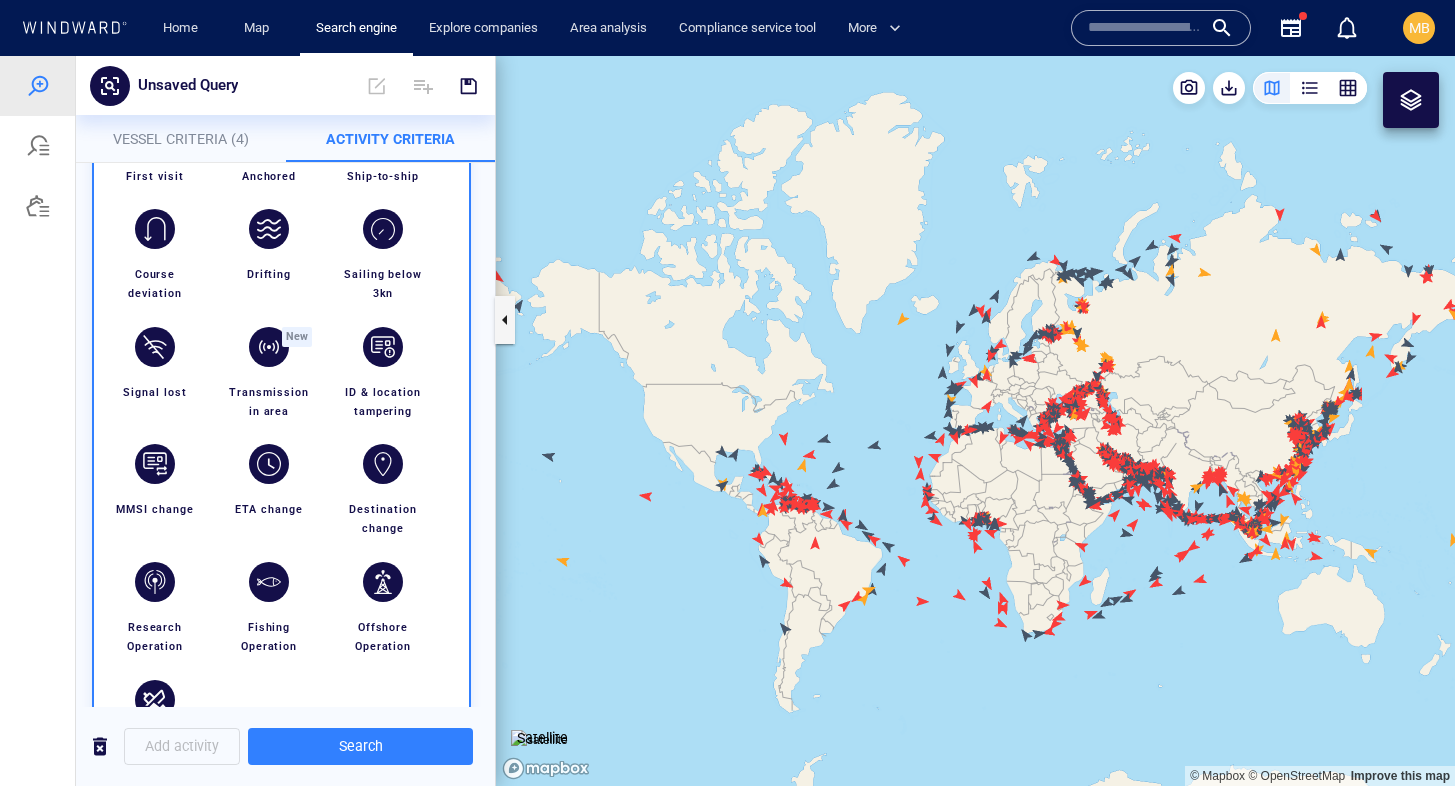 scroll, scrollTop: 332, scrollLeft: 0, axis: vertical 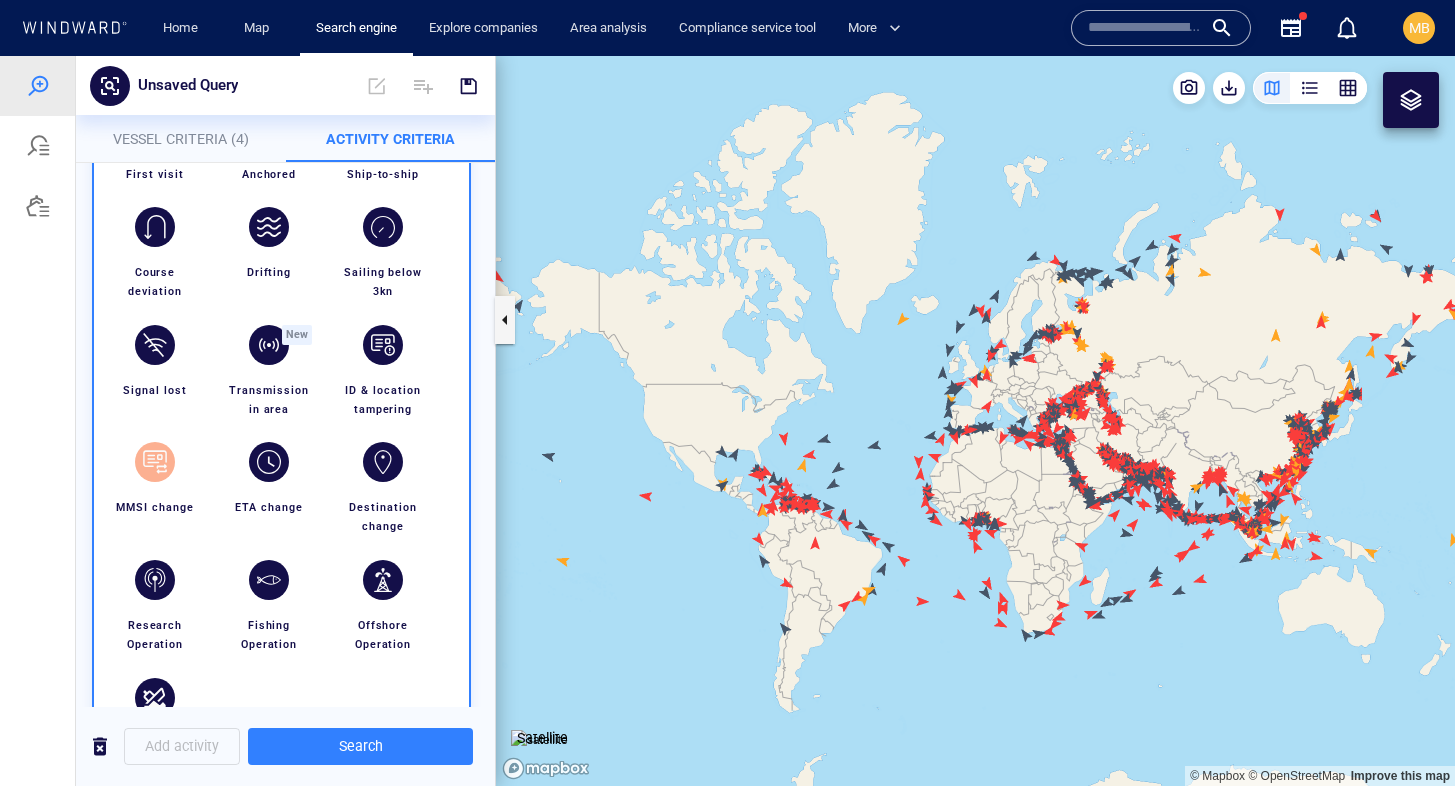 click at bounding box center [155, 462] 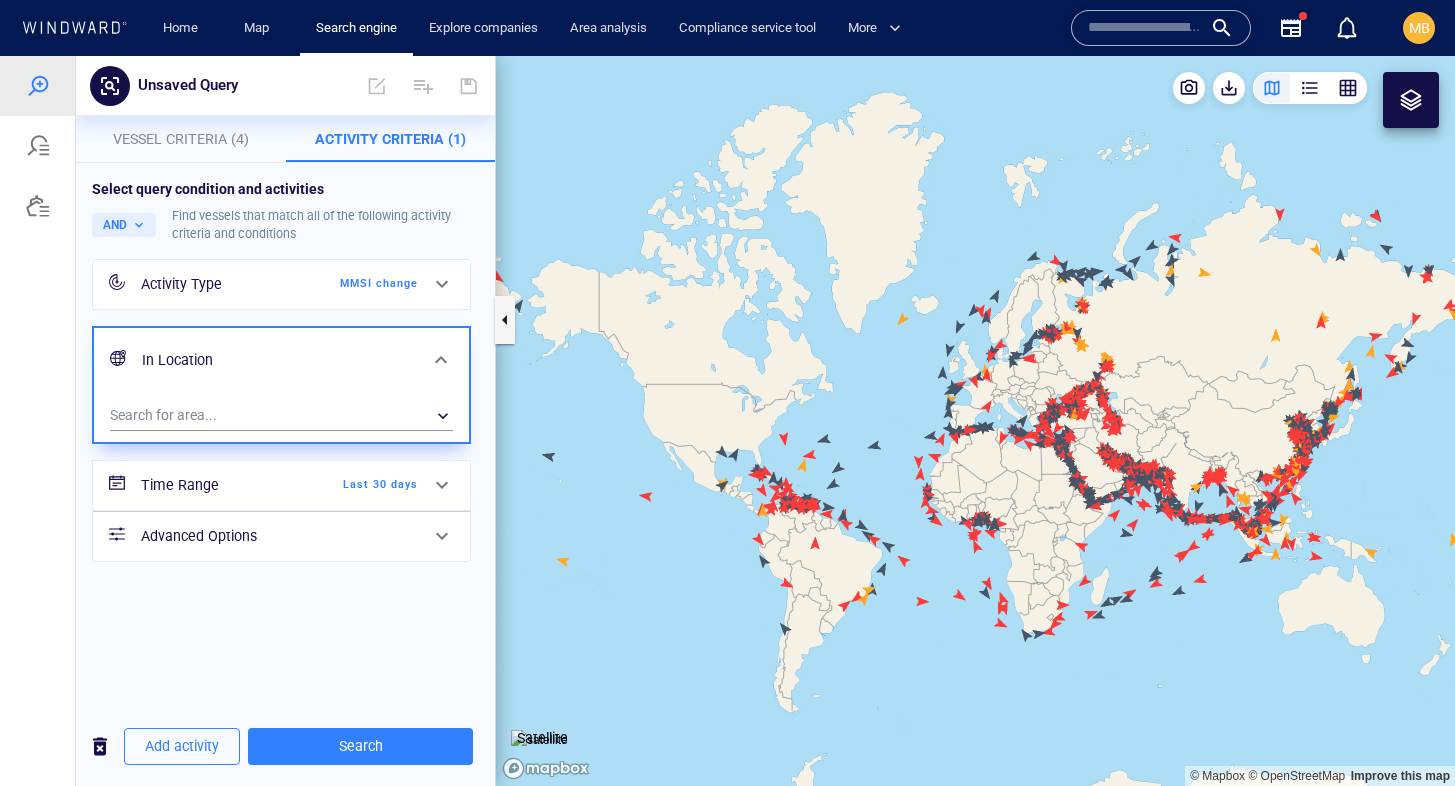scroll, scrollTop: 0, scrollLeft: 0, axis: both 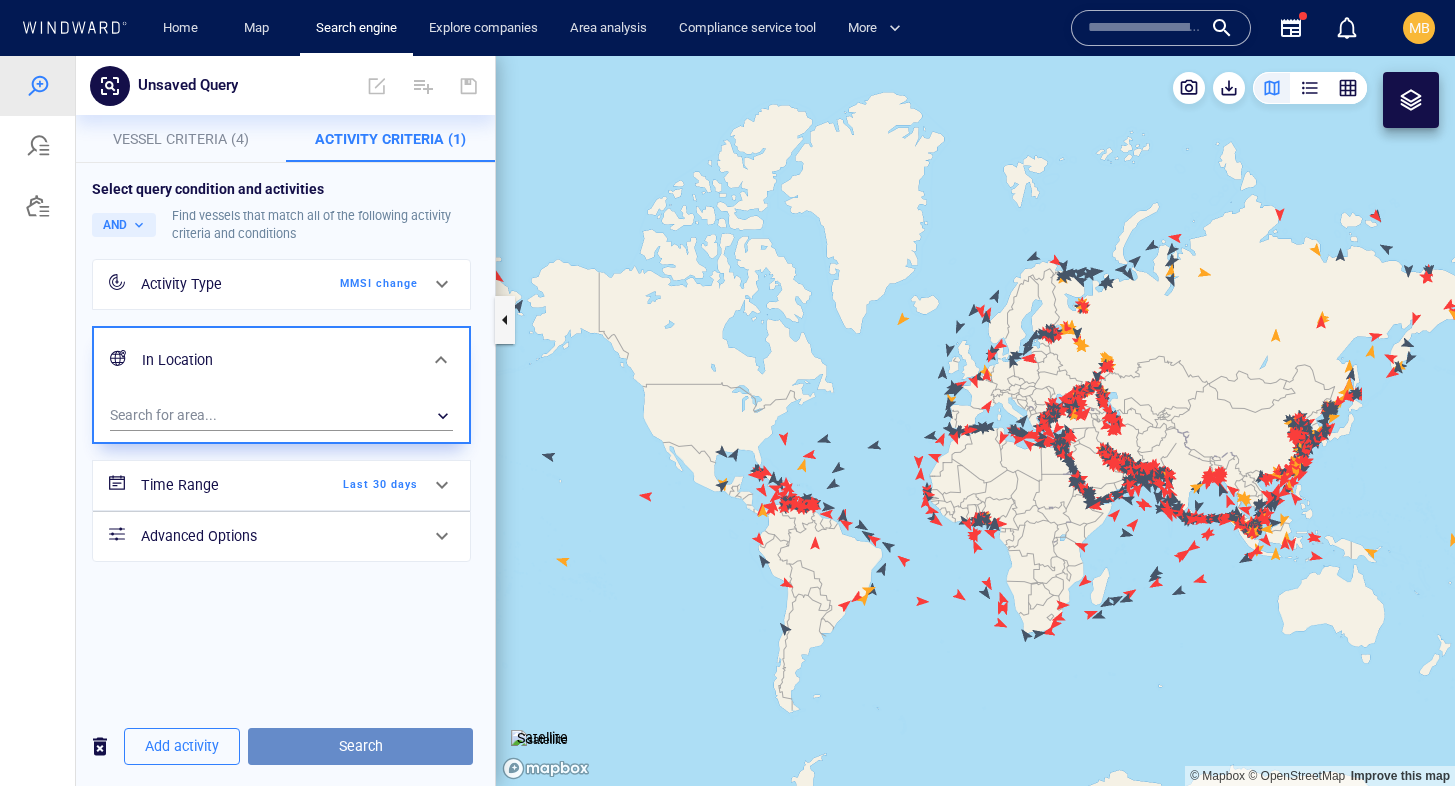 click on "Search" at bounding box center (360, 746) 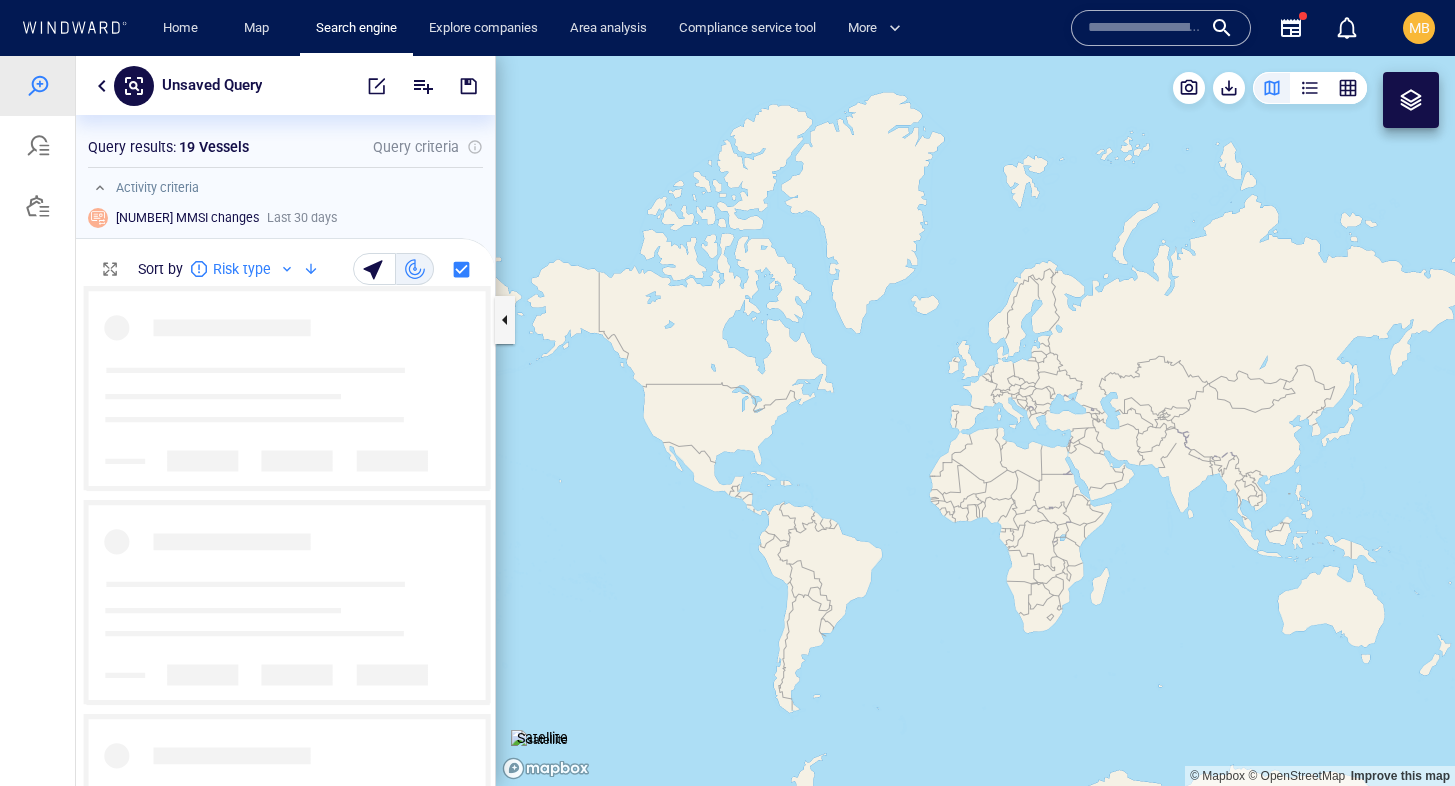 scroll, scrollTop: 1, scrollLeft: 1, axis: both 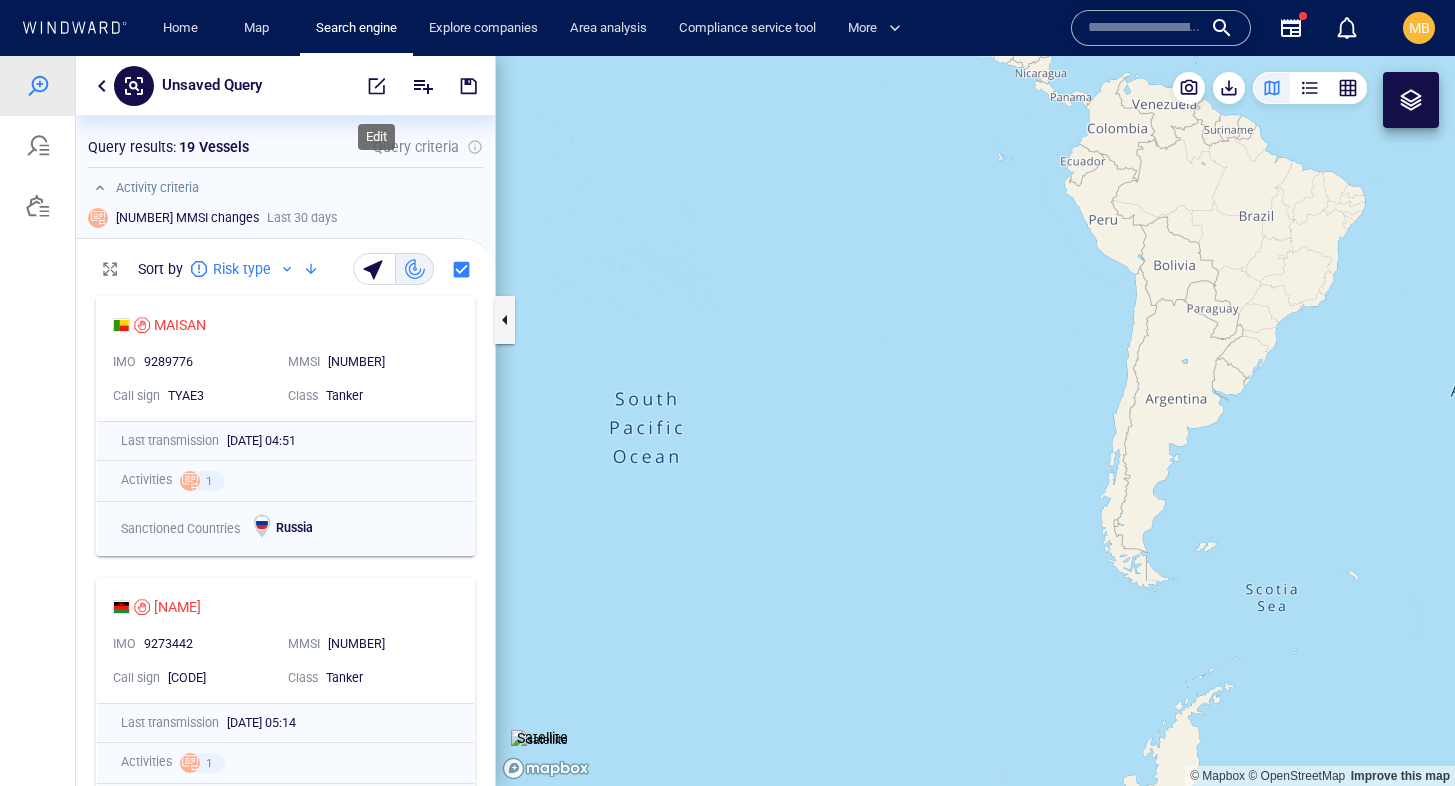 click at bounding box center (377, 86) 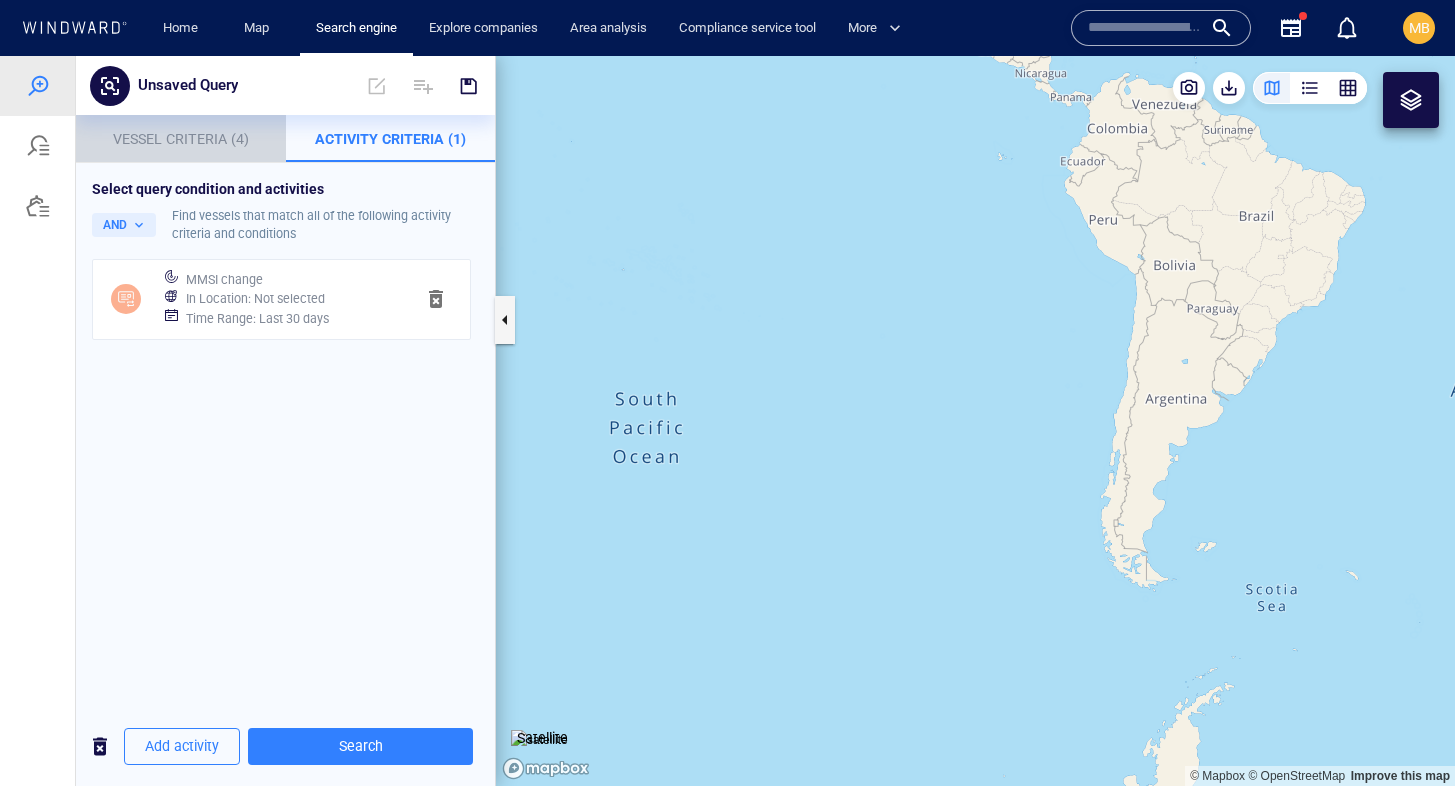 click on "Vessel Criteria (4)" at bounding box center (181, 139) 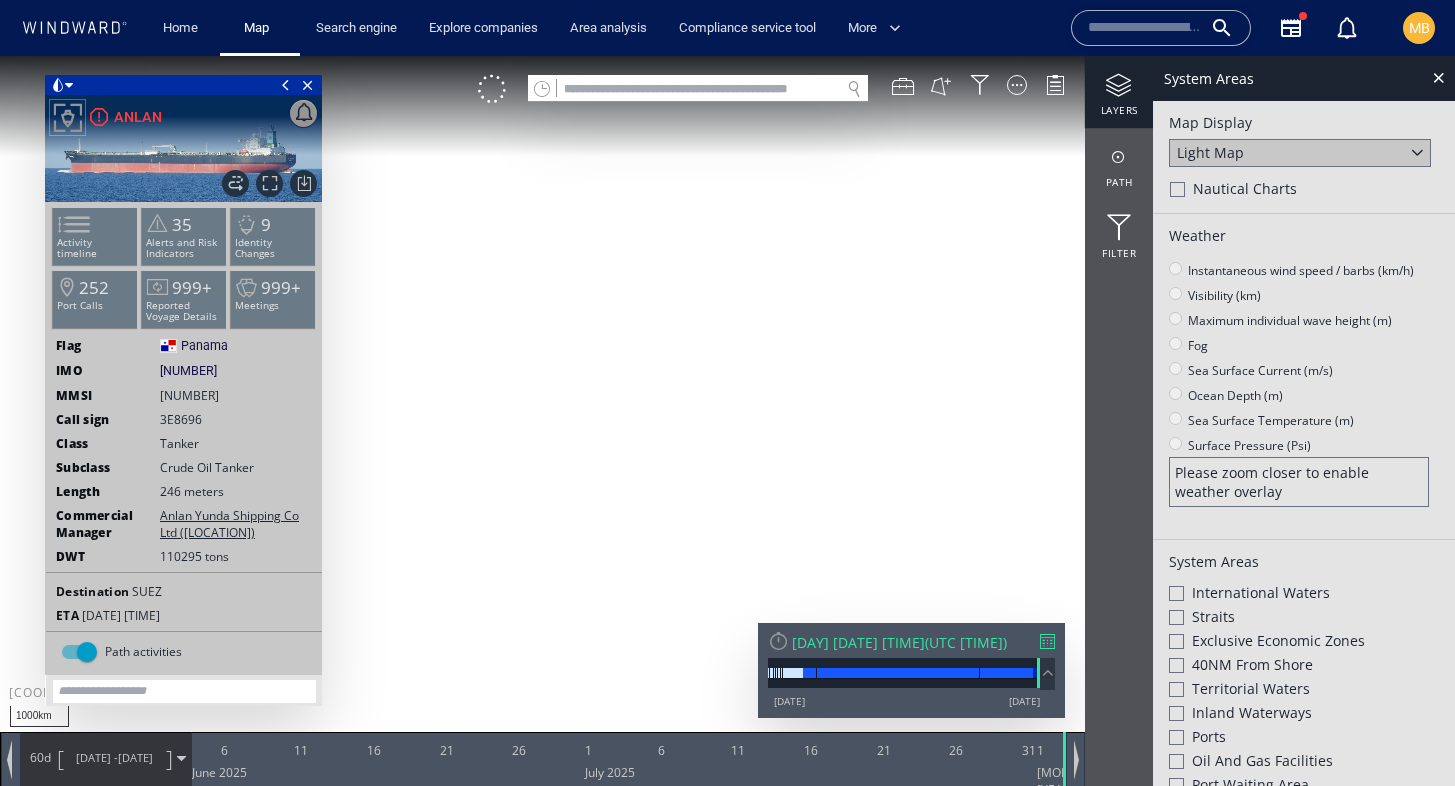 scroll, scrollTop: 0, scrollLeft: 0, axis: both 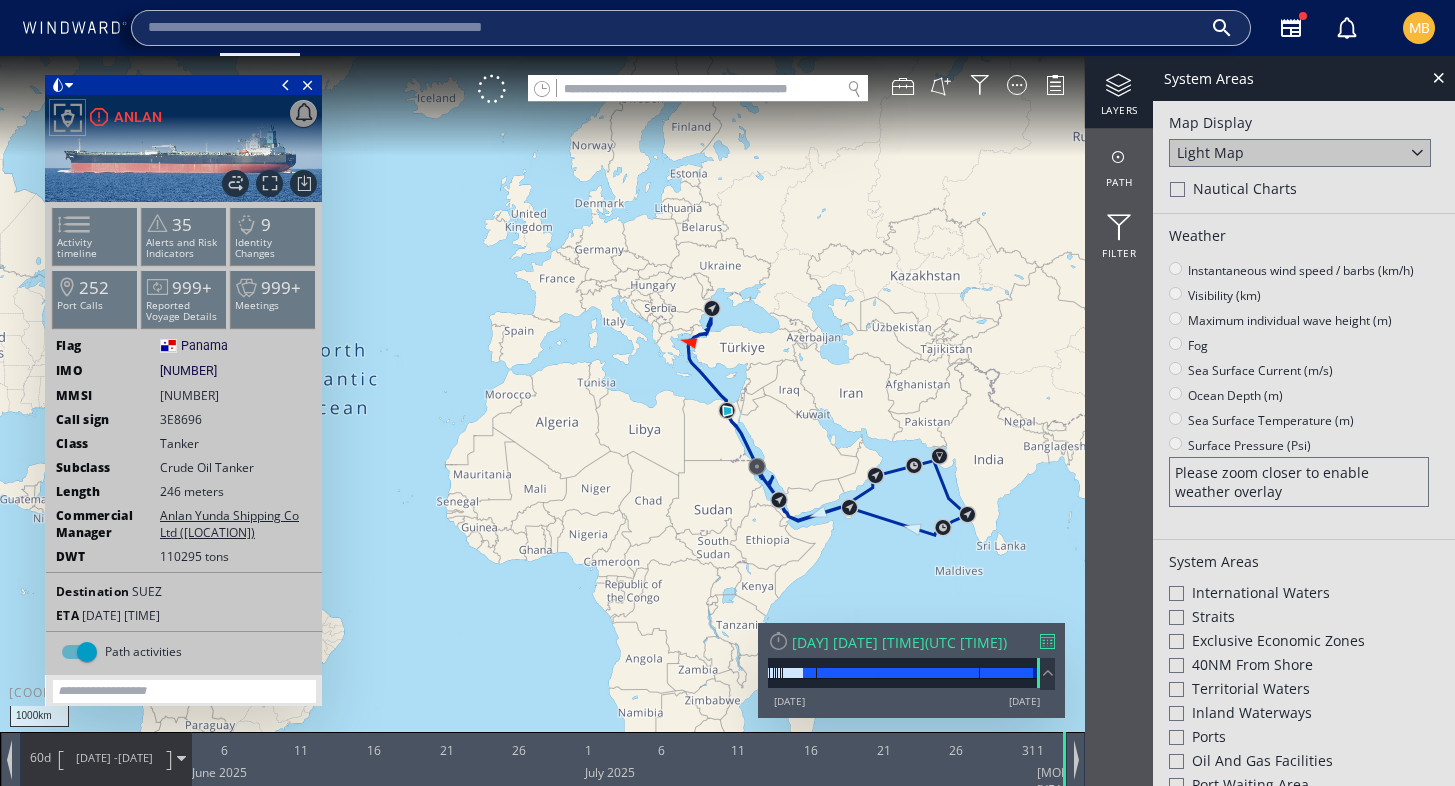 paste on "*******" 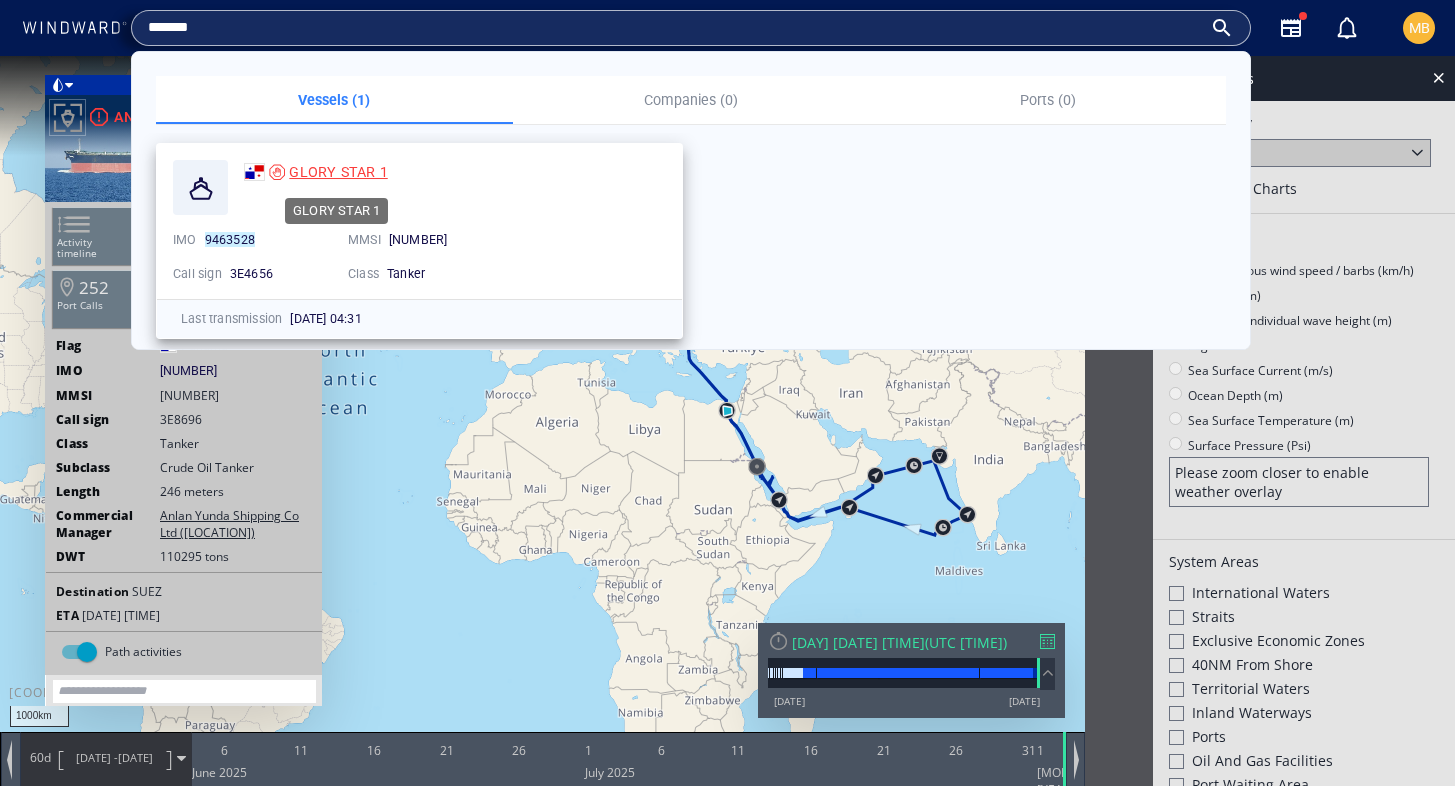 type on "*******" 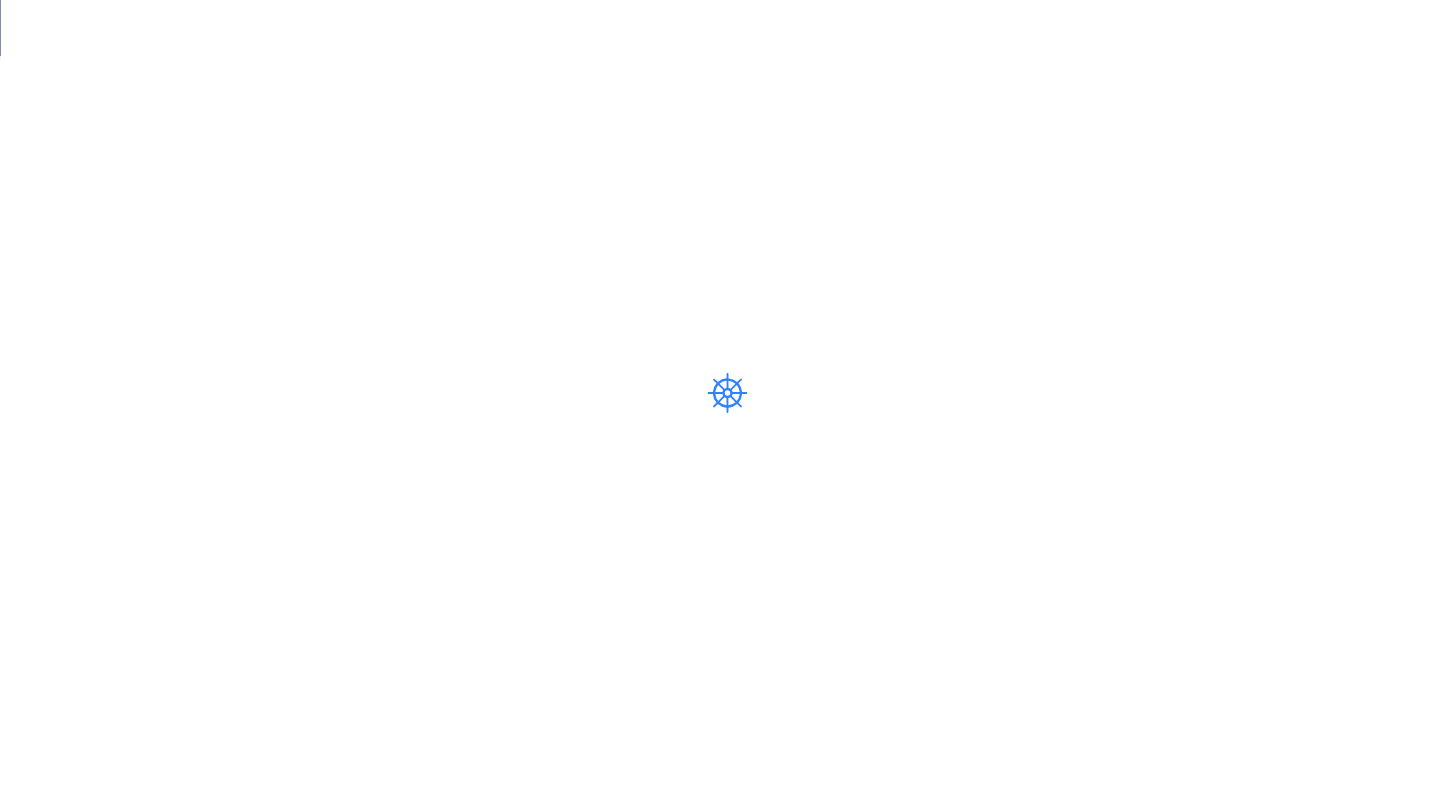 scroll, scrollTop: 0, scrollLeft: 0, axis: both 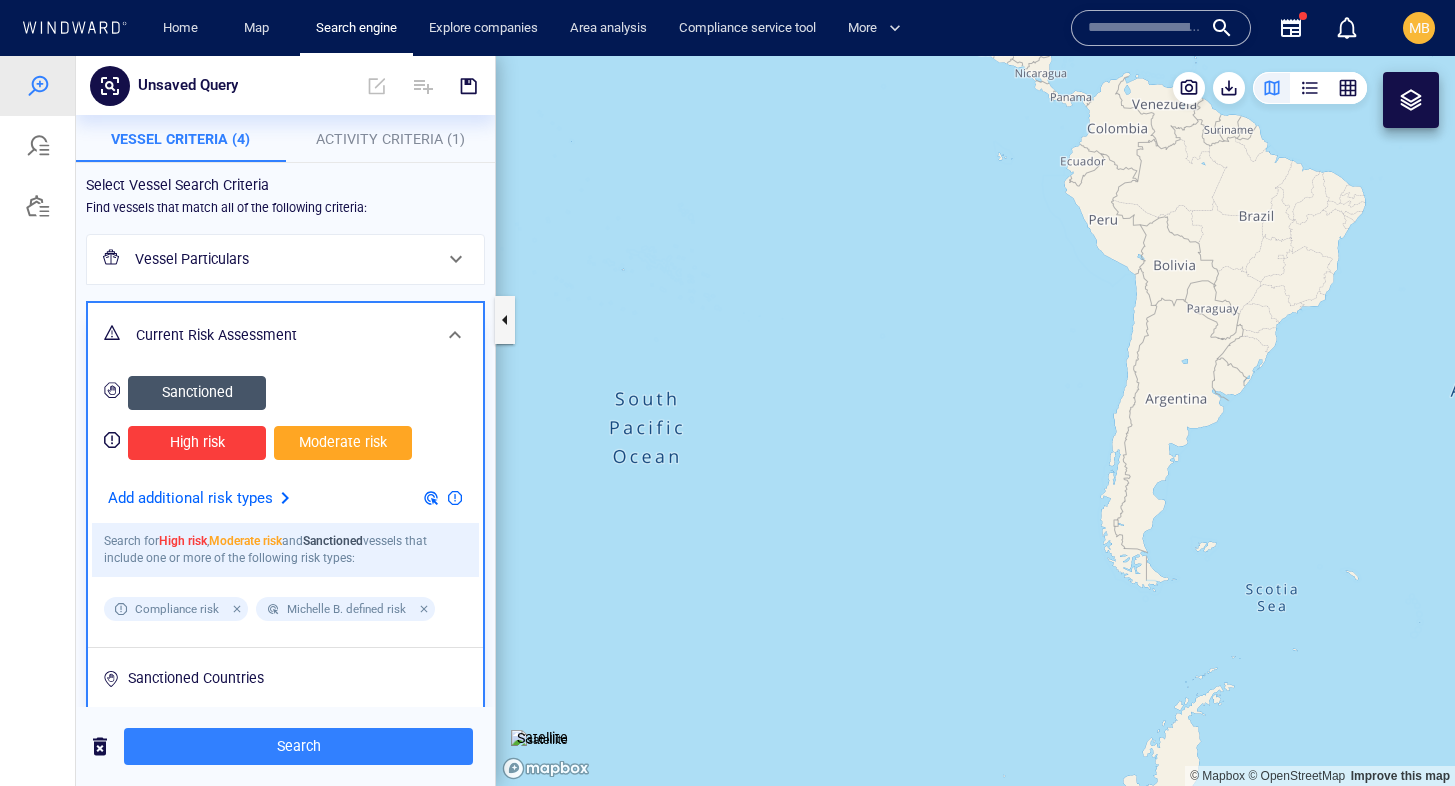 click at bounding box center [285, 498] 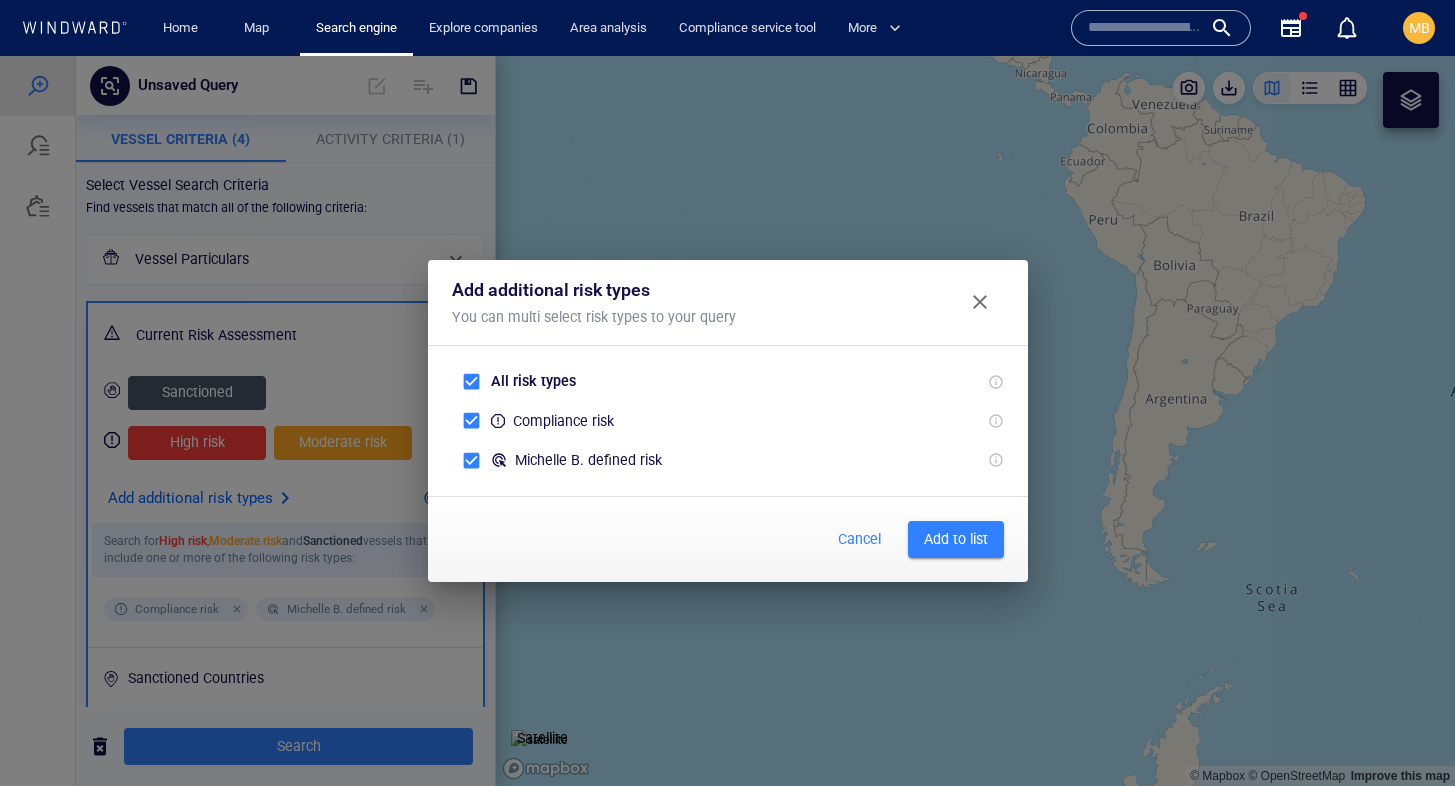 click on "Add to list" at bounding box center [956, 539] 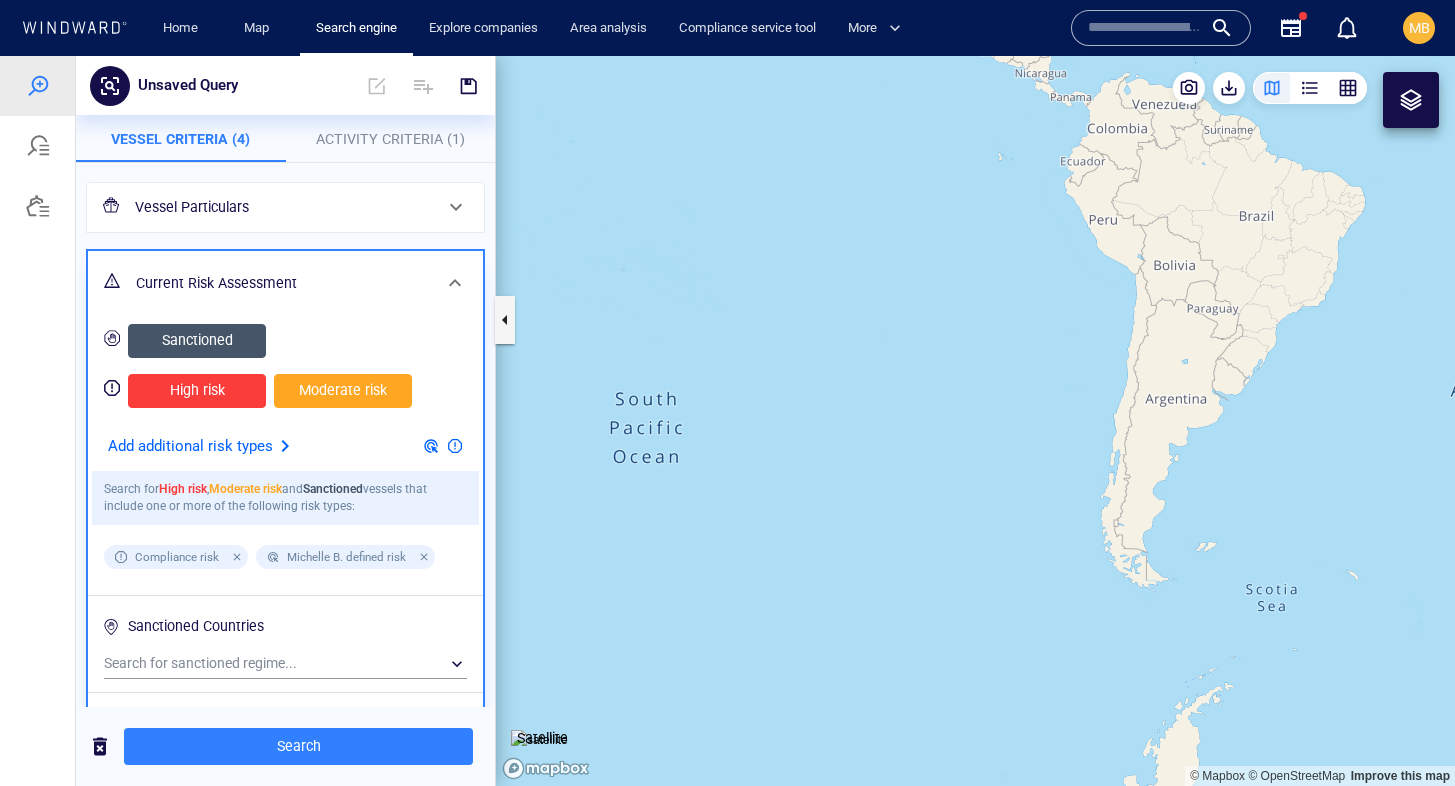 scroll, scrollTop: 64, scrollLeft: 0, axis: vertical 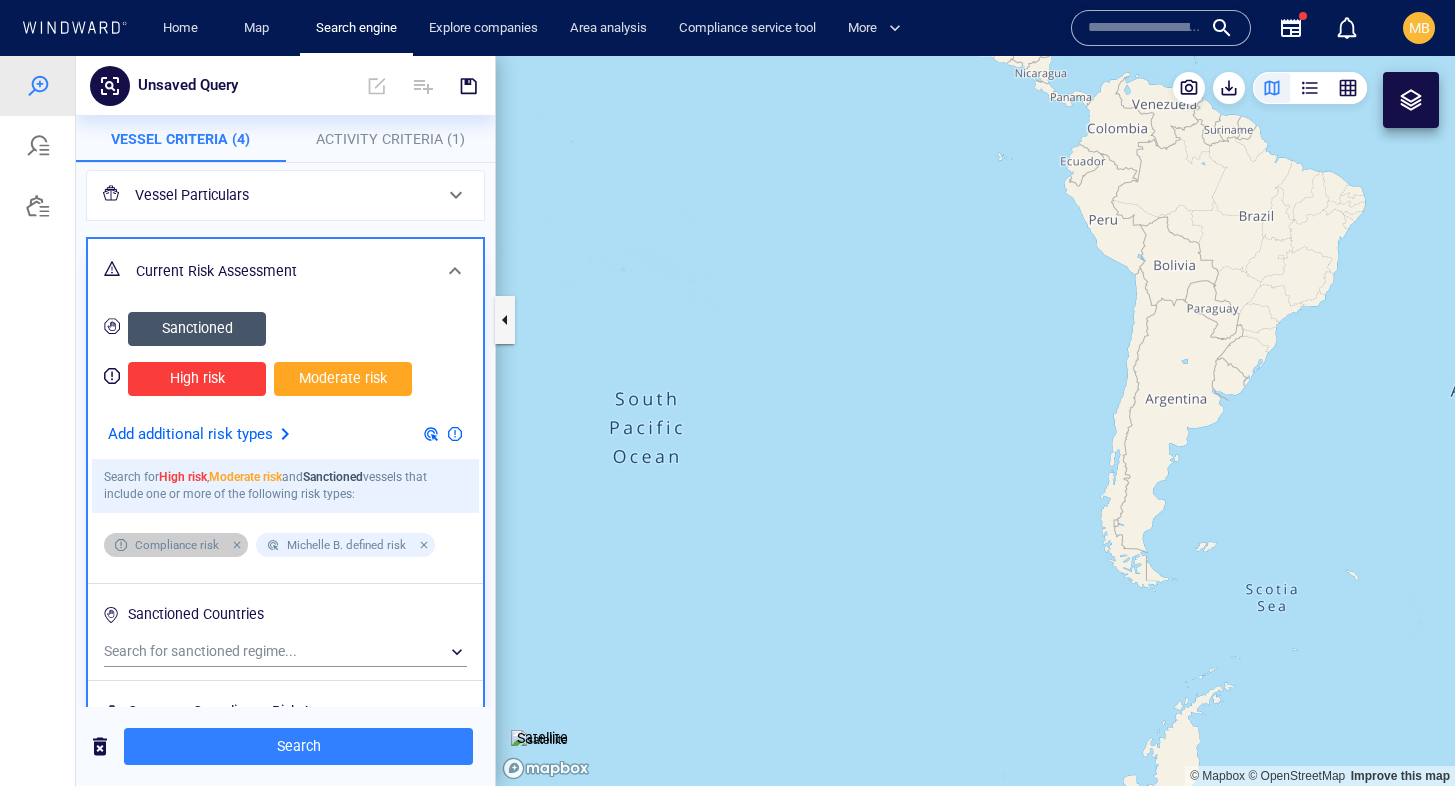 click at bounding box center (234, 545) 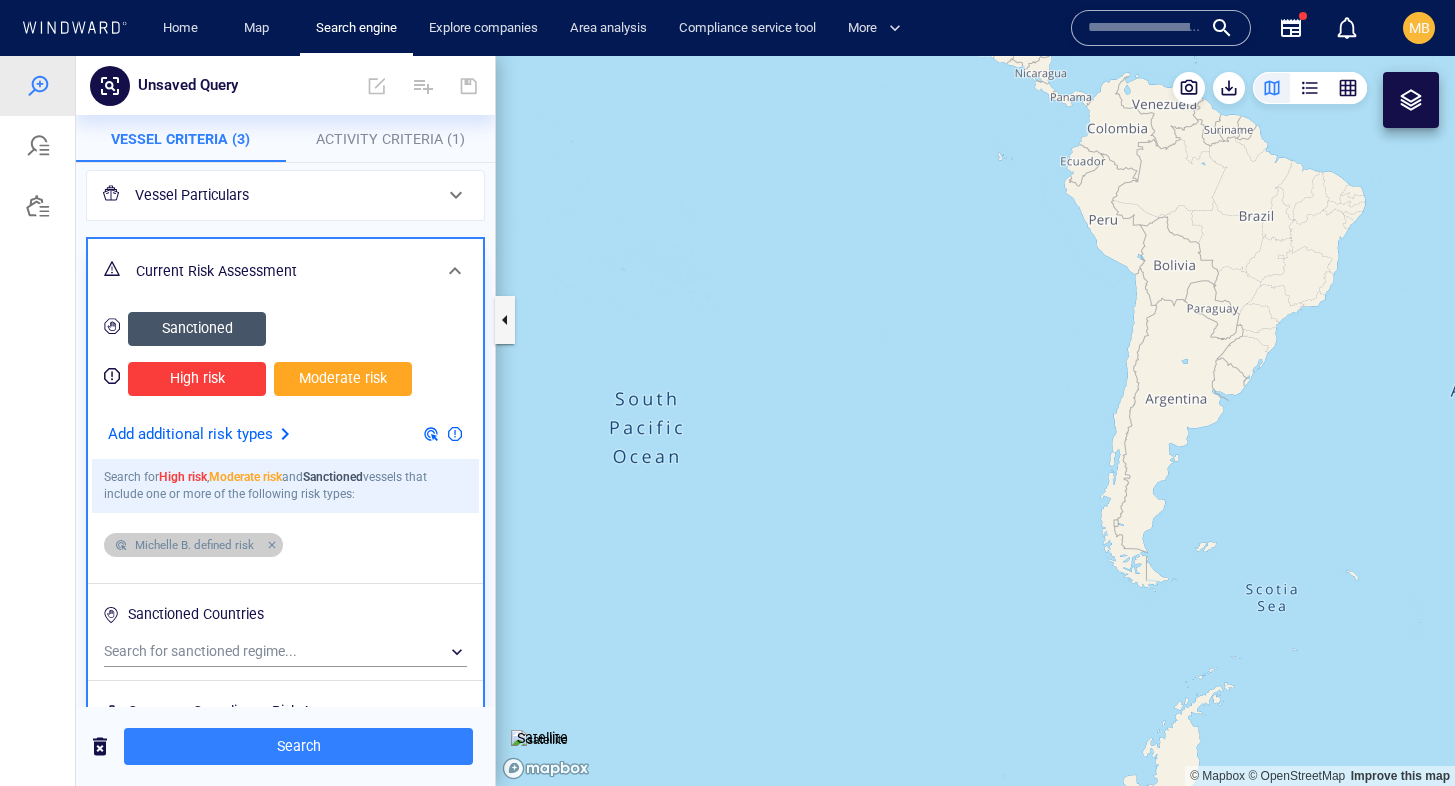 click at bounding box center (269, 545) 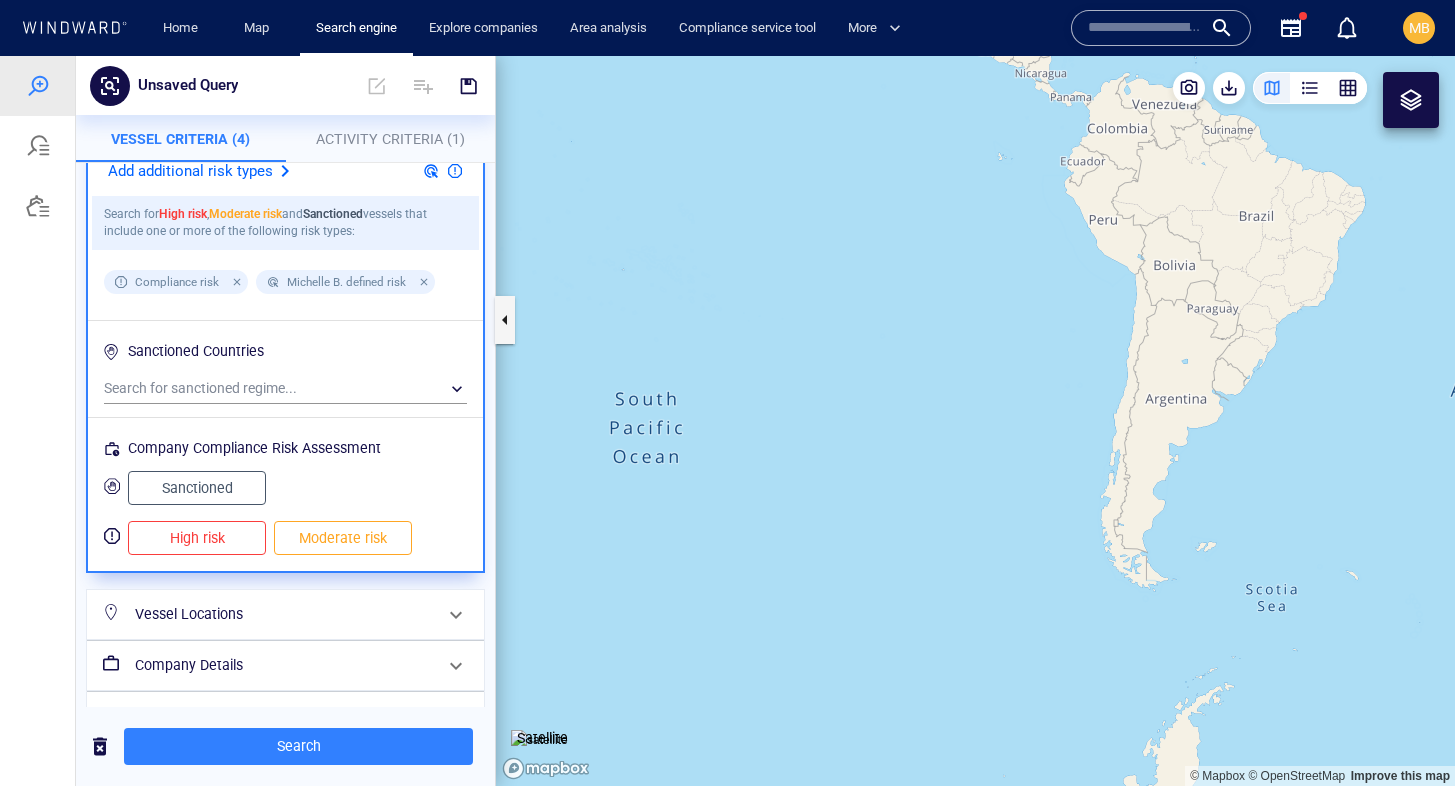 scroll, scrollTop: 373, scrollLeft: 0, axis: vertical 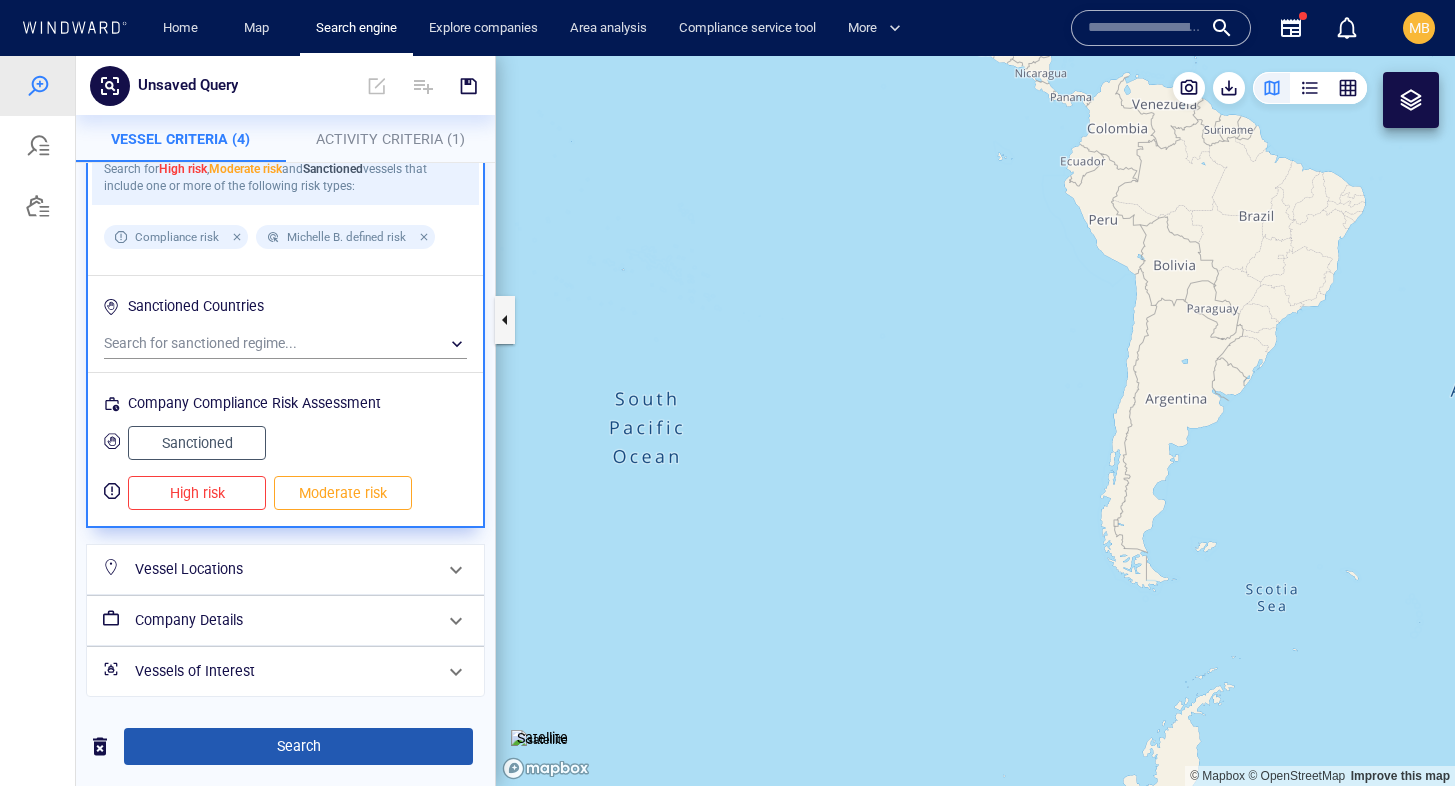 click on "Search" at bounding box center (298, 746) 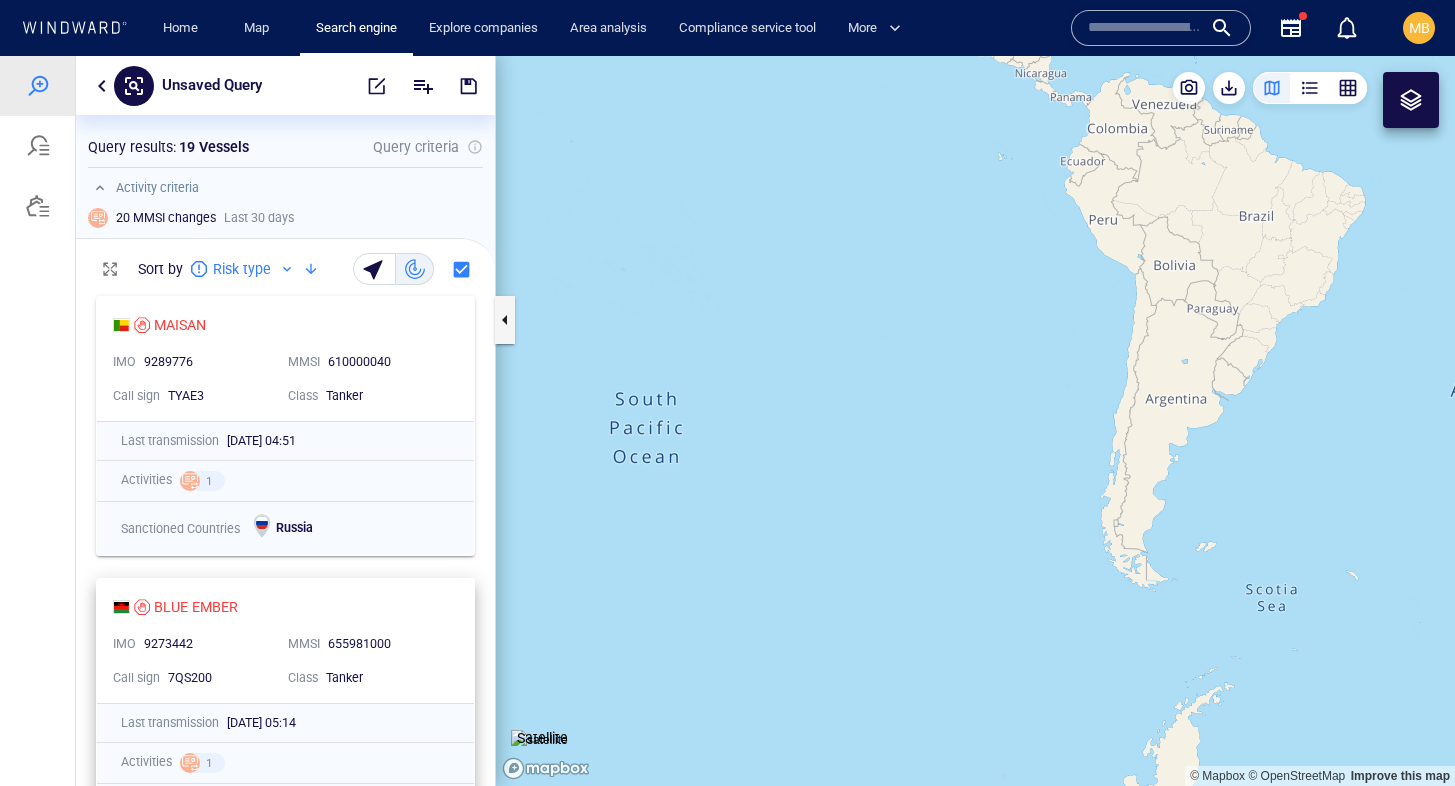 scroll, scrollTop: 1, scrollLeft: 1, axis: both 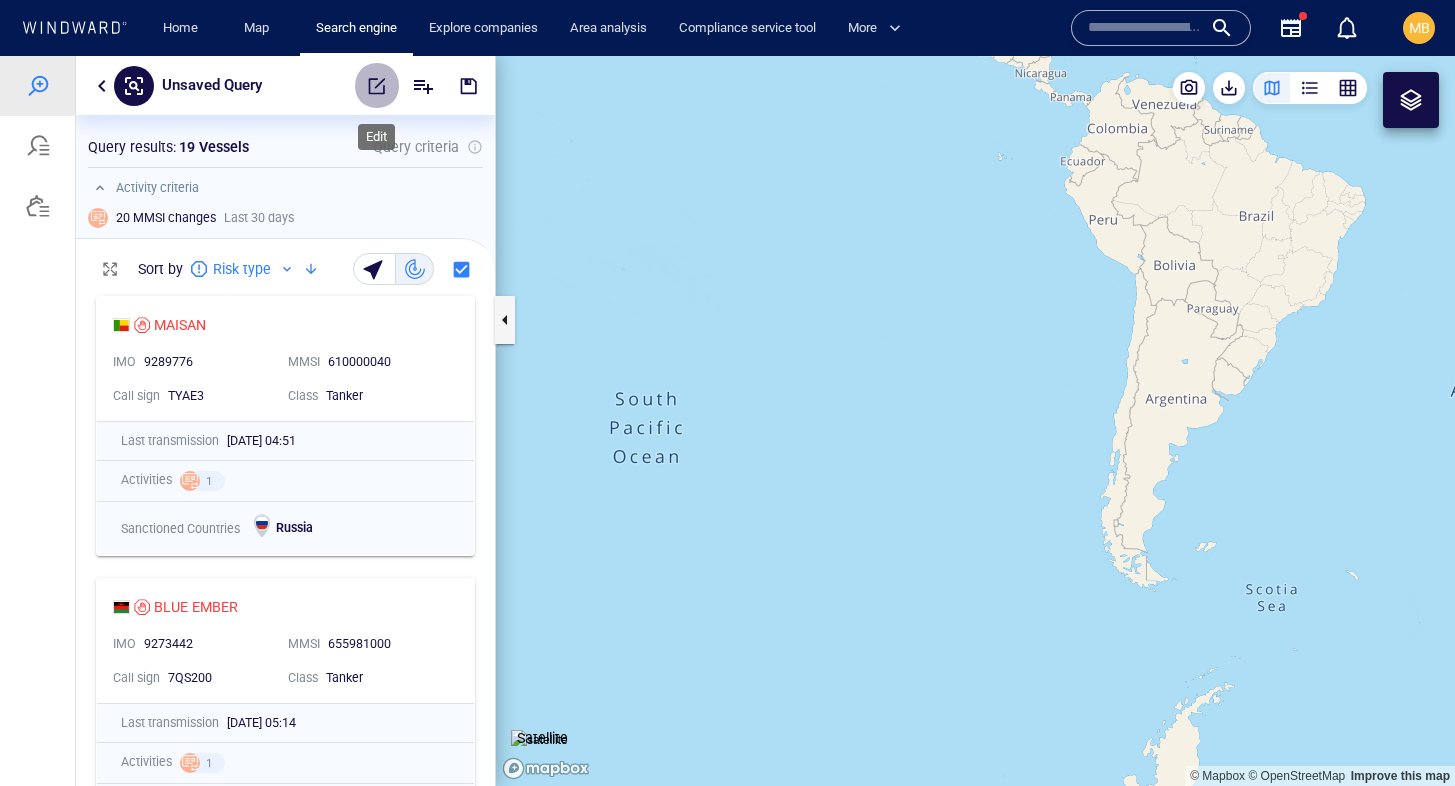 click at bounding box center (377, 86) 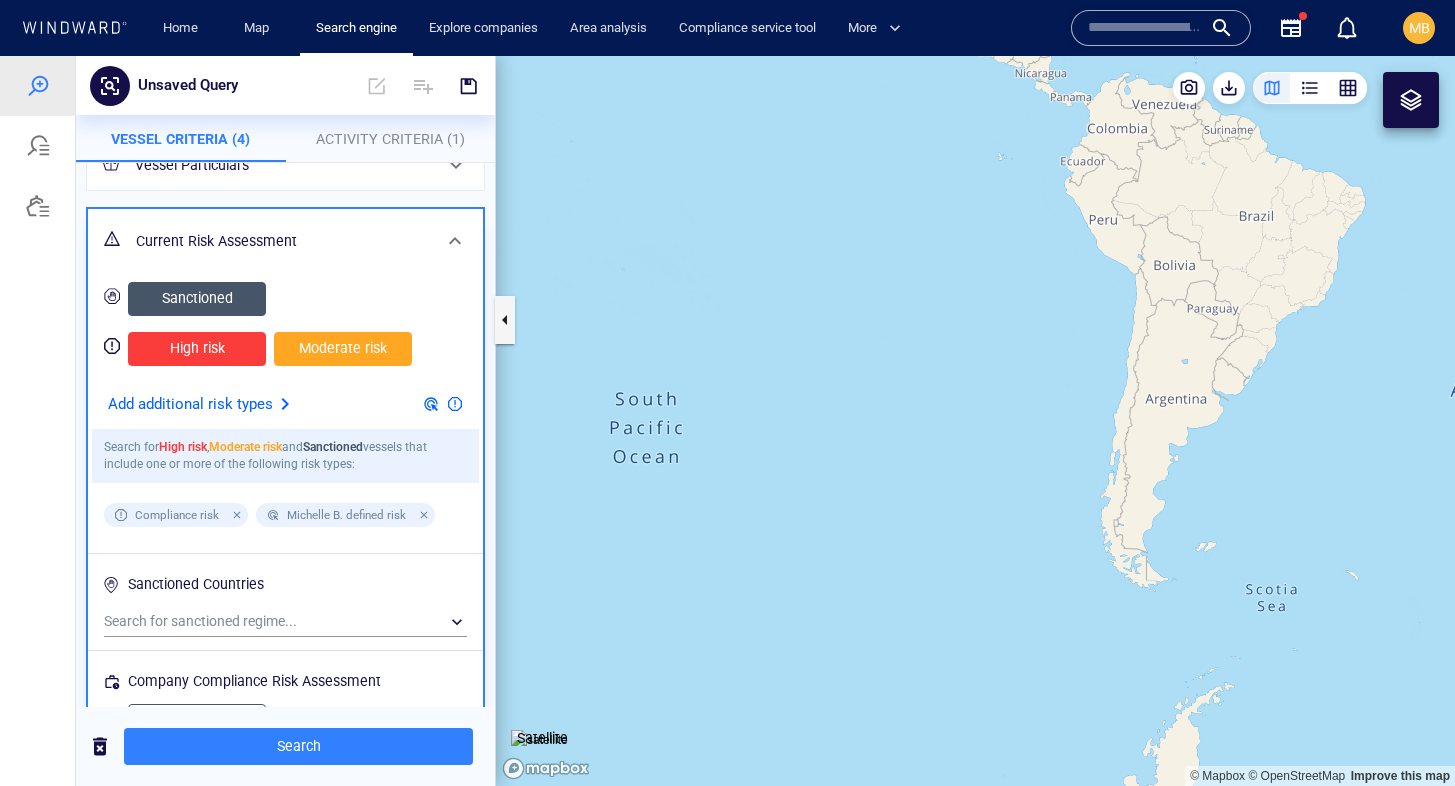 scroll, scrollTop: 0, scrollLeft: 0, axis: both 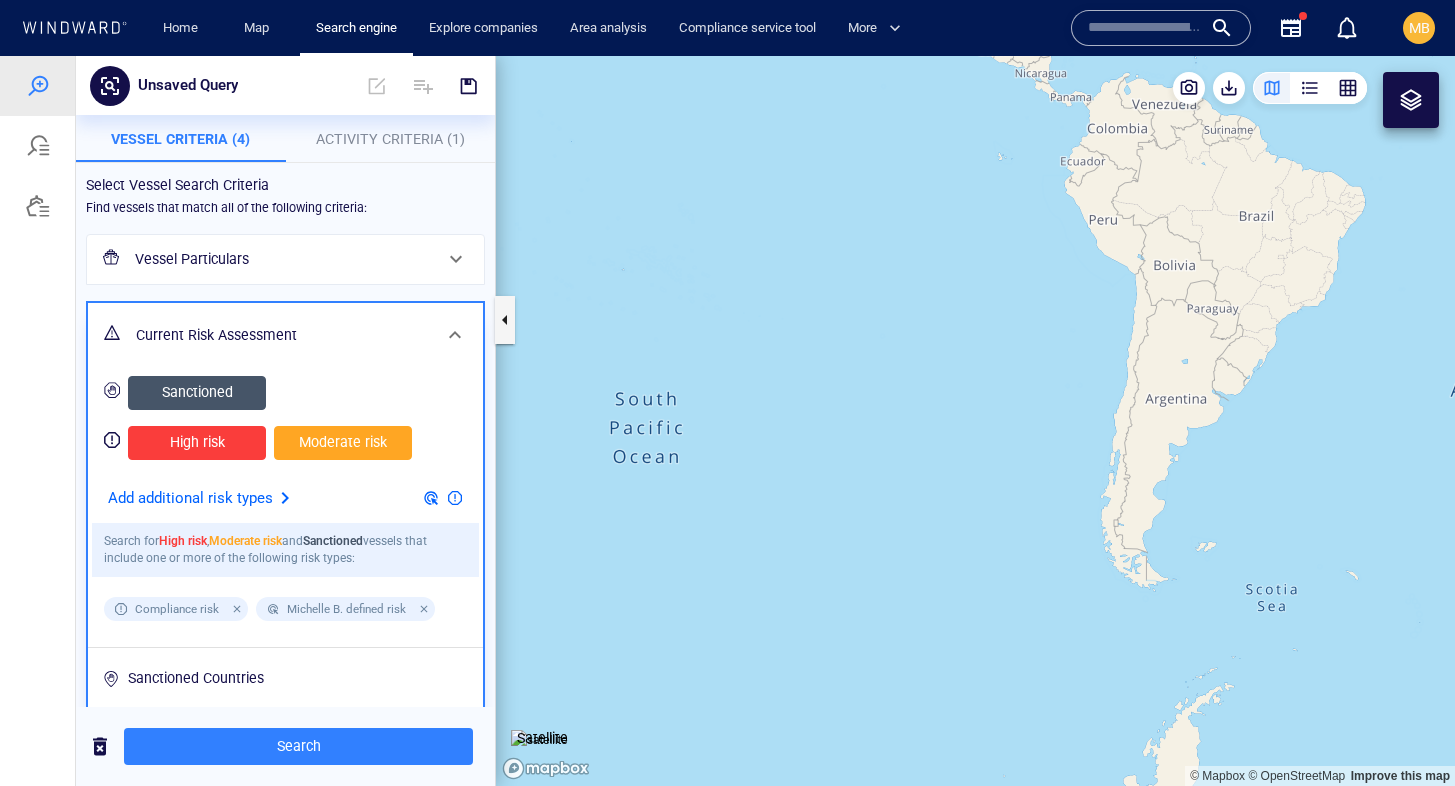 click at bounding box center [455, 335] 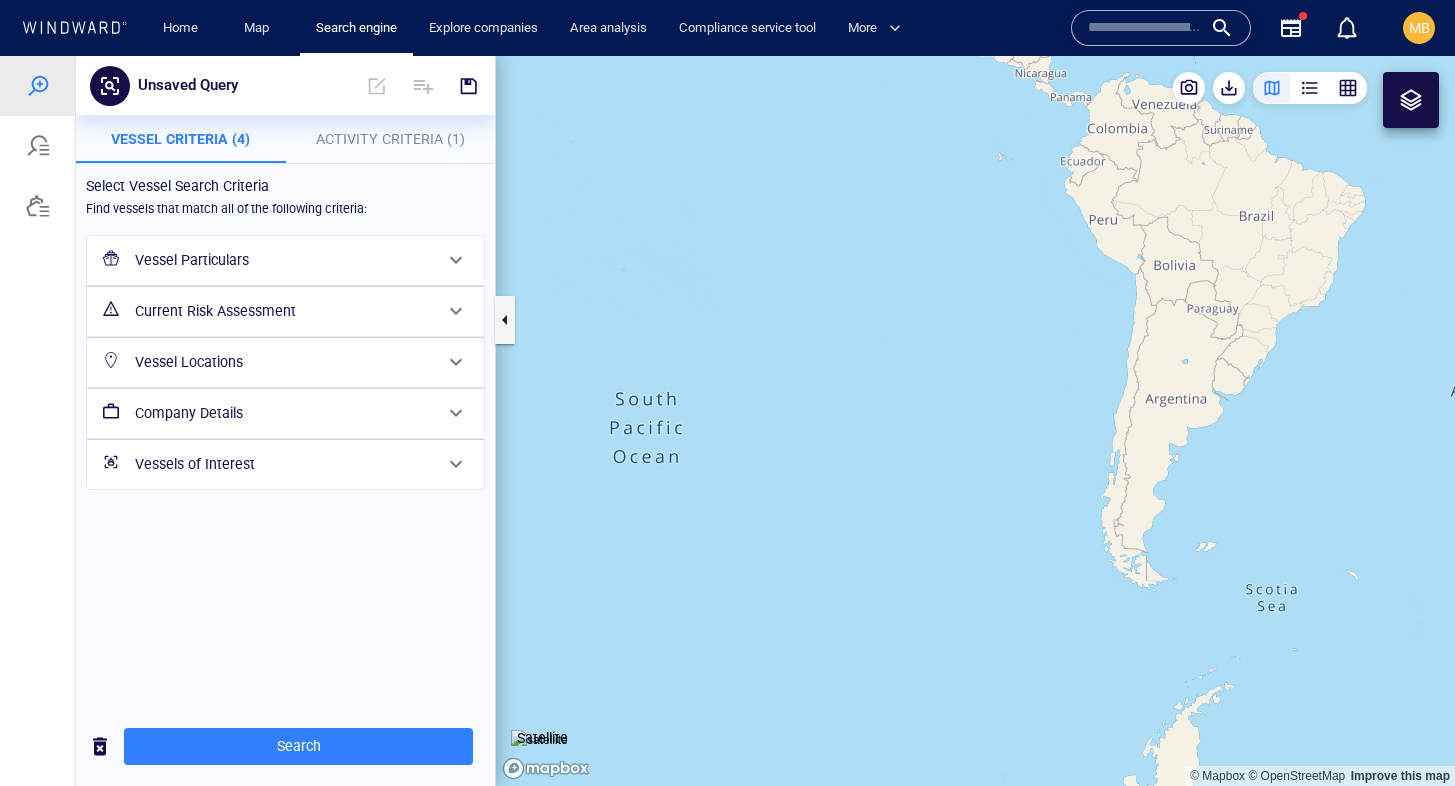 click on "Current Risk Assessment" at bounding box center (283, 311) 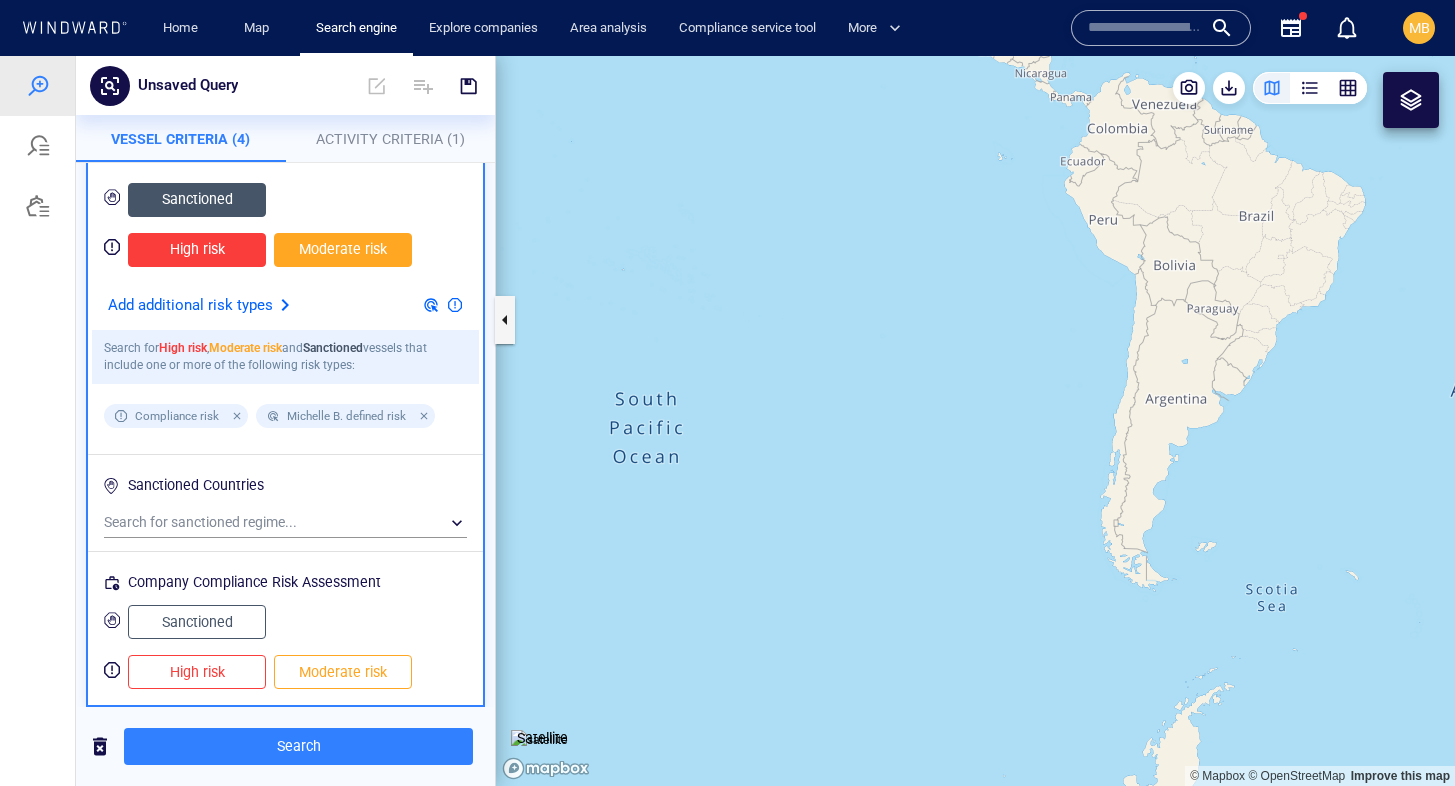 scroll, scrollTop: 235, scrollLeft: 0, axis: vertical 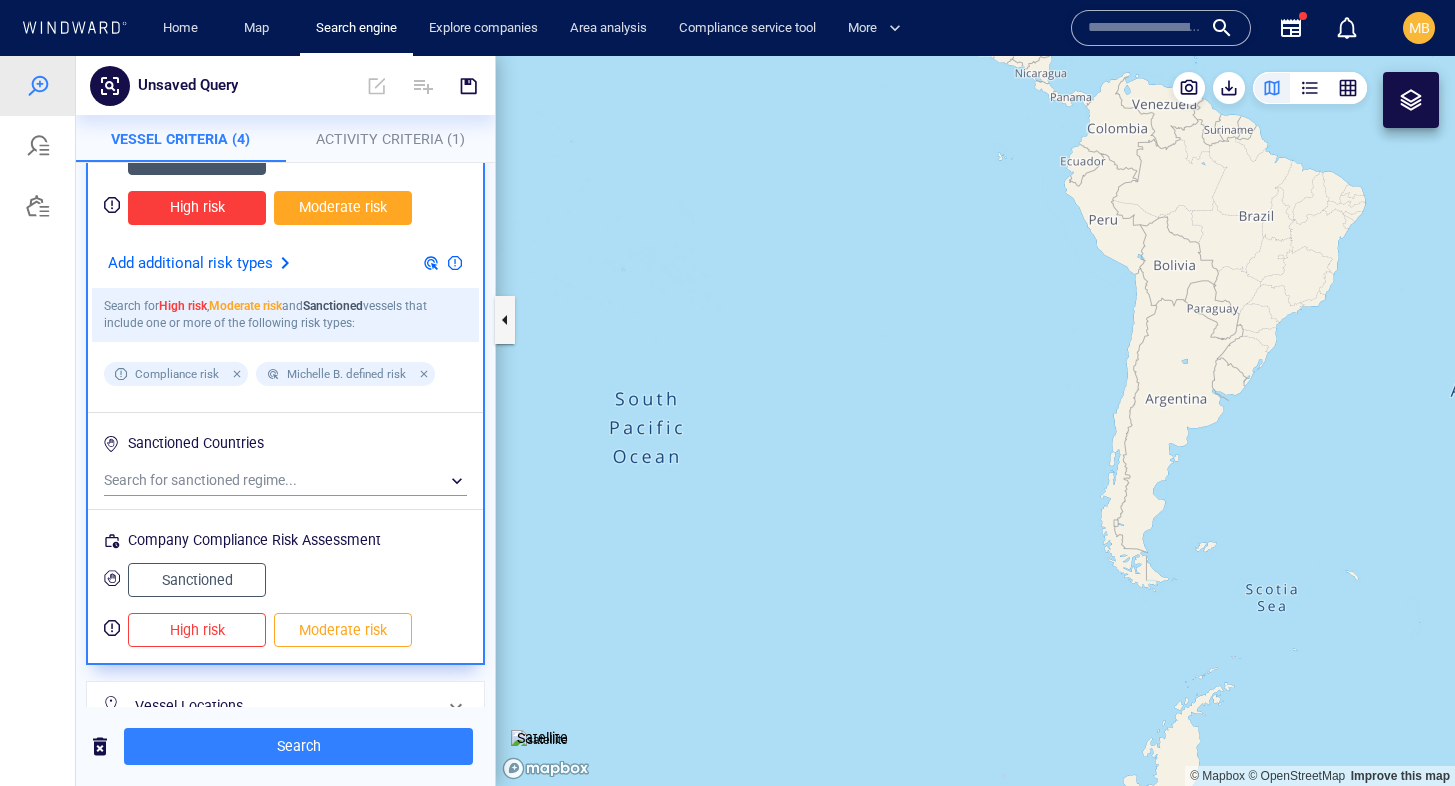 click on "Sanctioned" at bounding box center [285, 580] 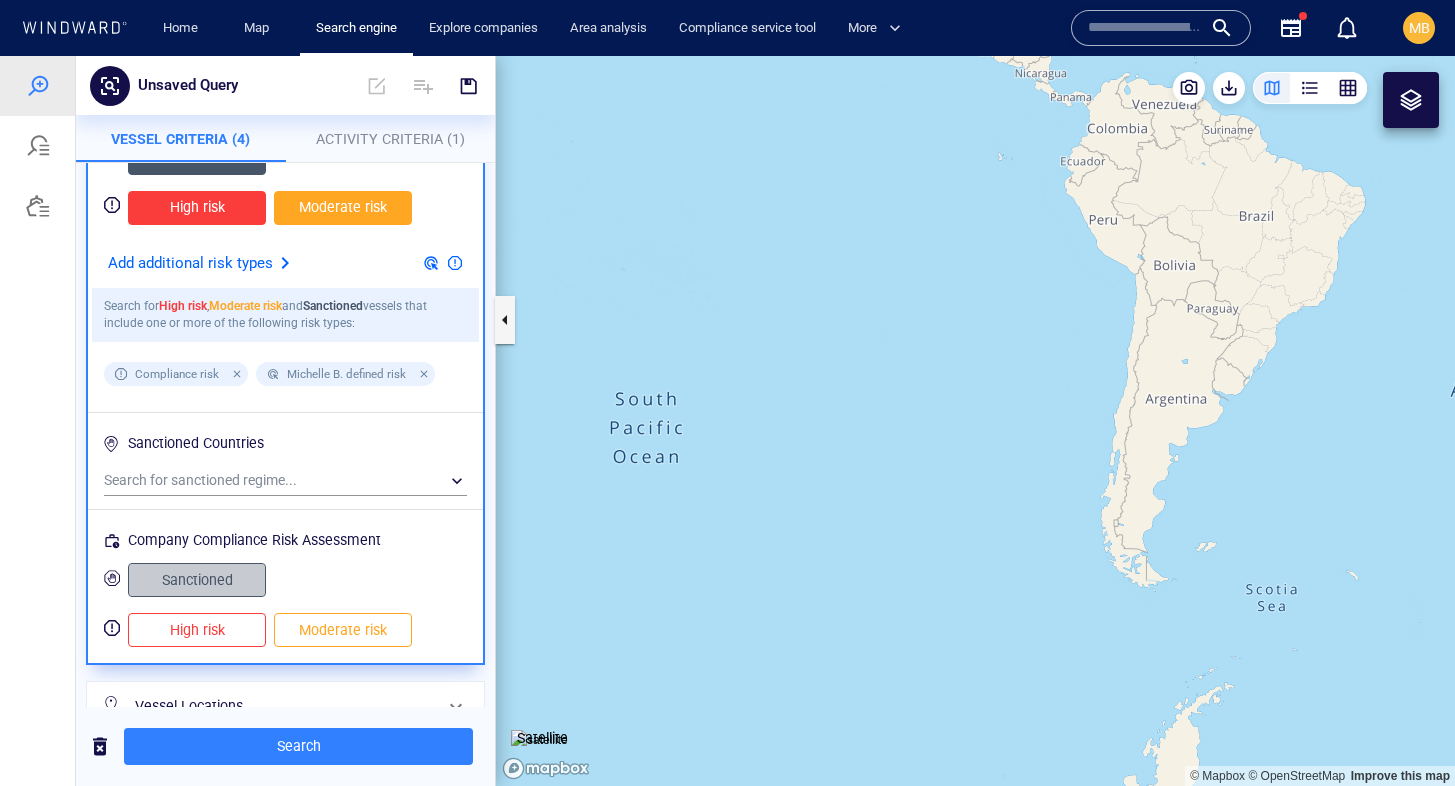 click on "Sanctioned" at bounding box center (197, 580) 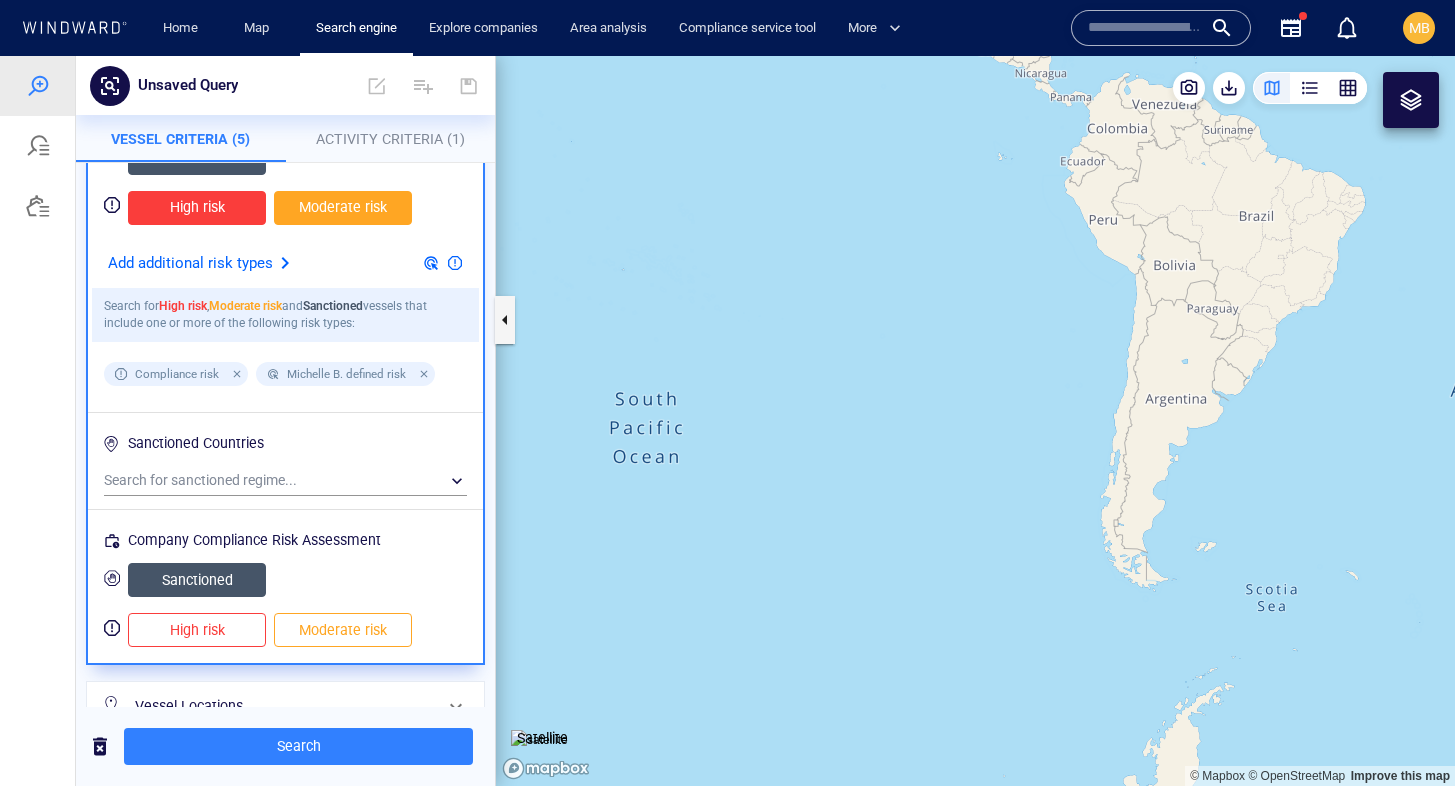 type 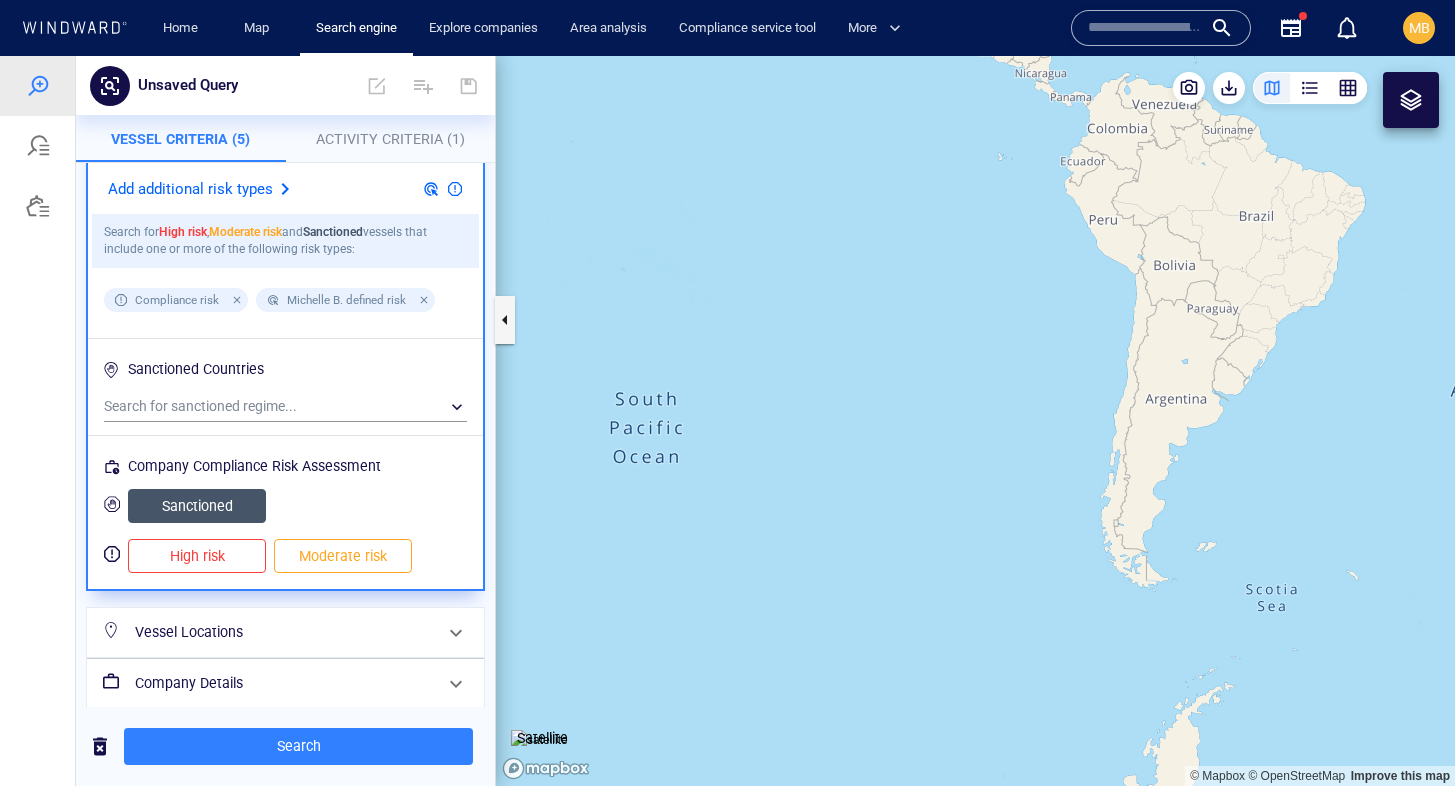 scroll, scrollTop: 373, scrollLeft: 0, axis: vertical 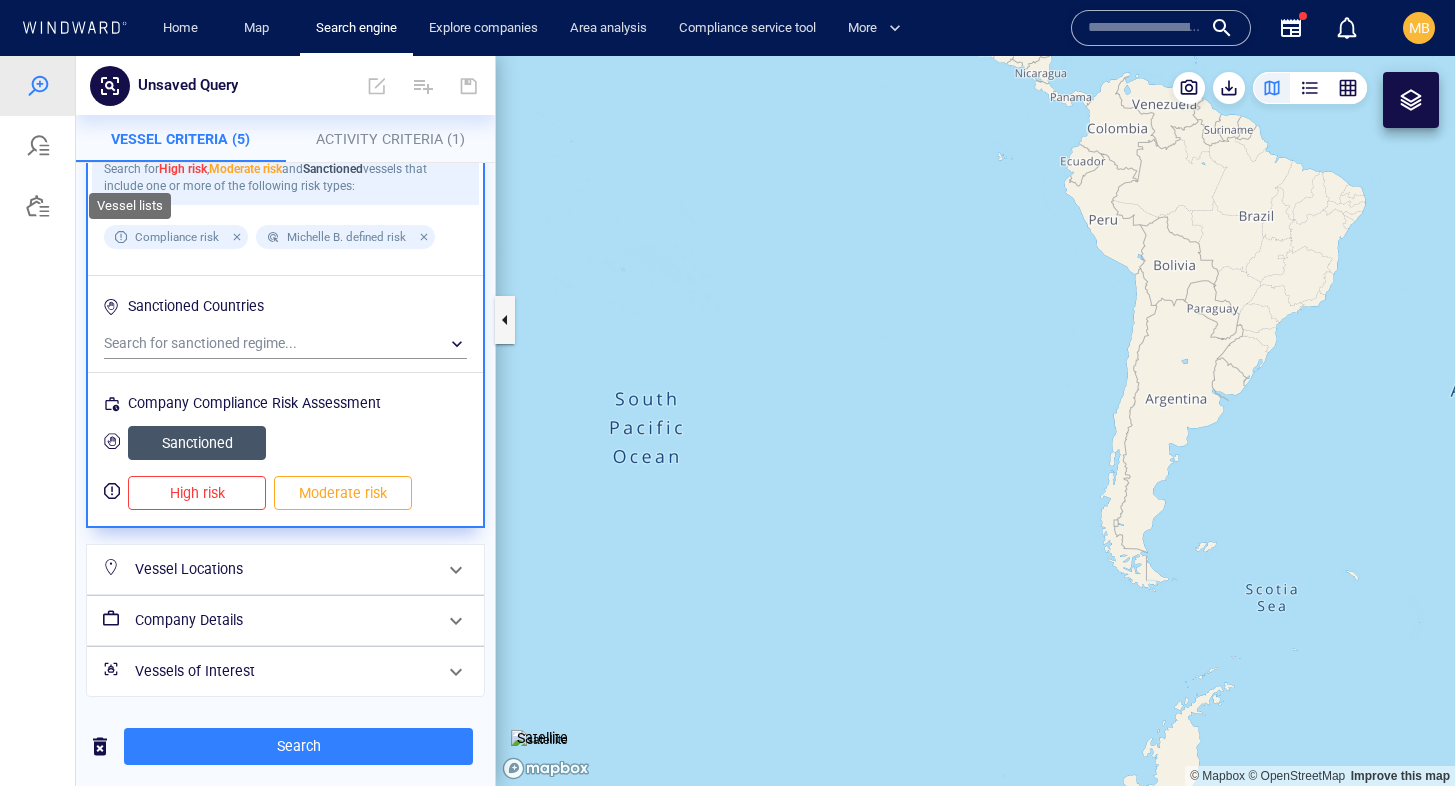 click at bounding box center [38, 206] 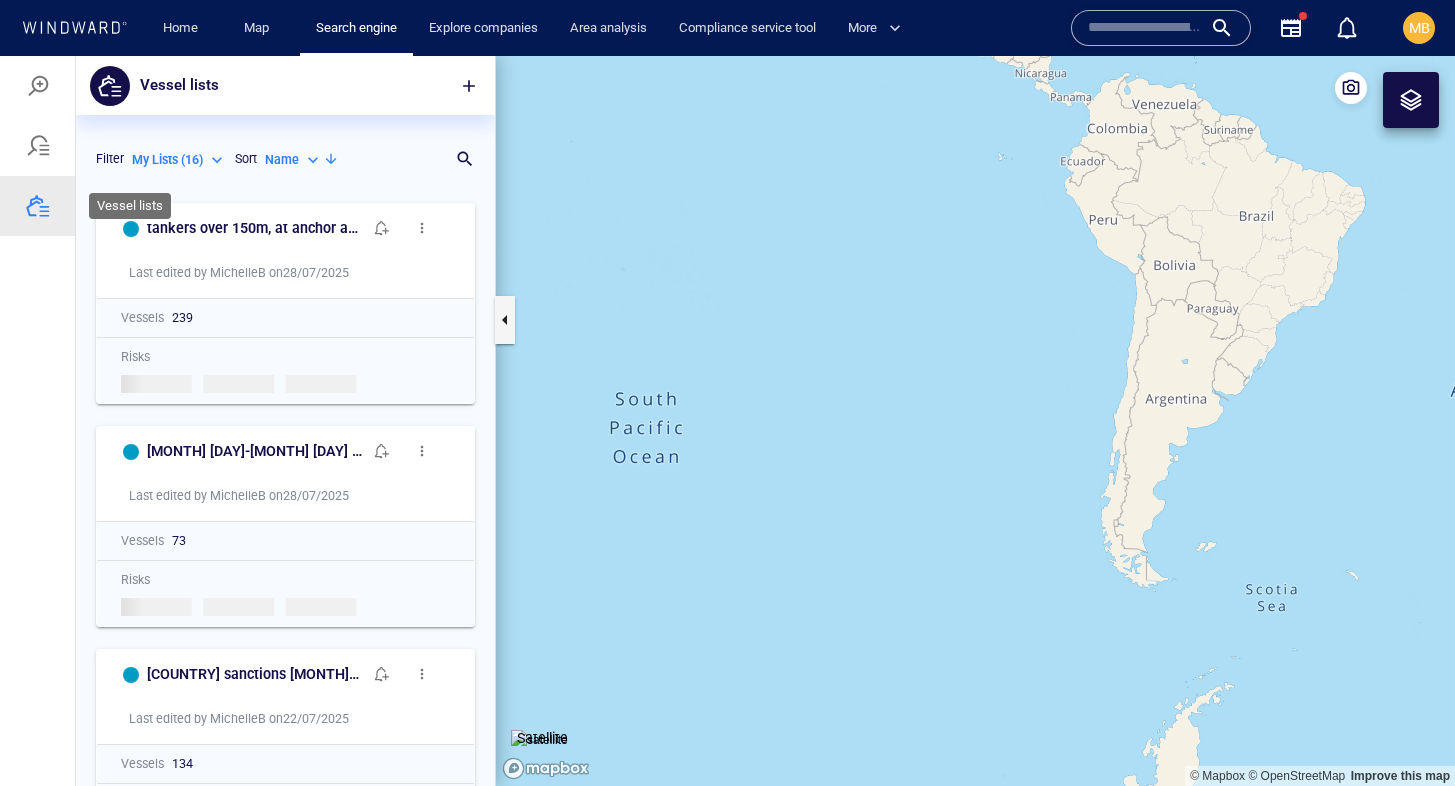 scroll, scrollTop: 1, scrollLeft: 1, axis: both 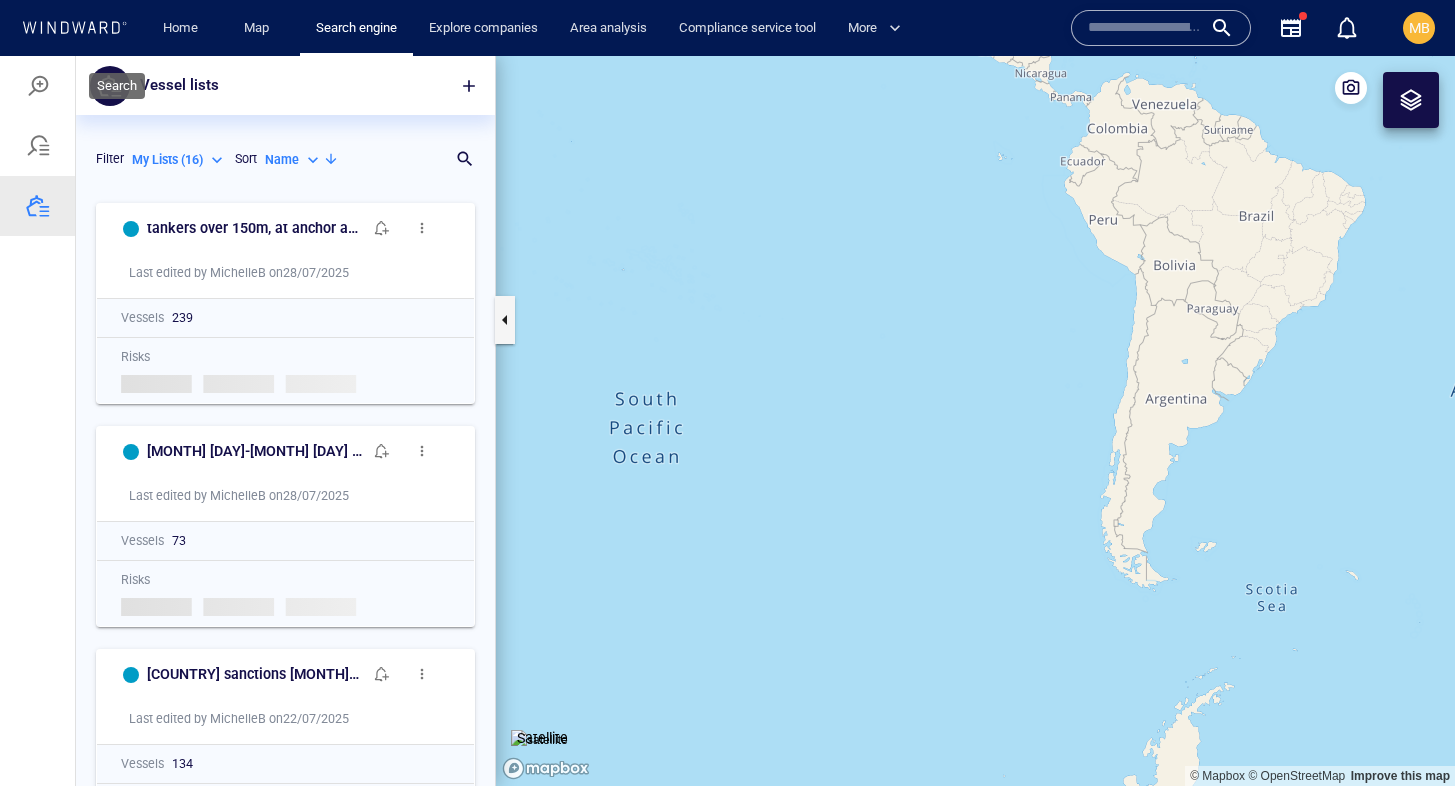 click at bounding box center [38, 86] 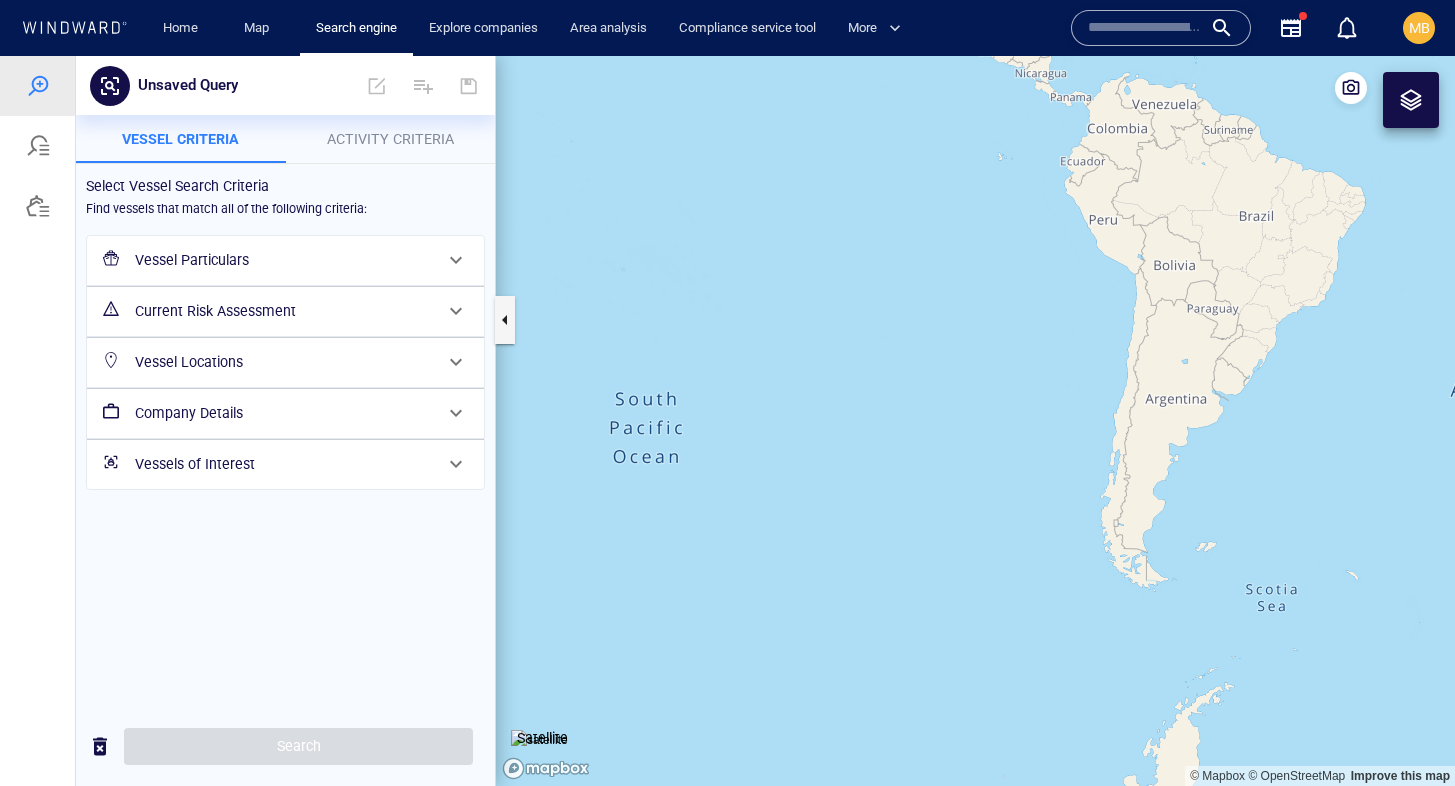 click on "Vessels of Interest" at bounding box center (283, 464) 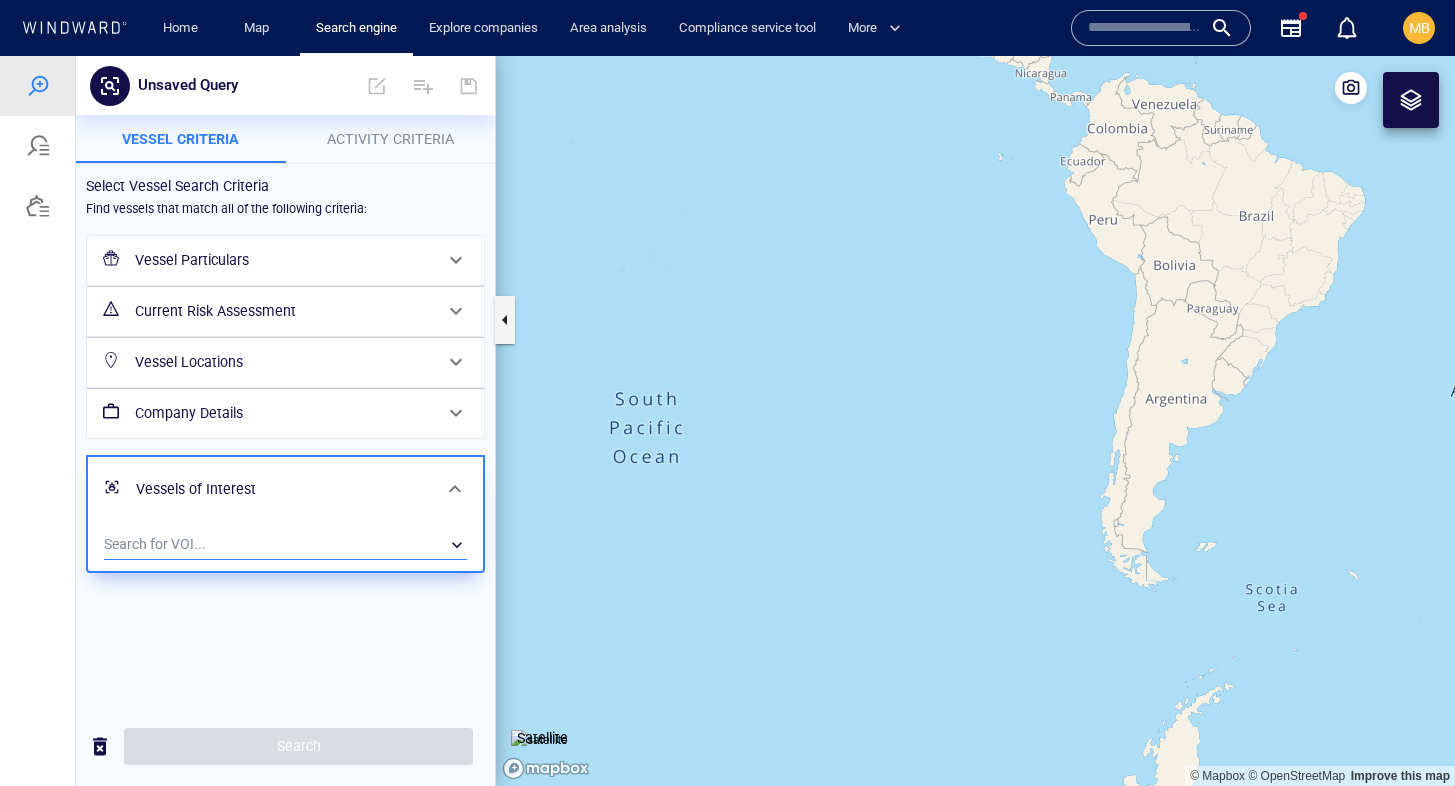 click on "​" at bounding box center [285, 545] 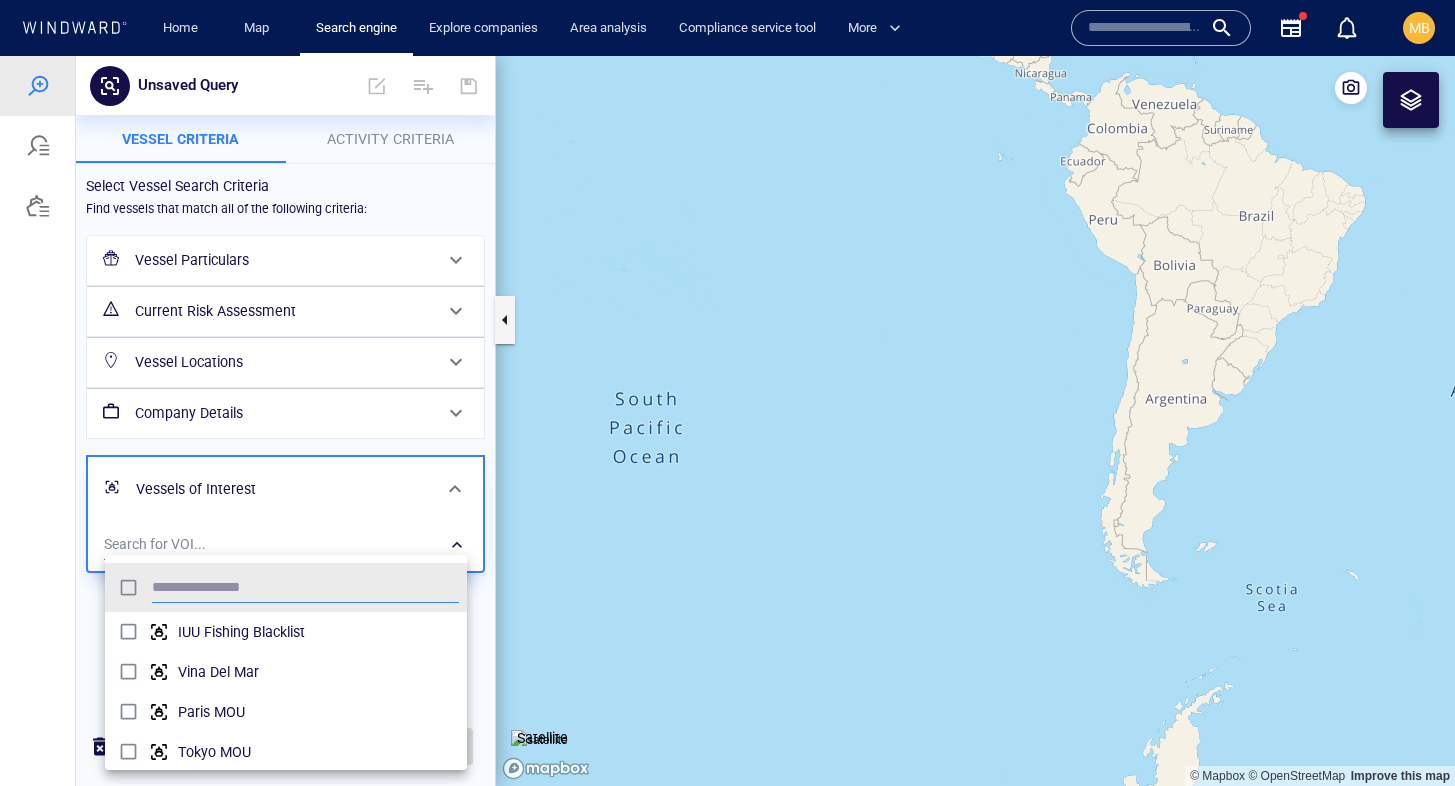 scroll, scrollTop: 0, scrollLeft: 1, axis: horizontal 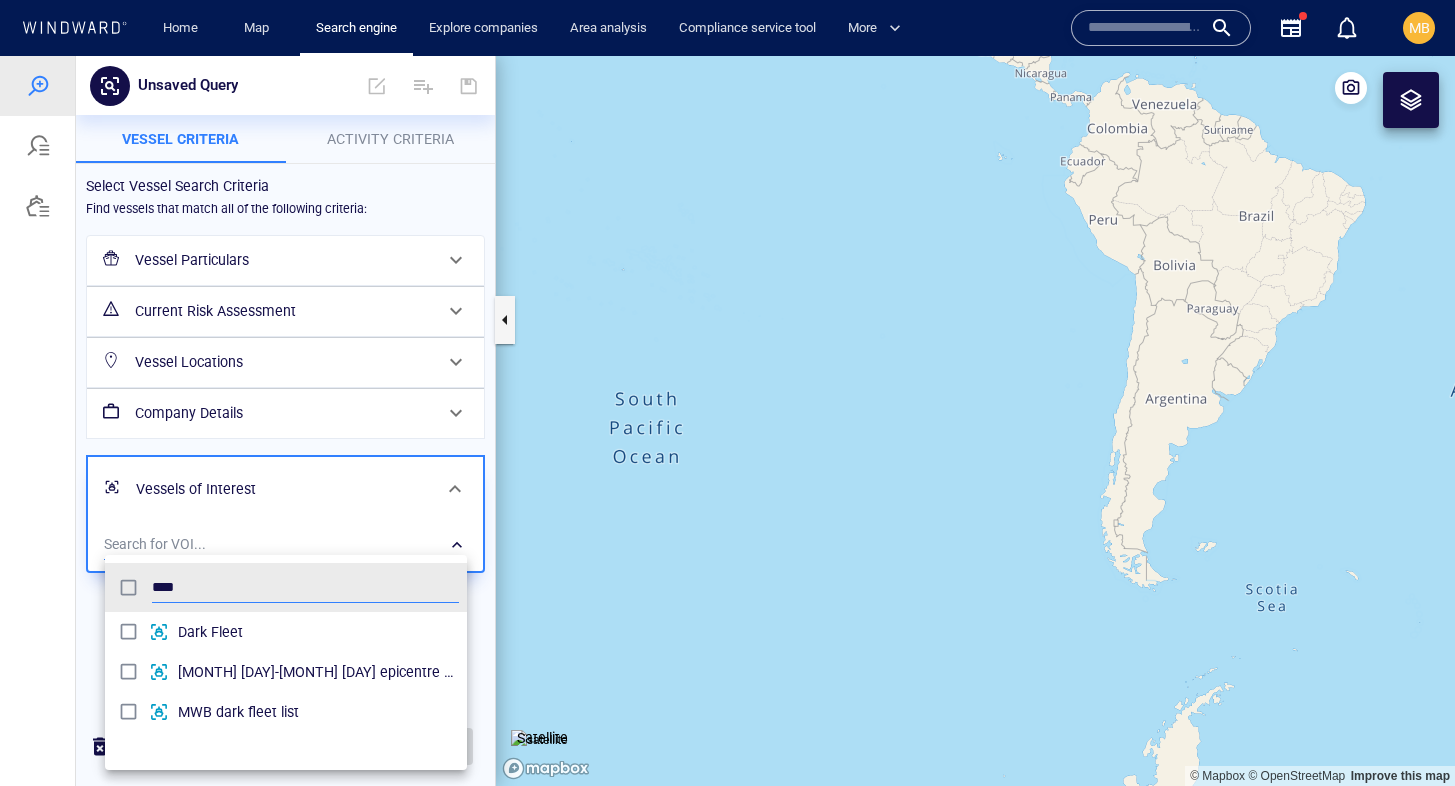 type on "****" 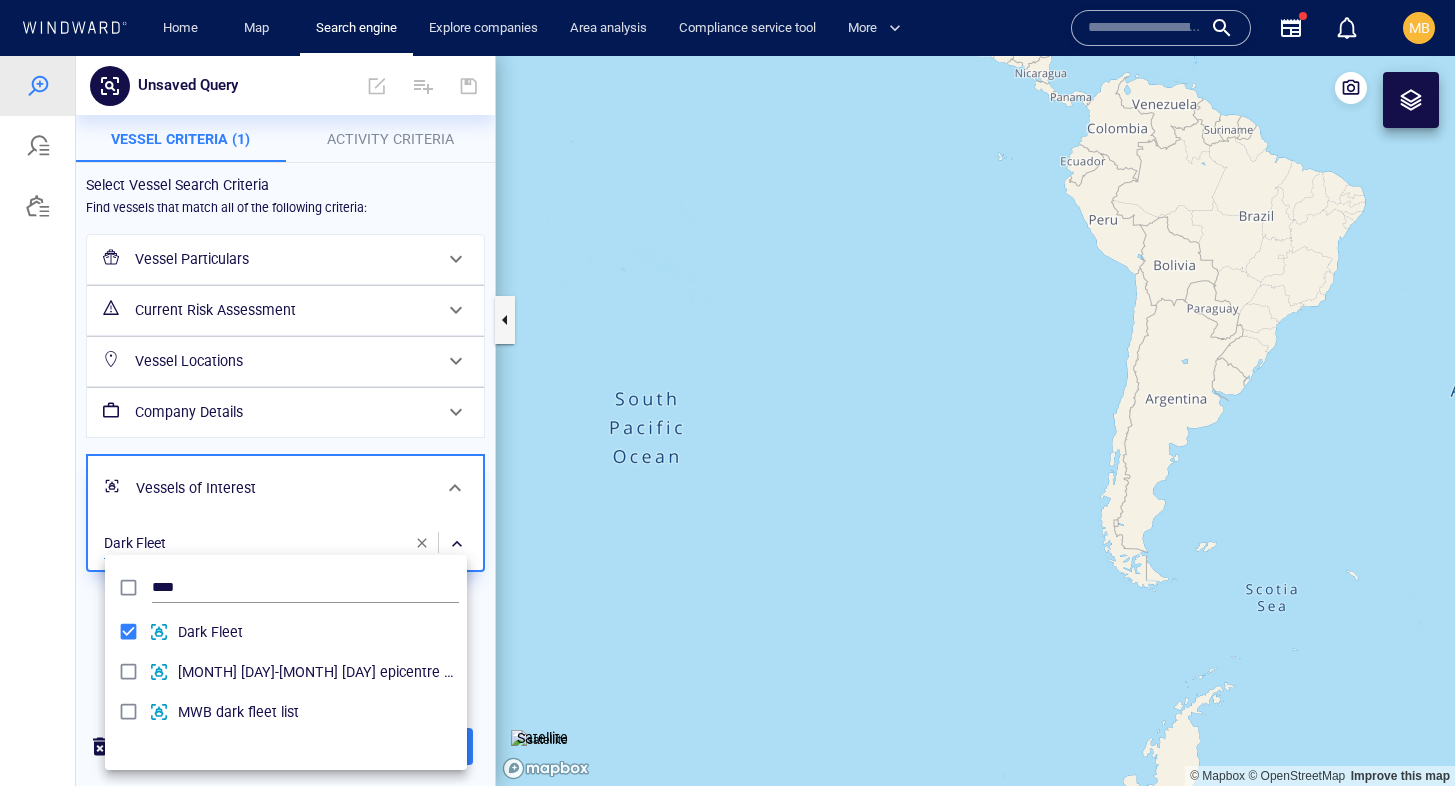 click at bounding box center [727, 421] 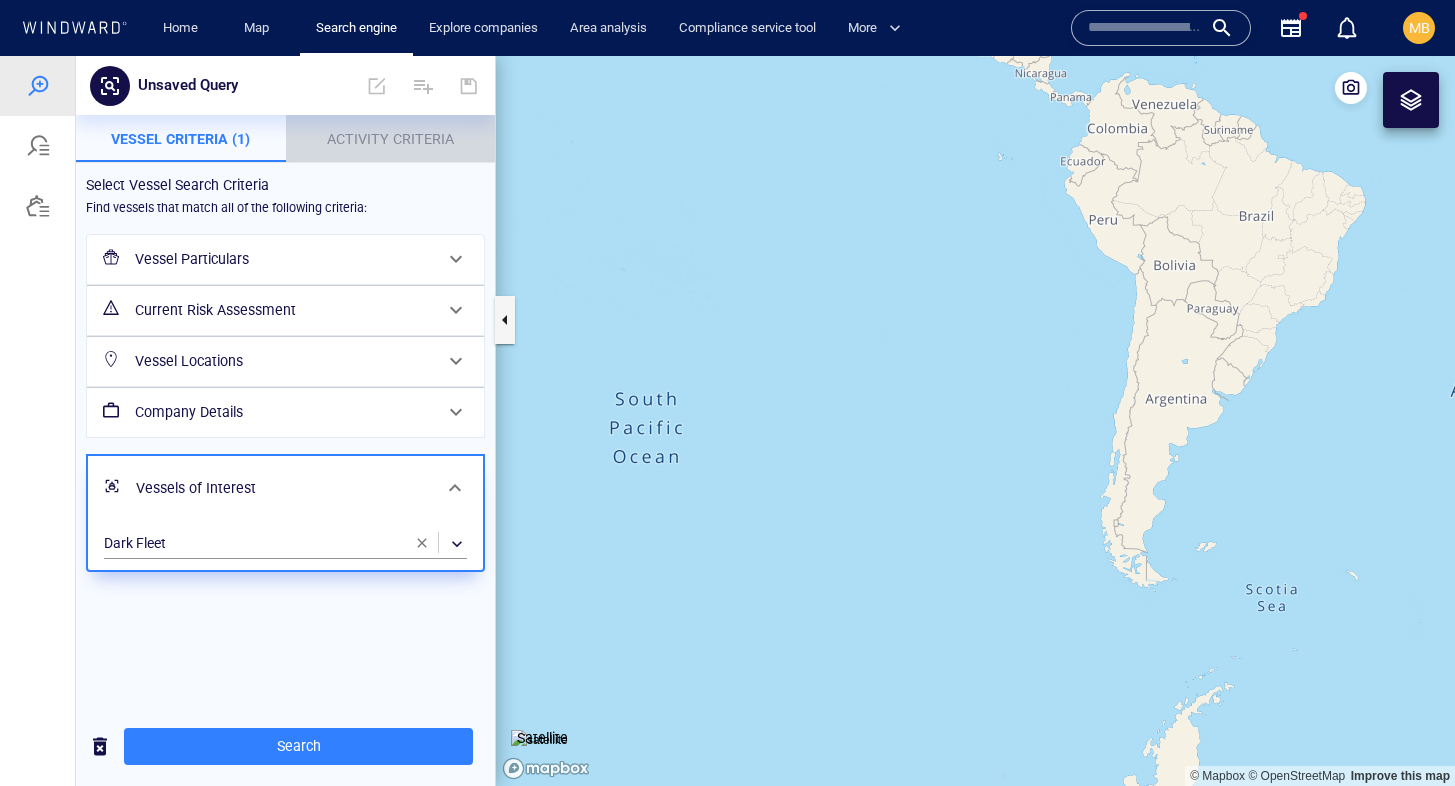 click on "Activity Criteria" at bounding box center (390, 139) 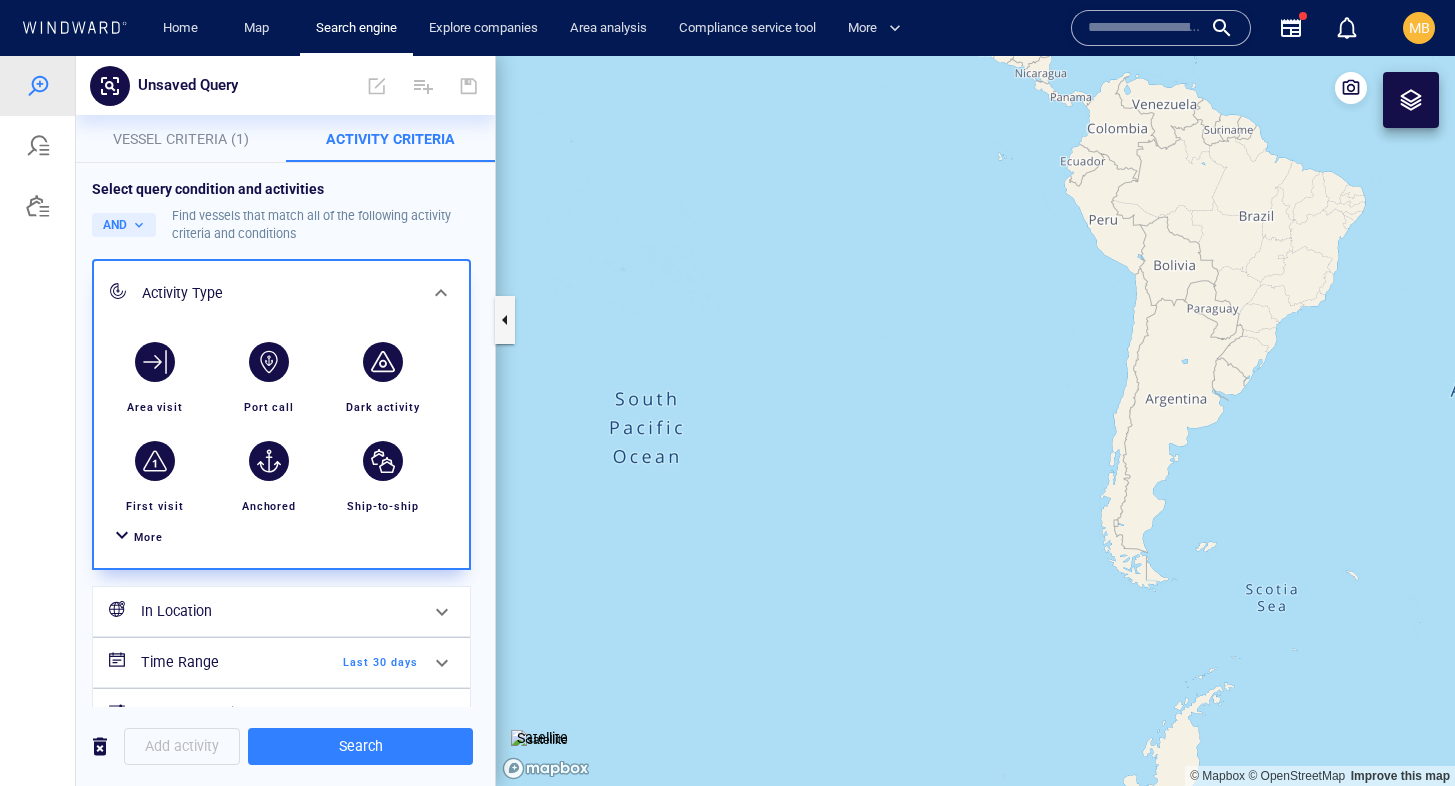 click at bounding box center [122, 537] 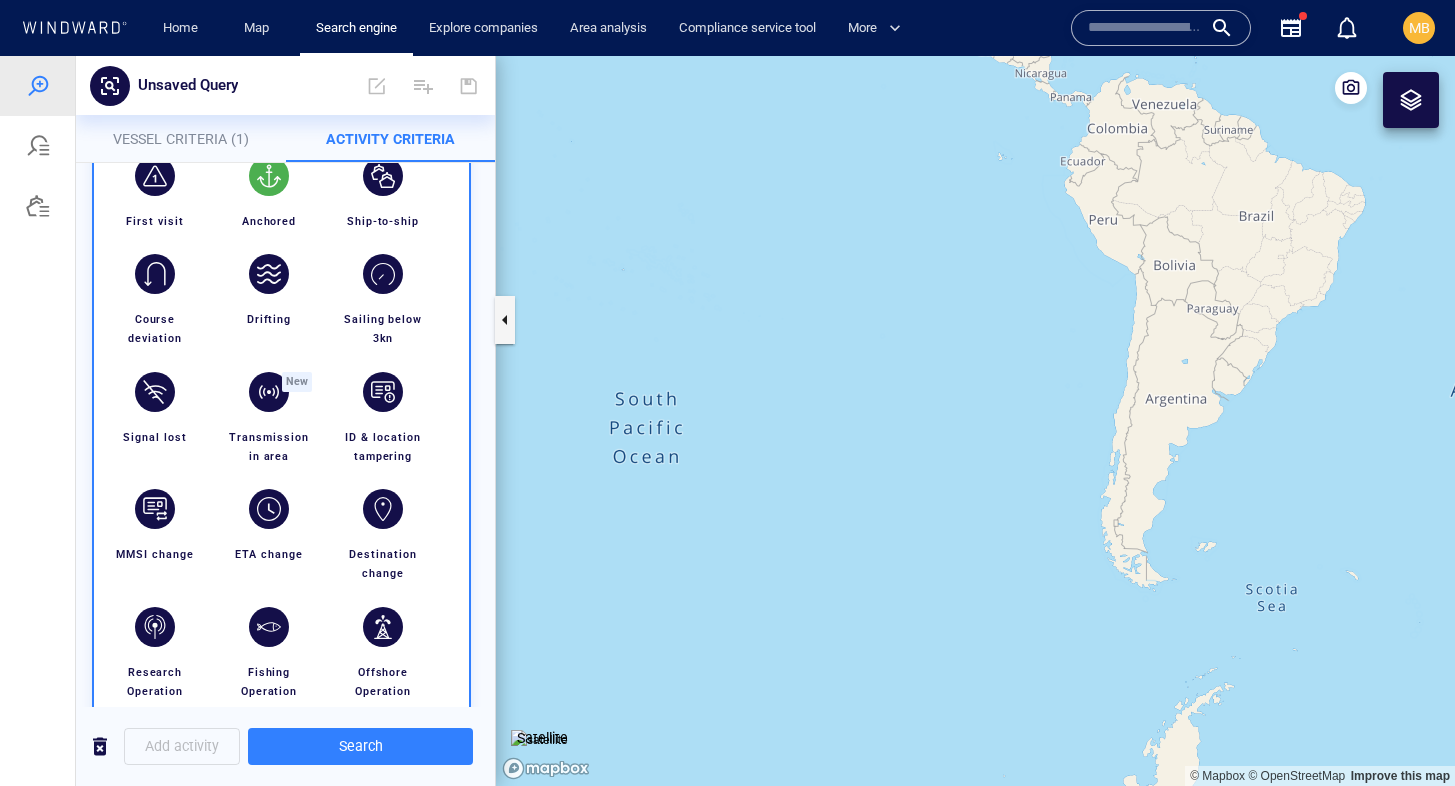 scroll, scrollTop: 320, scrollLeft: 0, axis: vertical 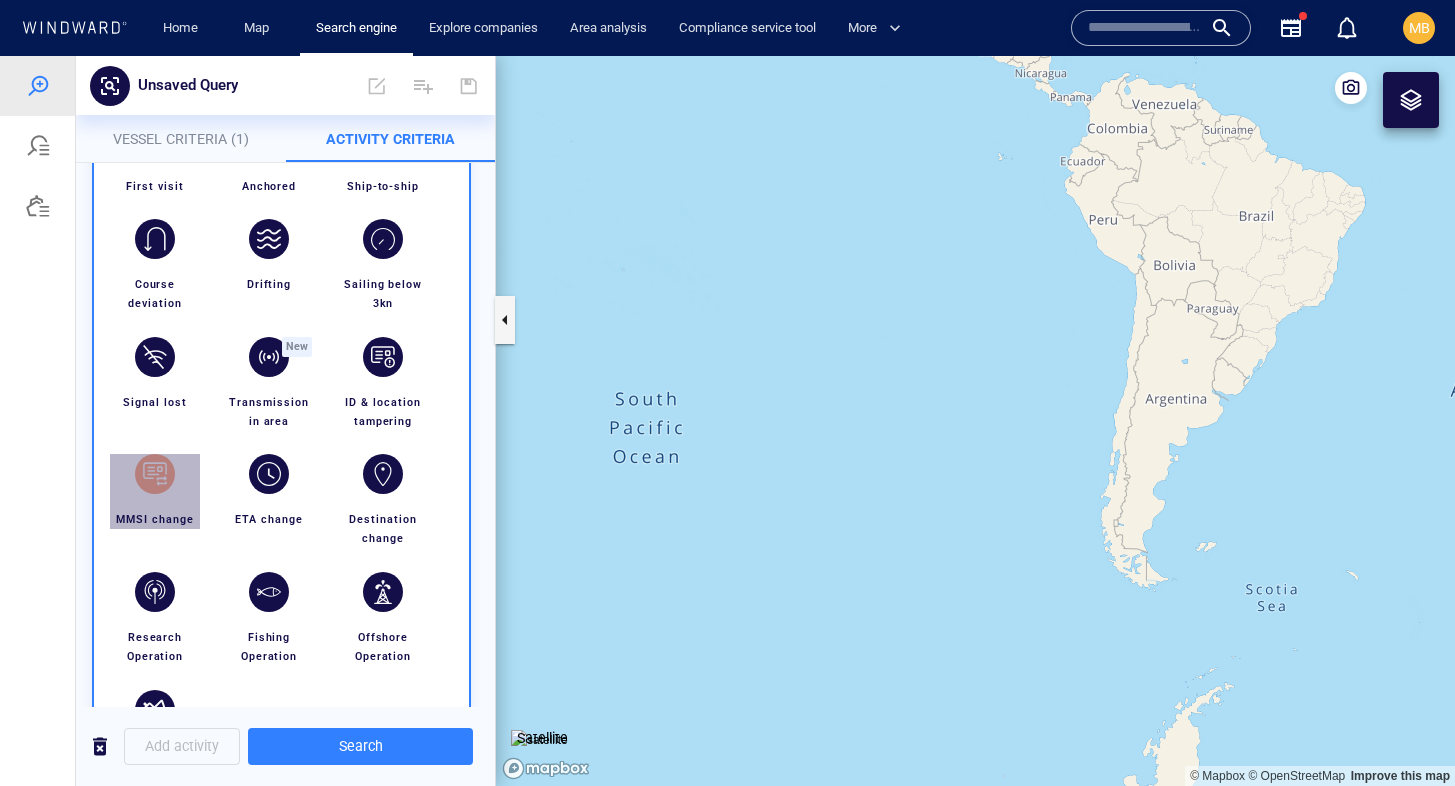 click at bounding box center [155, 474] 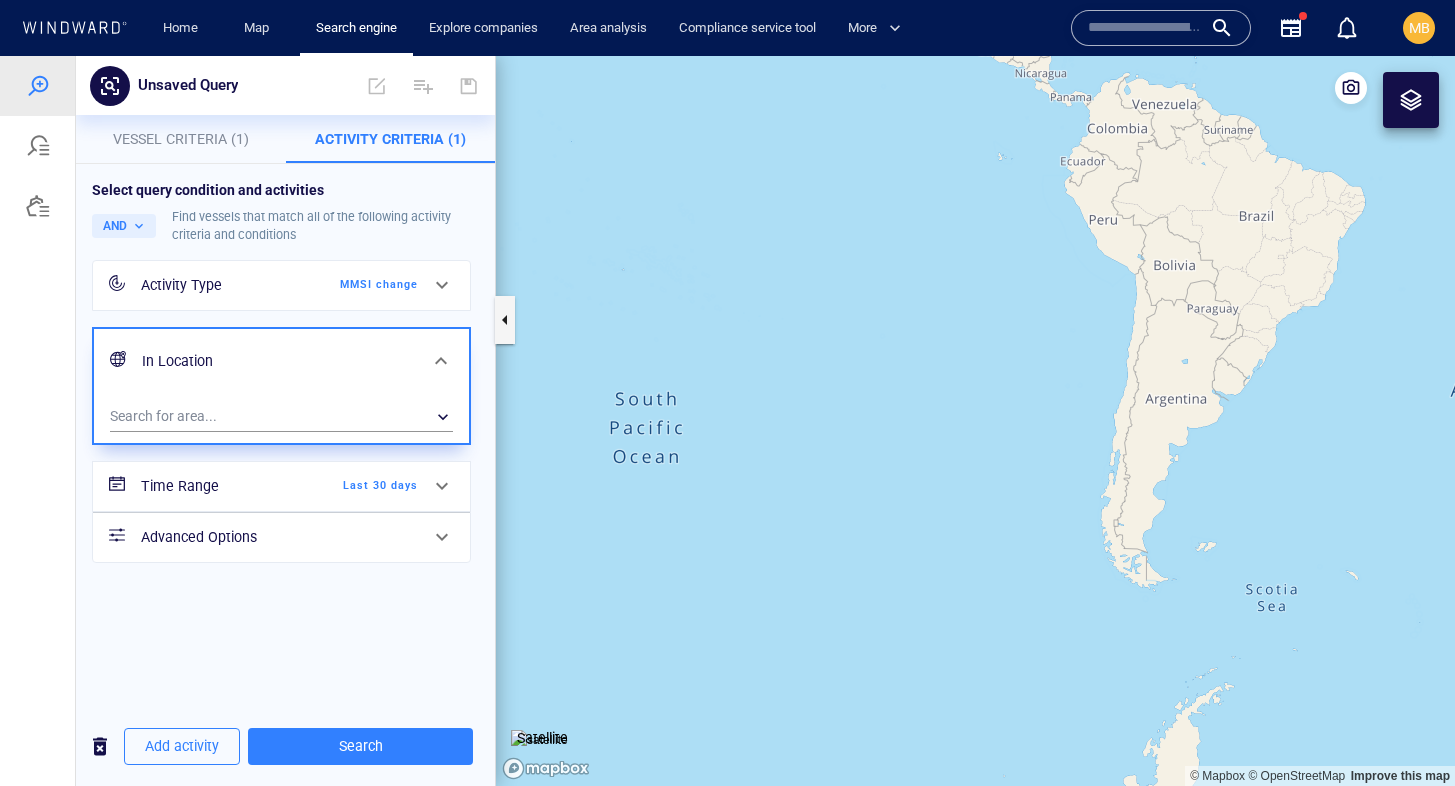 scroll, scrollTop: 0, scrollLeft: 0, axis: both 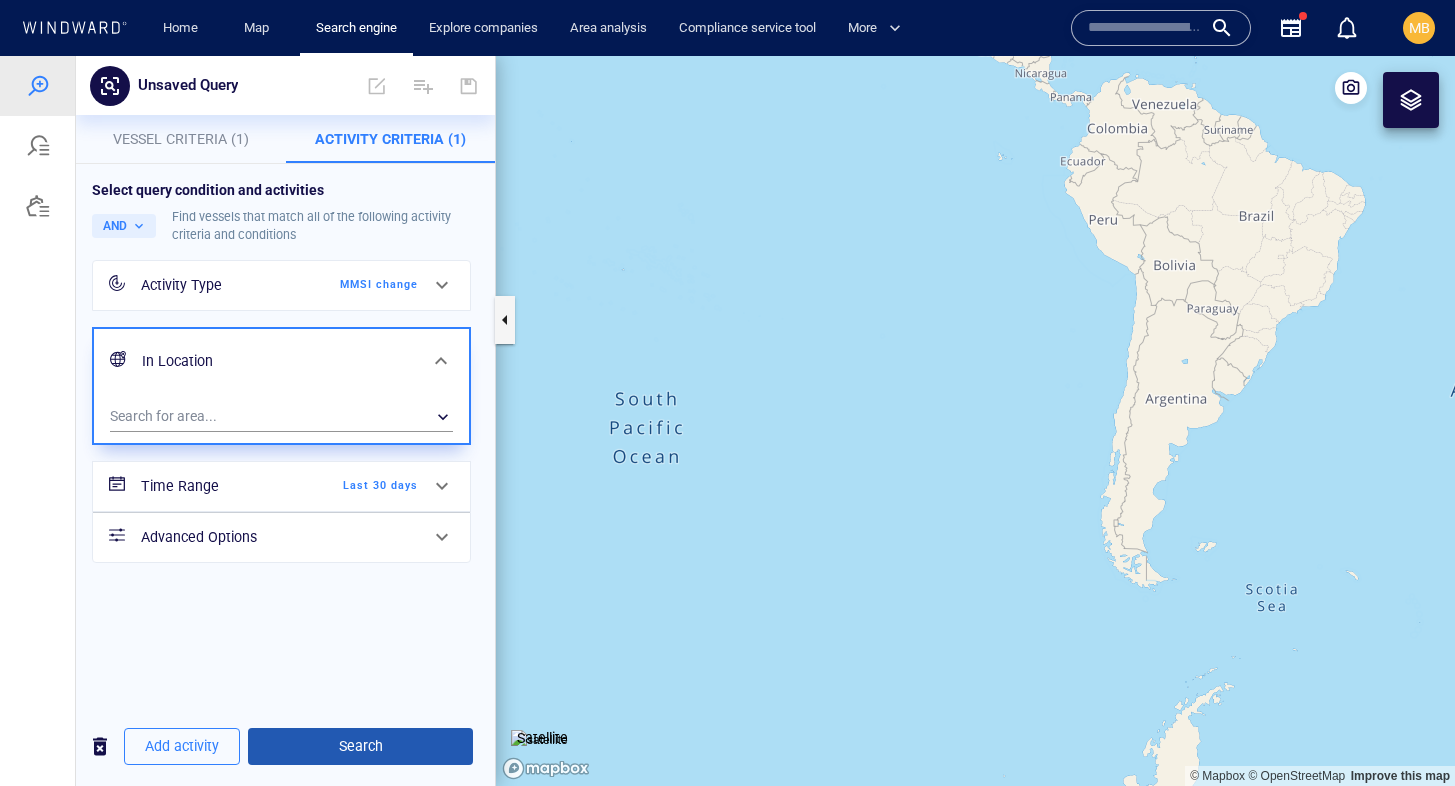 click on "Search" at bounding box center (360, 746) 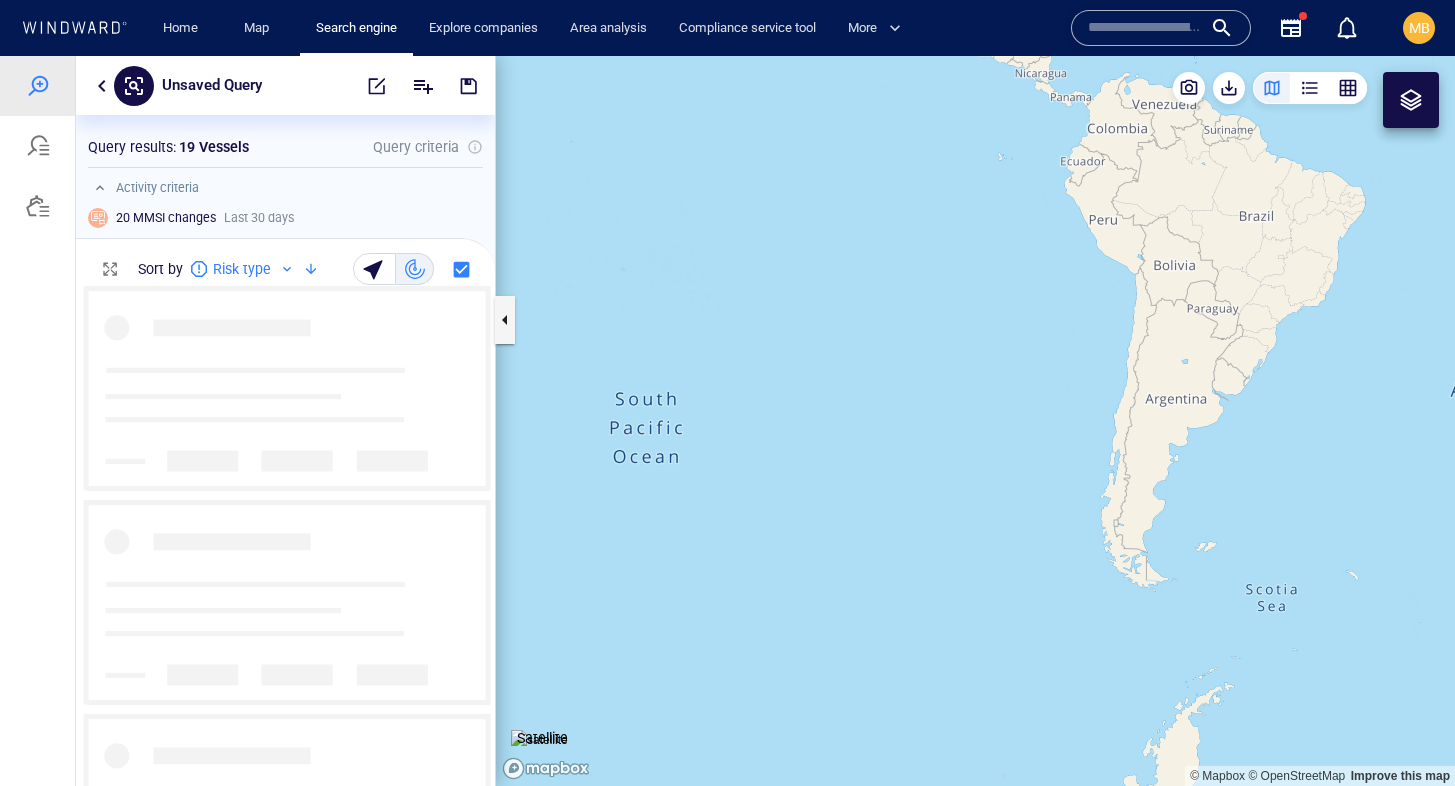 scroll, scrollTop: 1, scrollLeft: 1, axis: both 